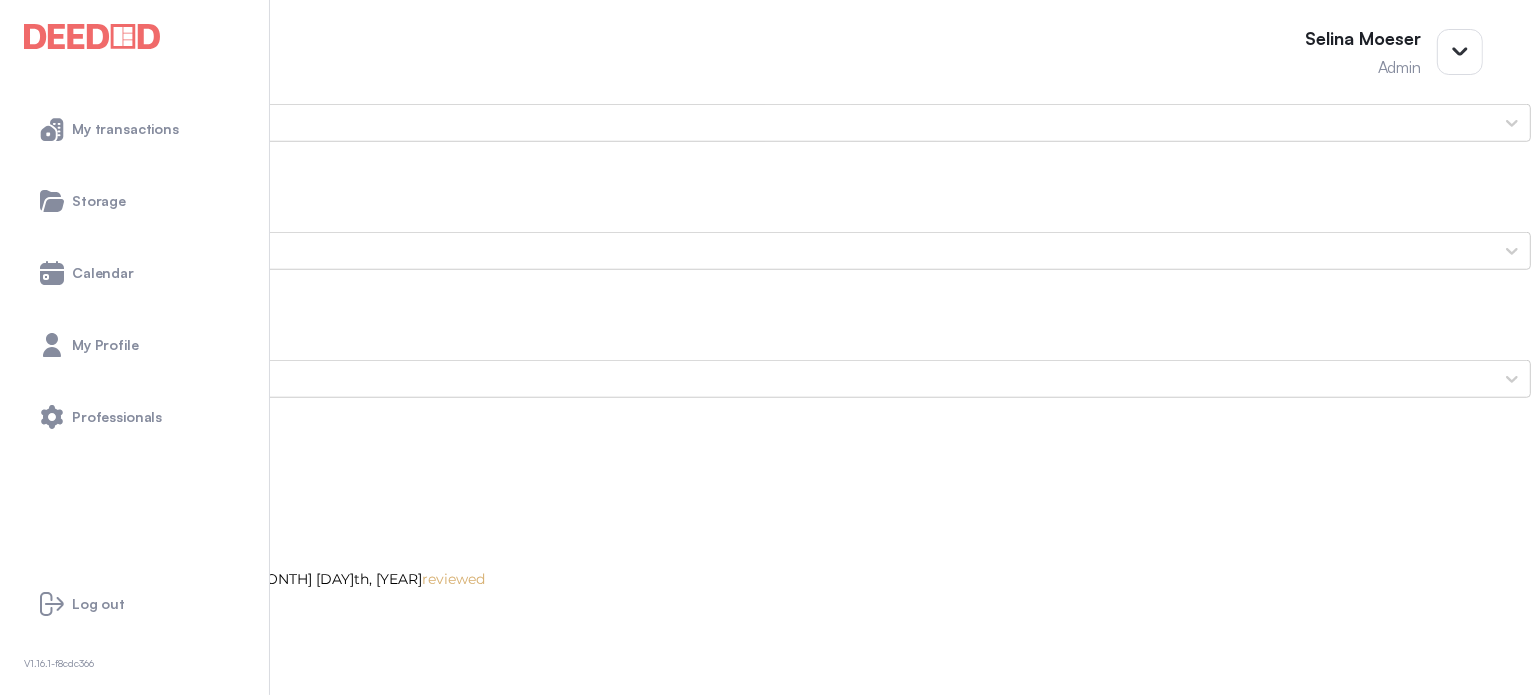 scroll, scrollTop: 1600, scrollLeft: 0, axis: vertical 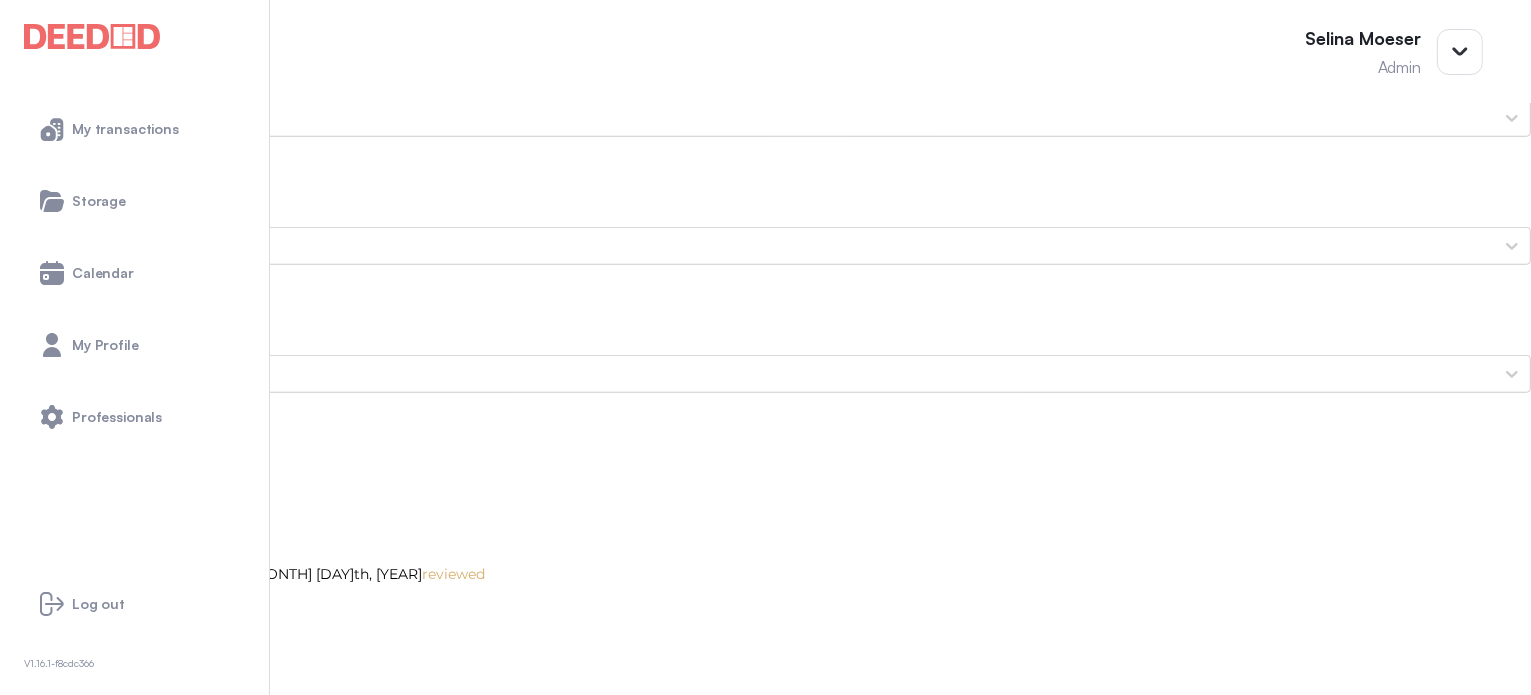 click on "Proof of Home Insurance InsuranceDocuments-(1).pdf" at bounding box center [765, 2502] 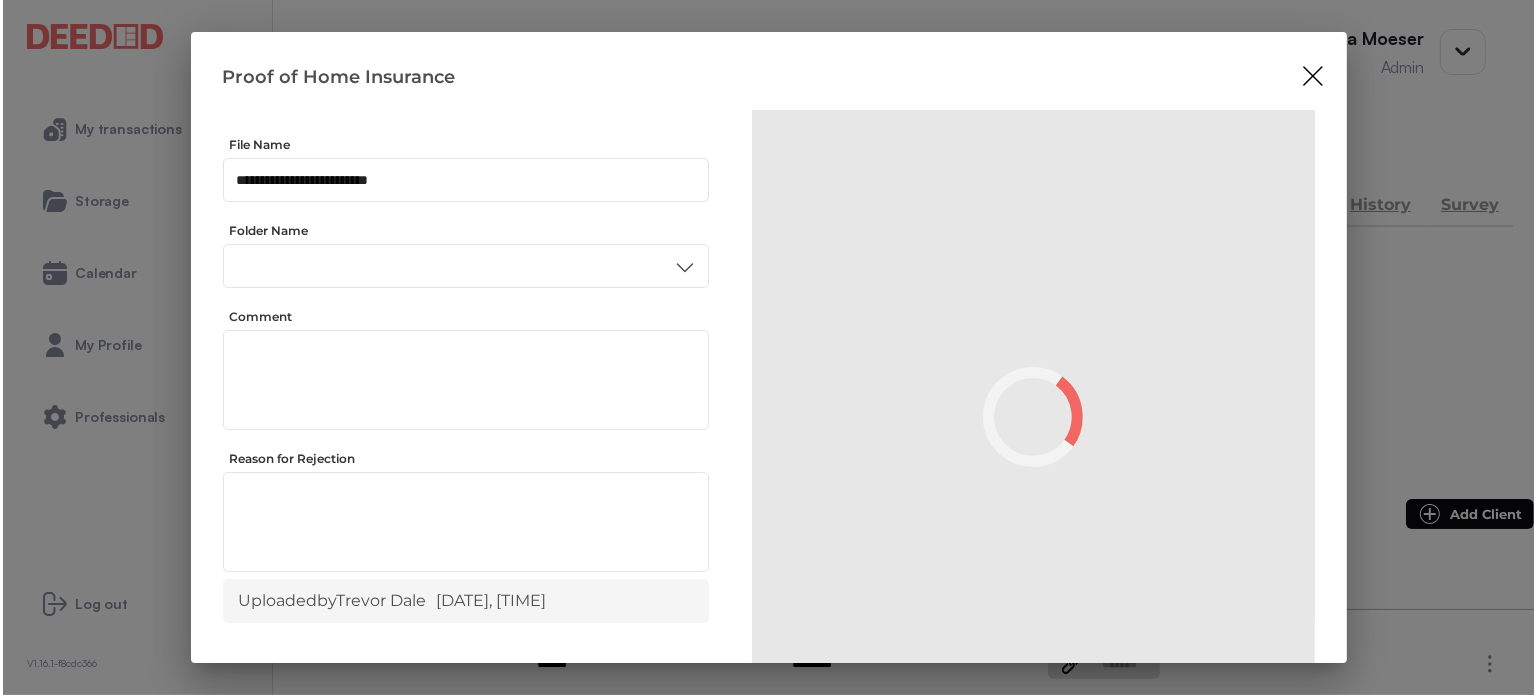 scroll, scrollTop: 0, scrollLeft: 0, axis: both 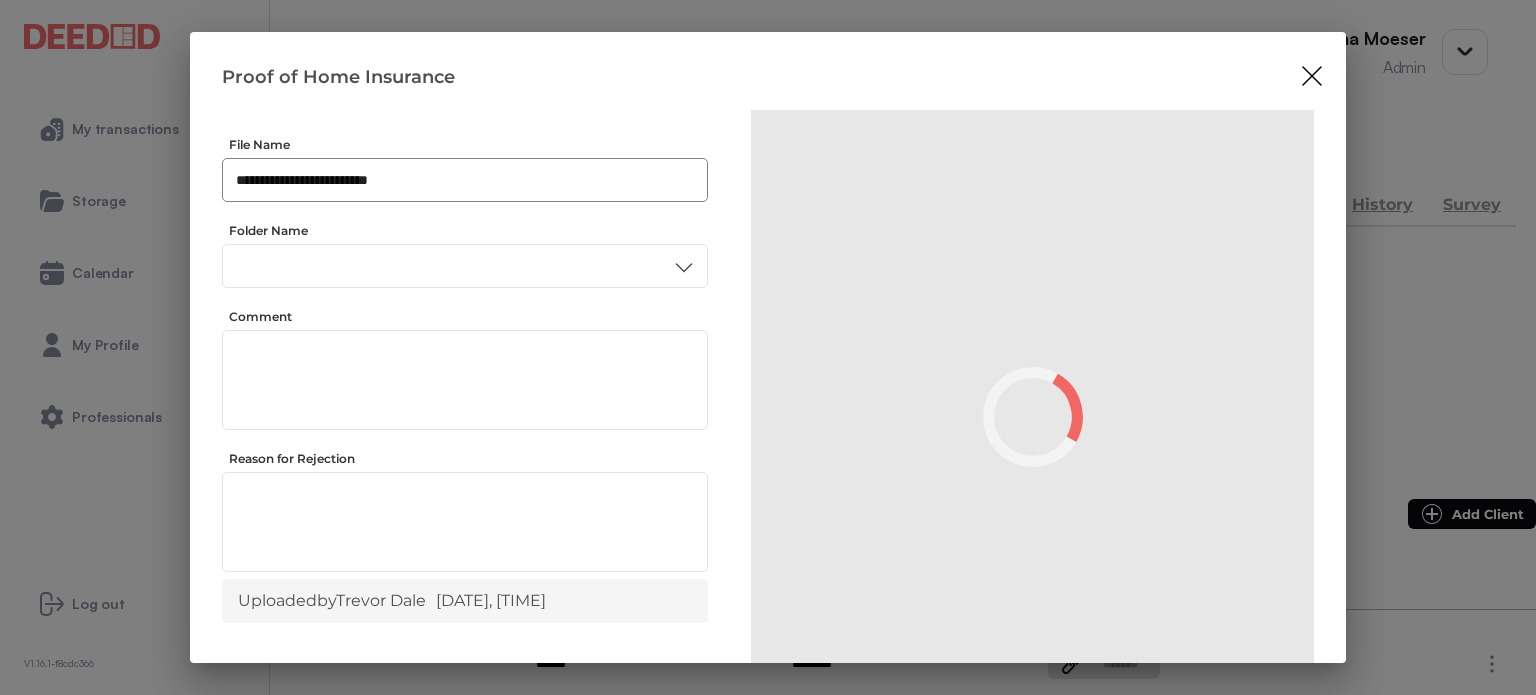 click on "**********" at bounding box center [465, 180] 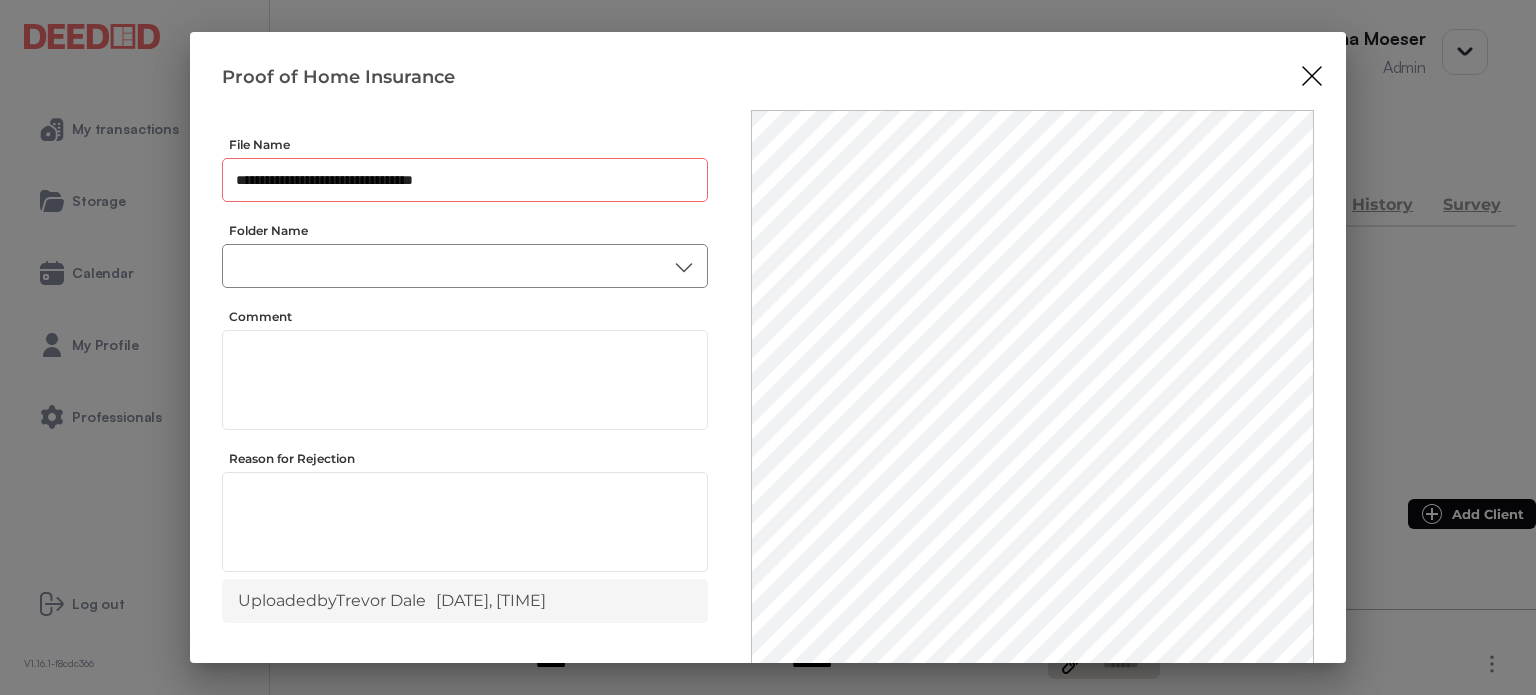 type on "**********" 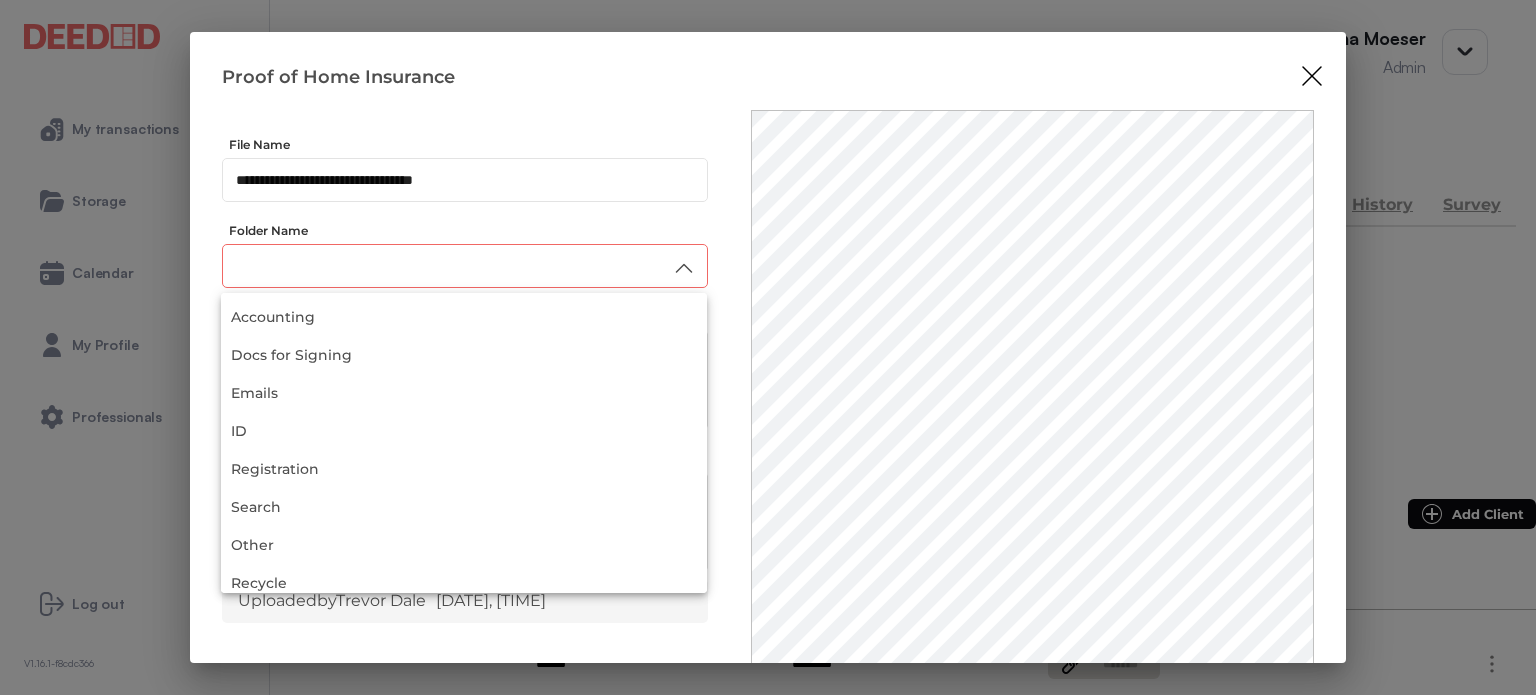 click at bounding box center (465, 266) 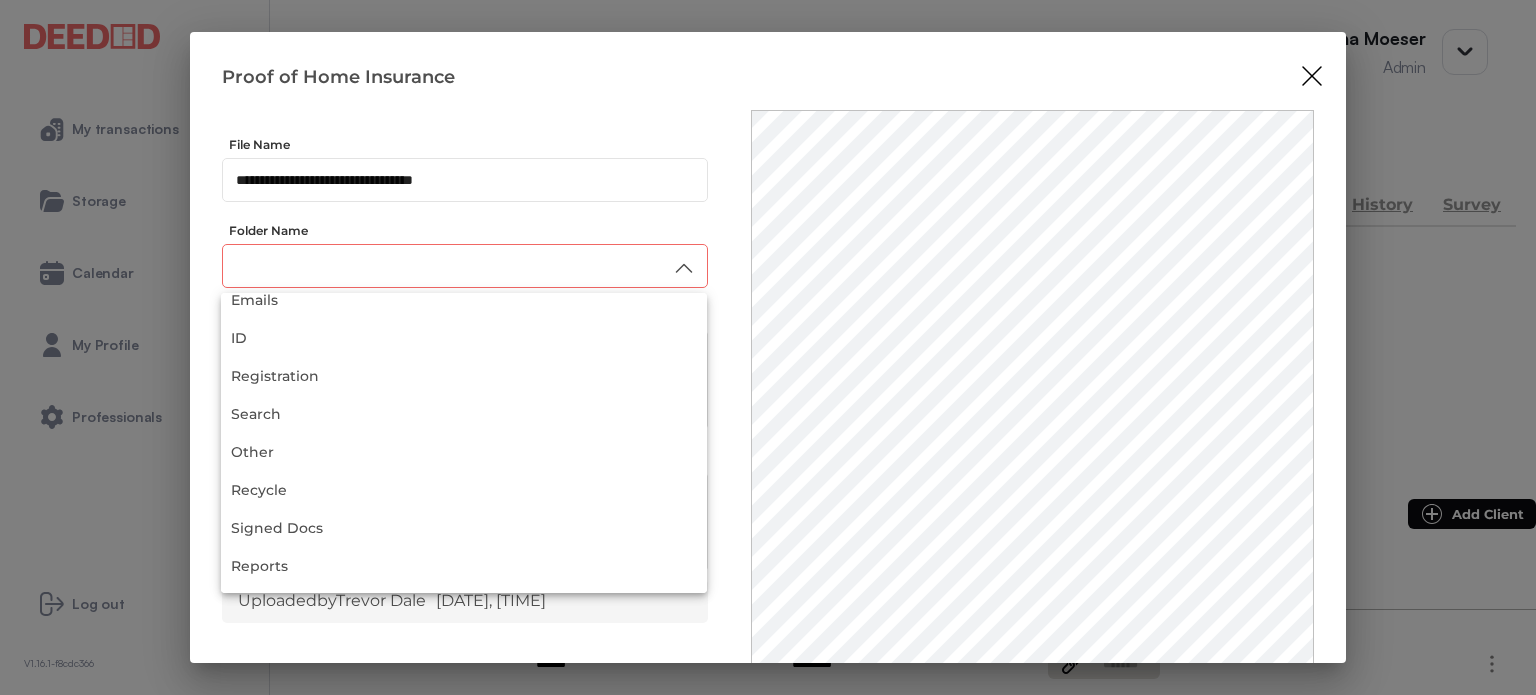 scroll, scrollTop: 262, scrollLeft: 0, axis: vertical 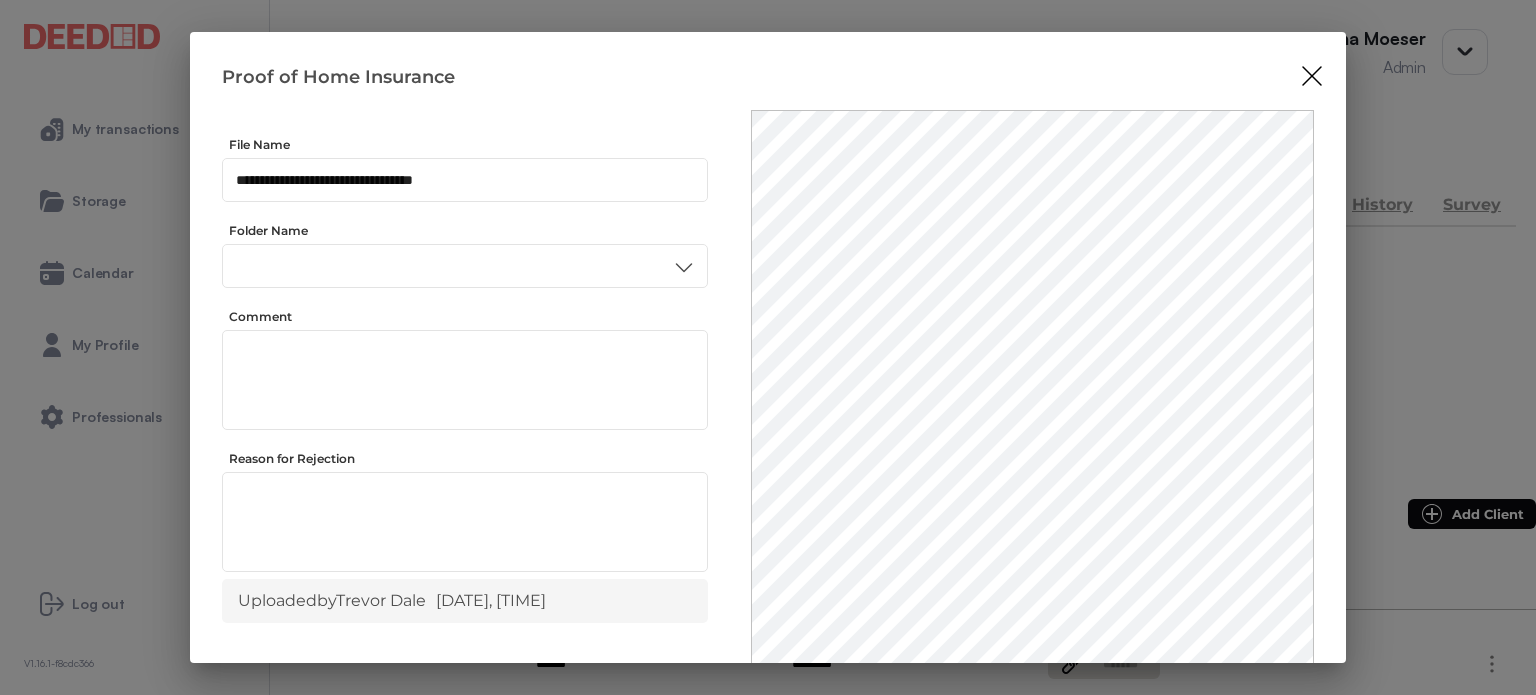 click on "Insurance" at bounding box center (464, 438) 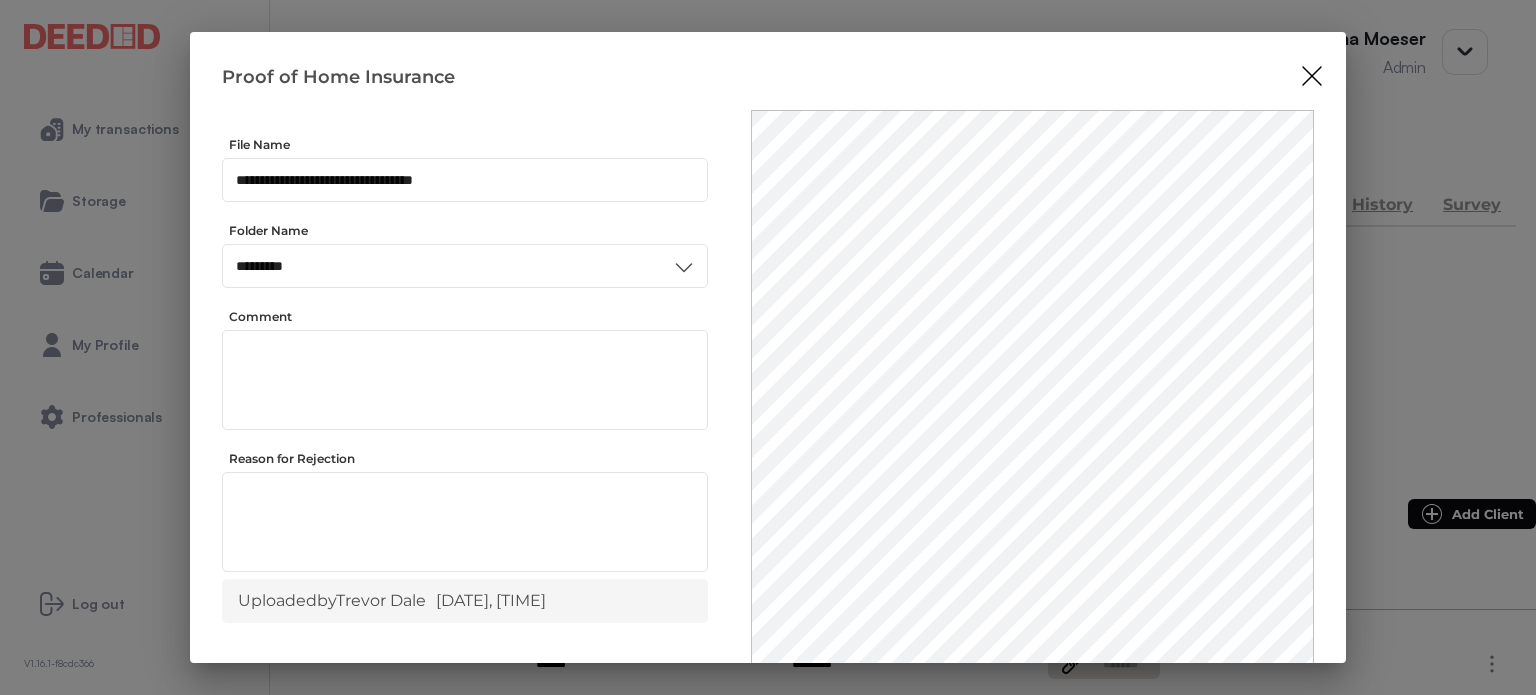 scroll, scrollTop: 0, scrollLeft: 0, axis: both 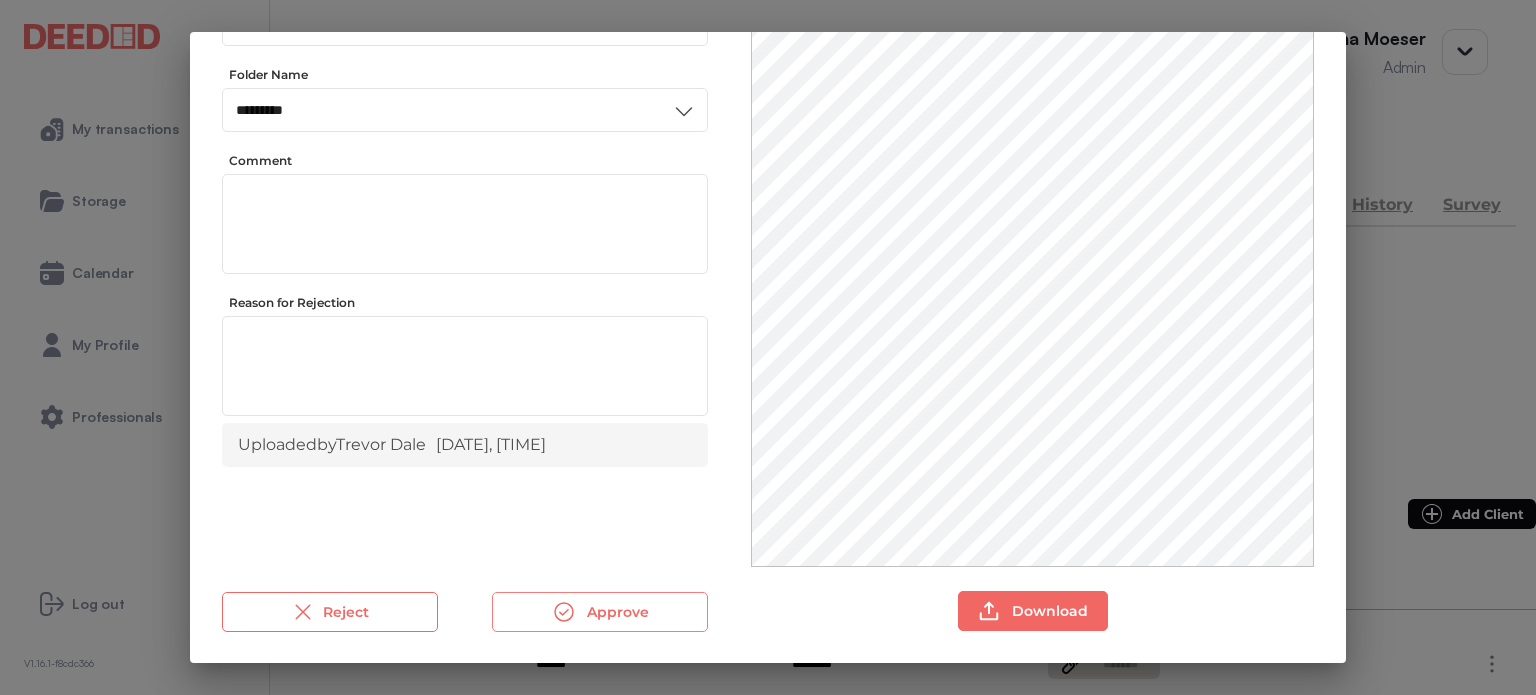 click on "Approve" at bounding box center (600, 612) 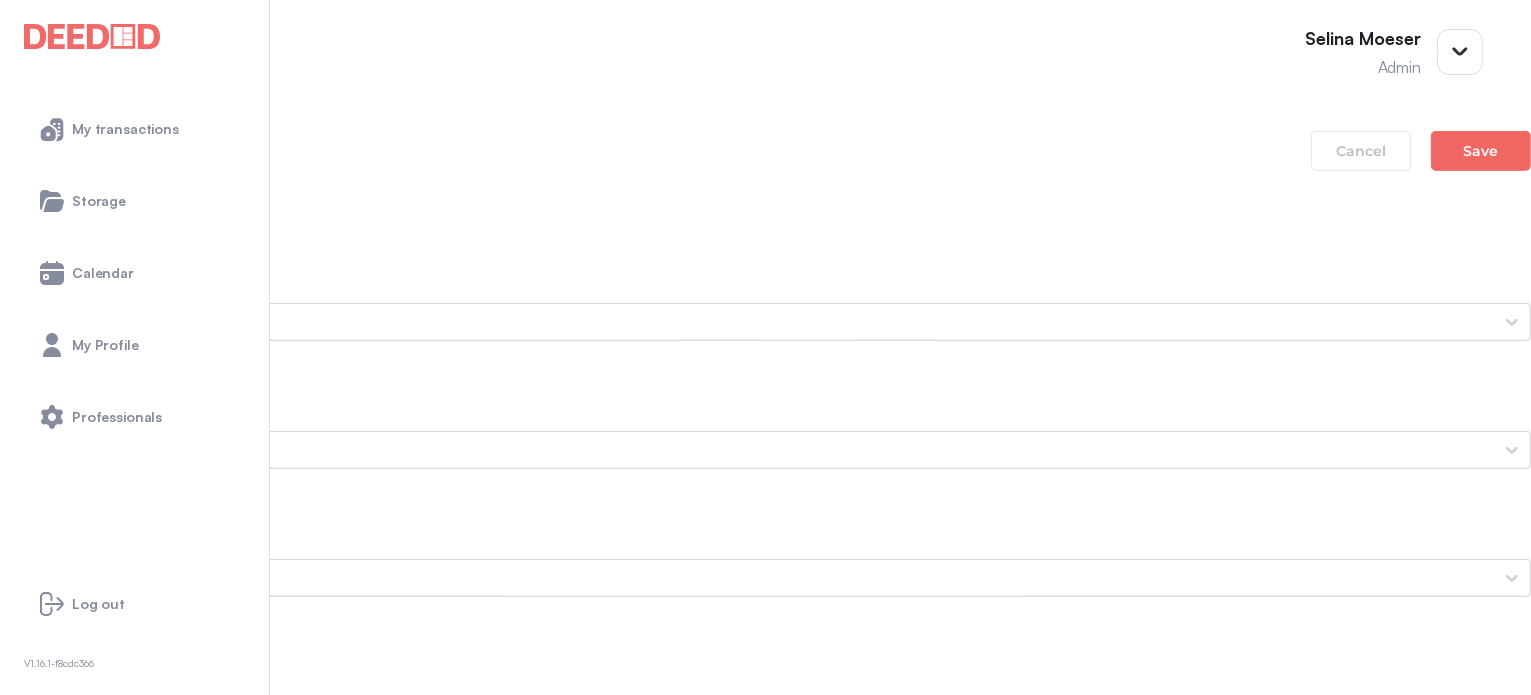 scroll, scrollTop: 1500, scrollLeft: 0, axis: vertical 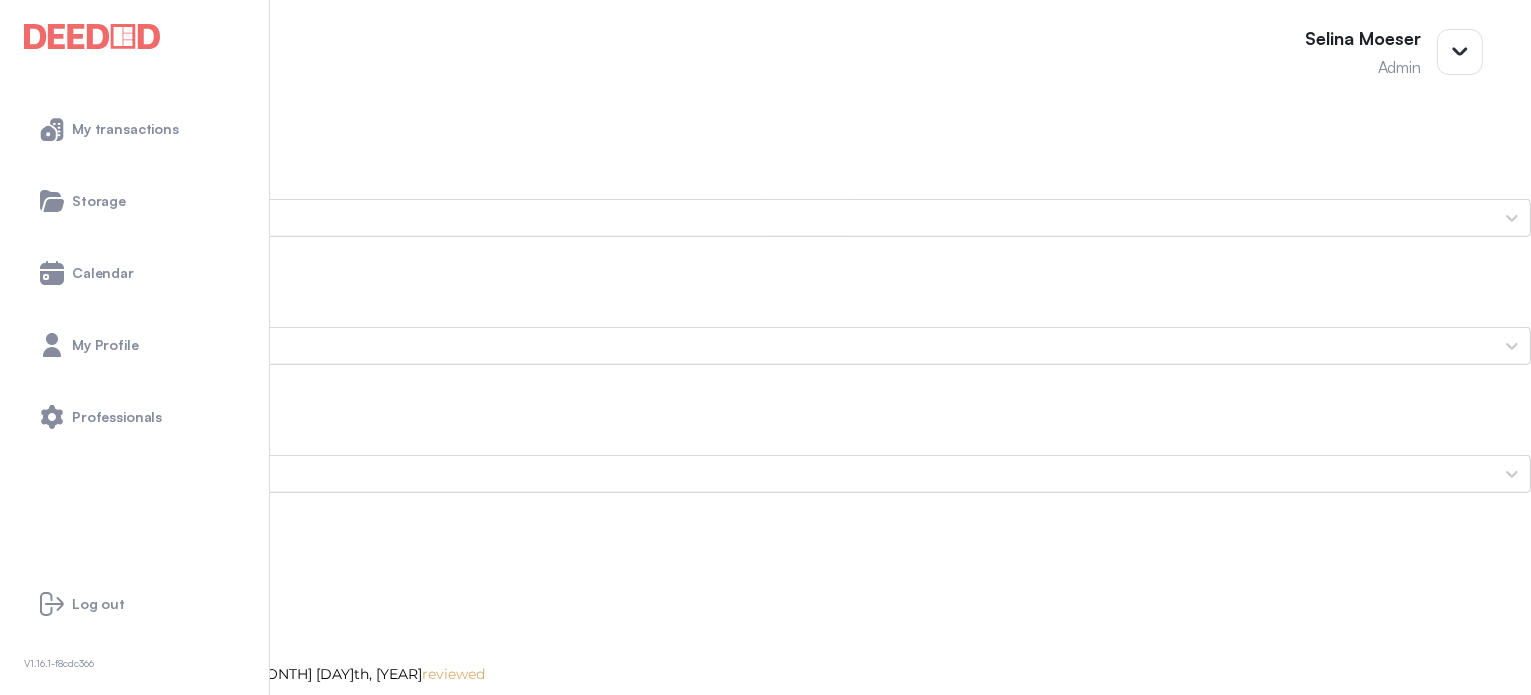 click on "Trevor's Photo ID (Front Side)" at bounding box center [765, 2697] 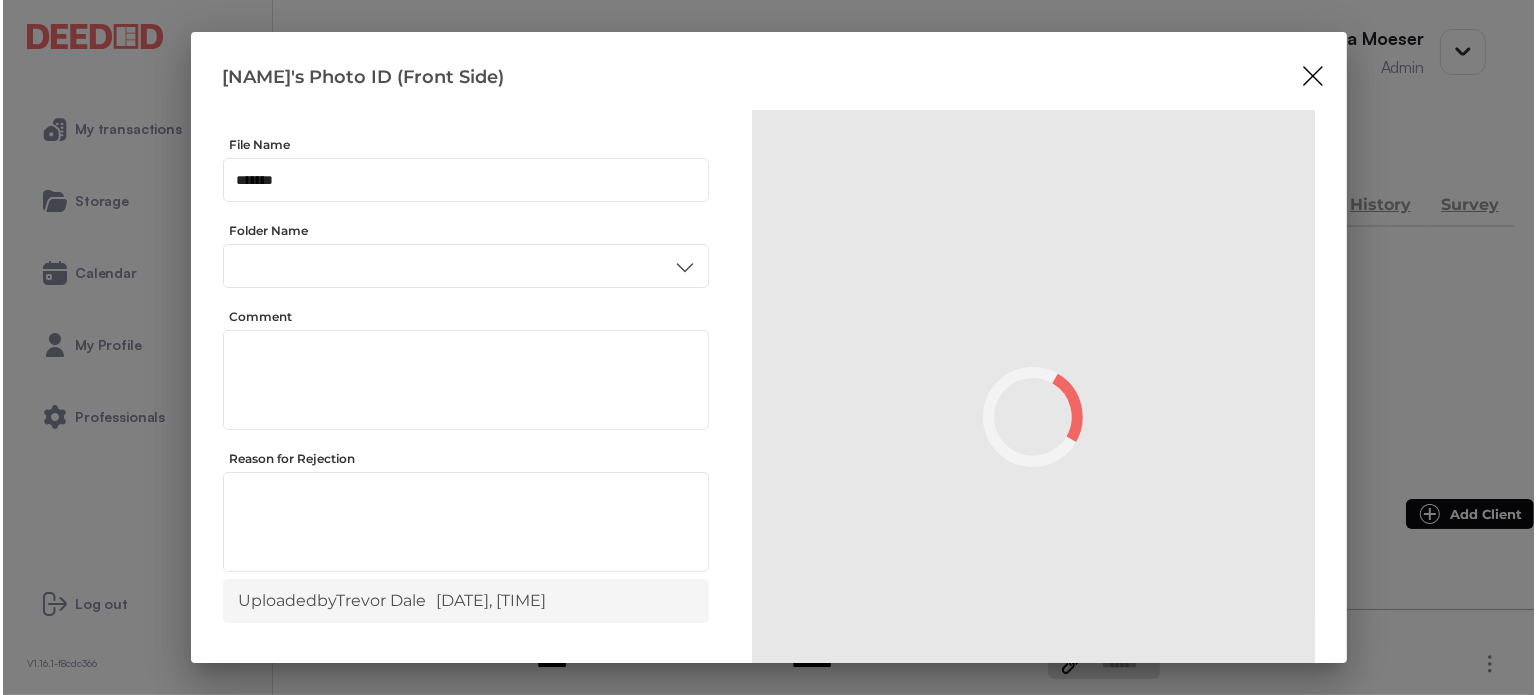 scroll, scrollTop: 0, scrollLeft: 0, axis: both 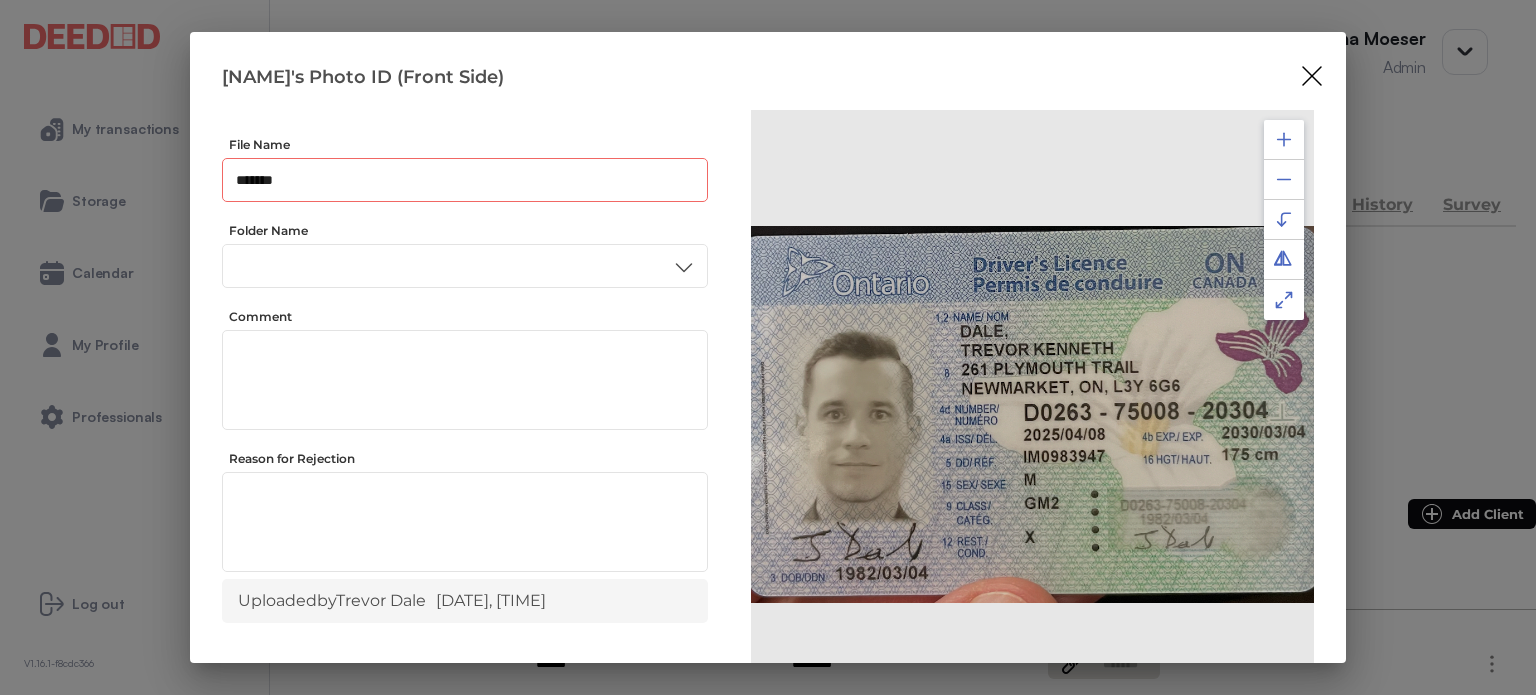 click on "*******" at bounding box center [465, 180] 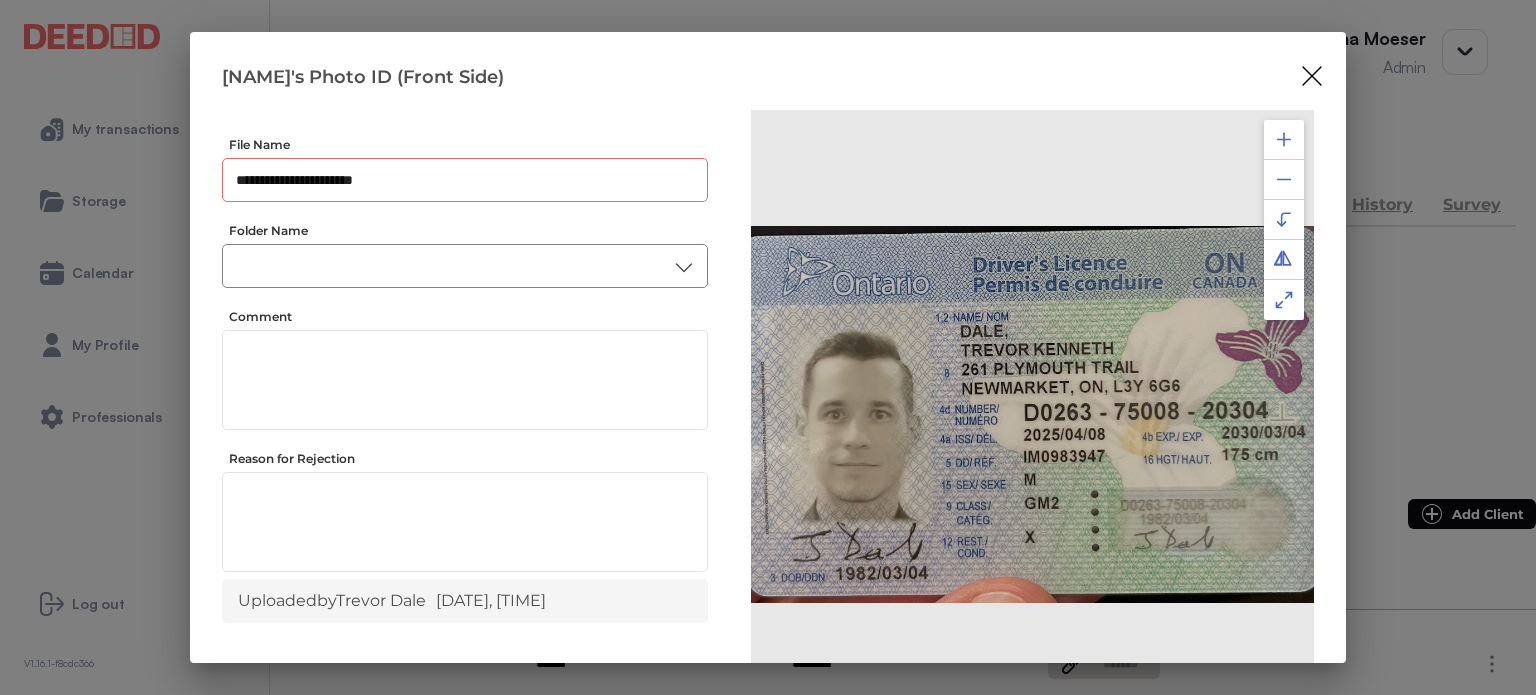 type on "**********" 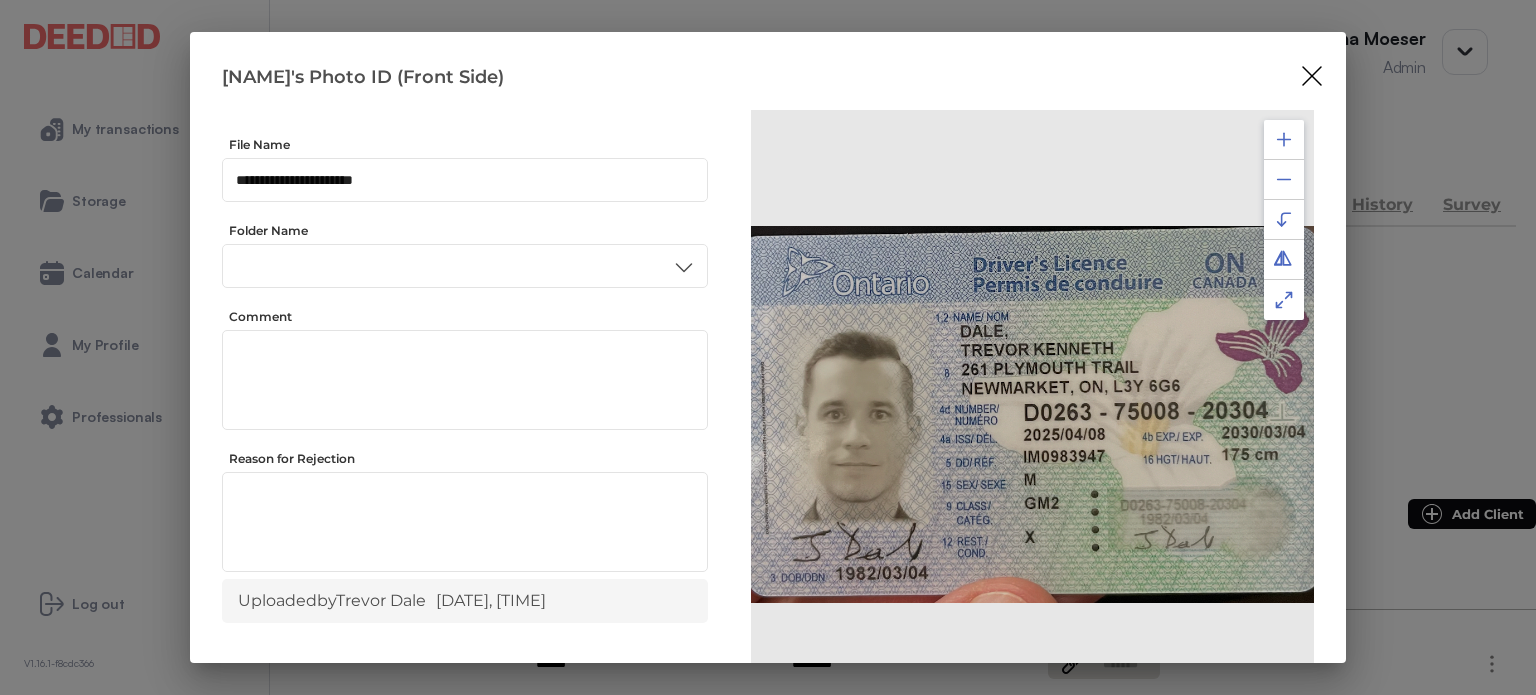 click on "ID" at bounding box center [464, 436] 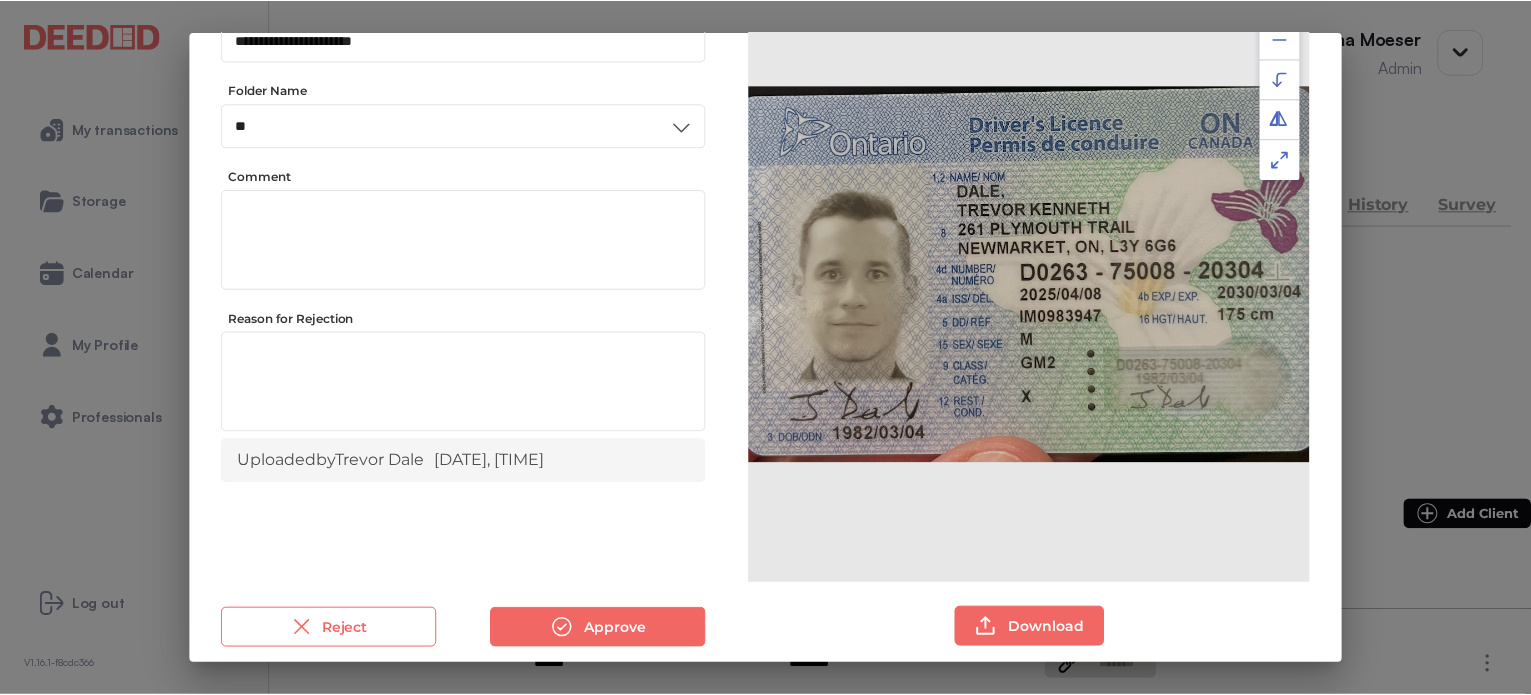 scroll, scrollTop: 156, scrollLeft: 0, axis: vertical 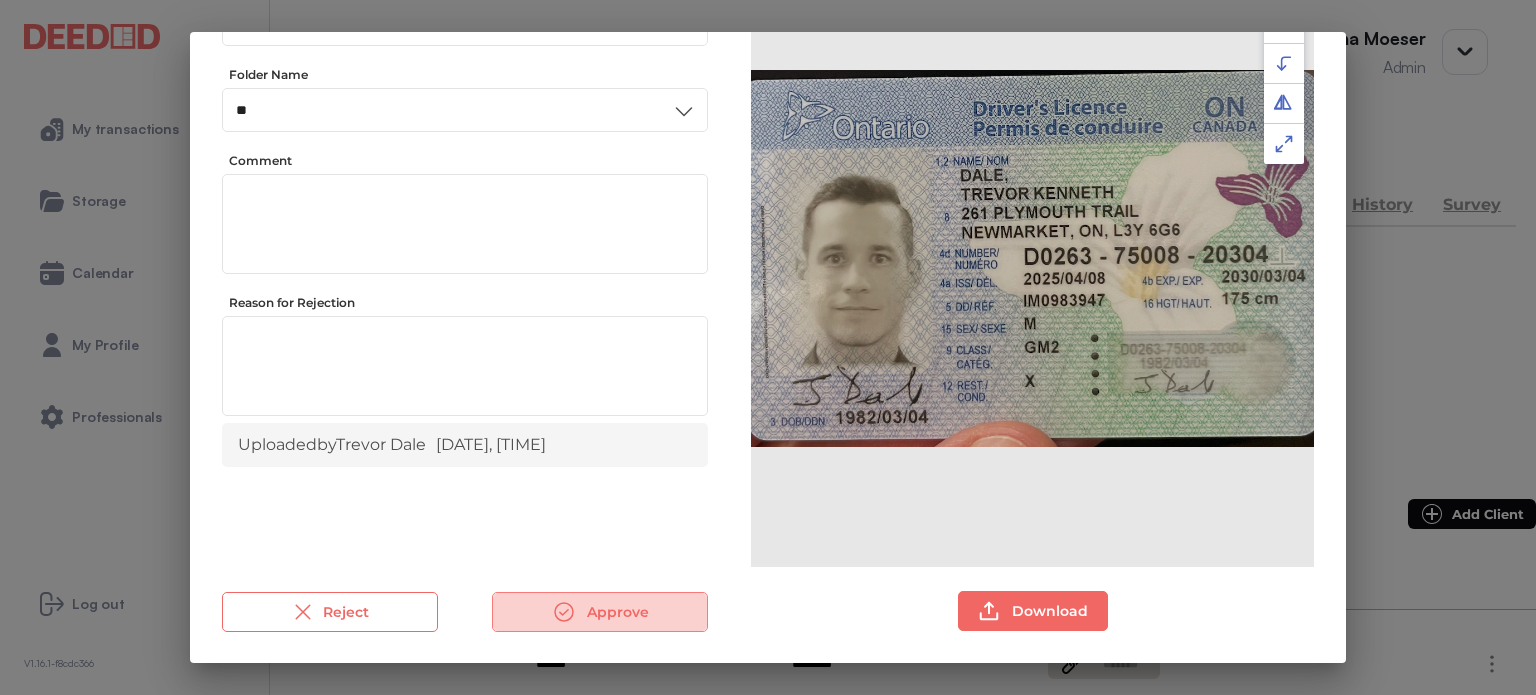 click on "Approve" at bounding box center [600, 612] 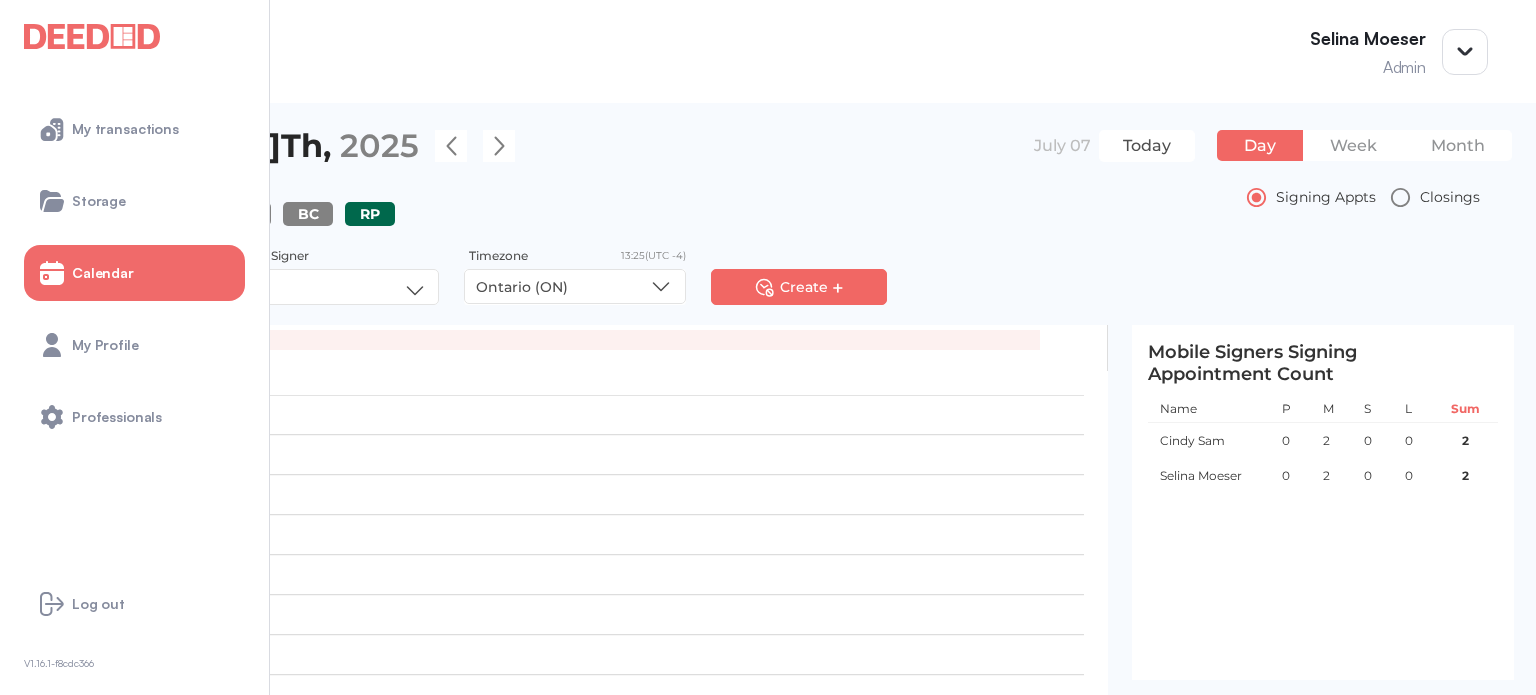 scroll, scrollTop: 0, scrollLeft: 0, axis: both 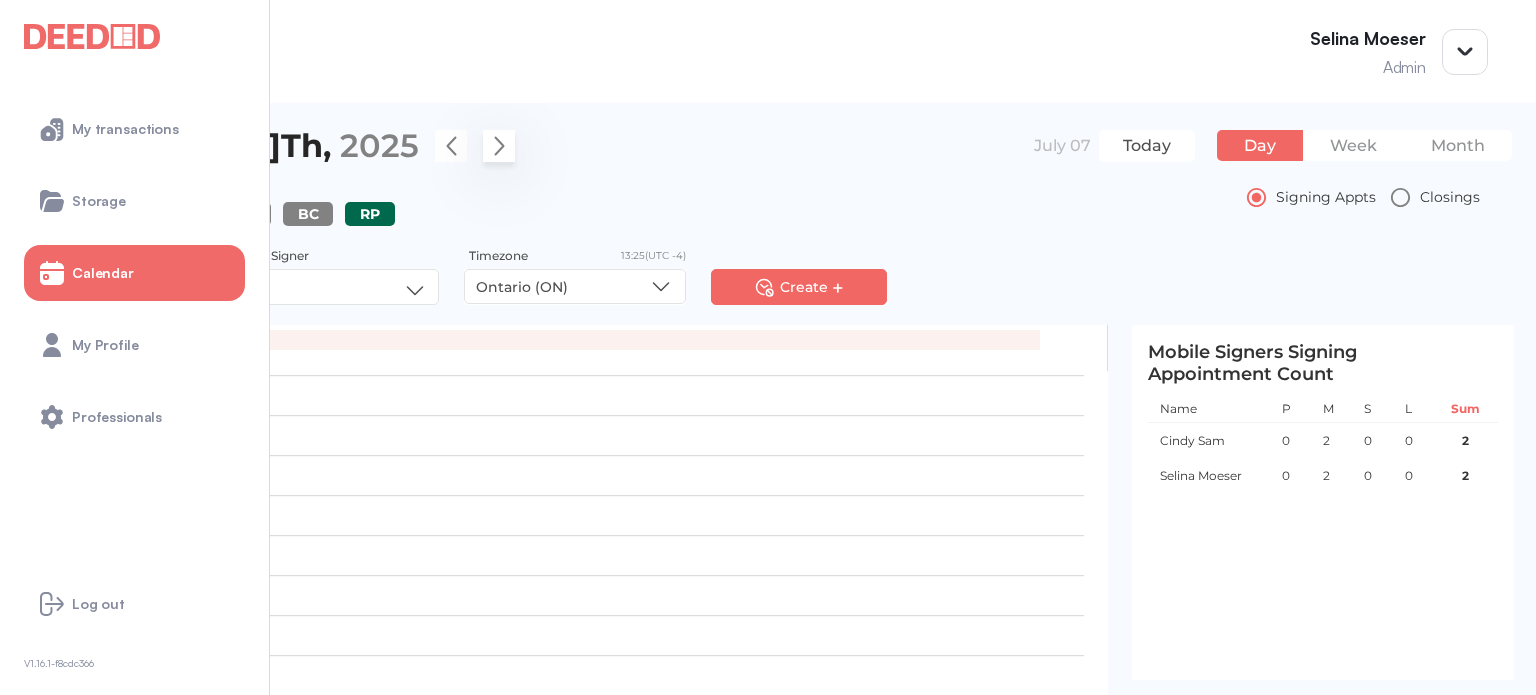click at bounding box center [499, 146] 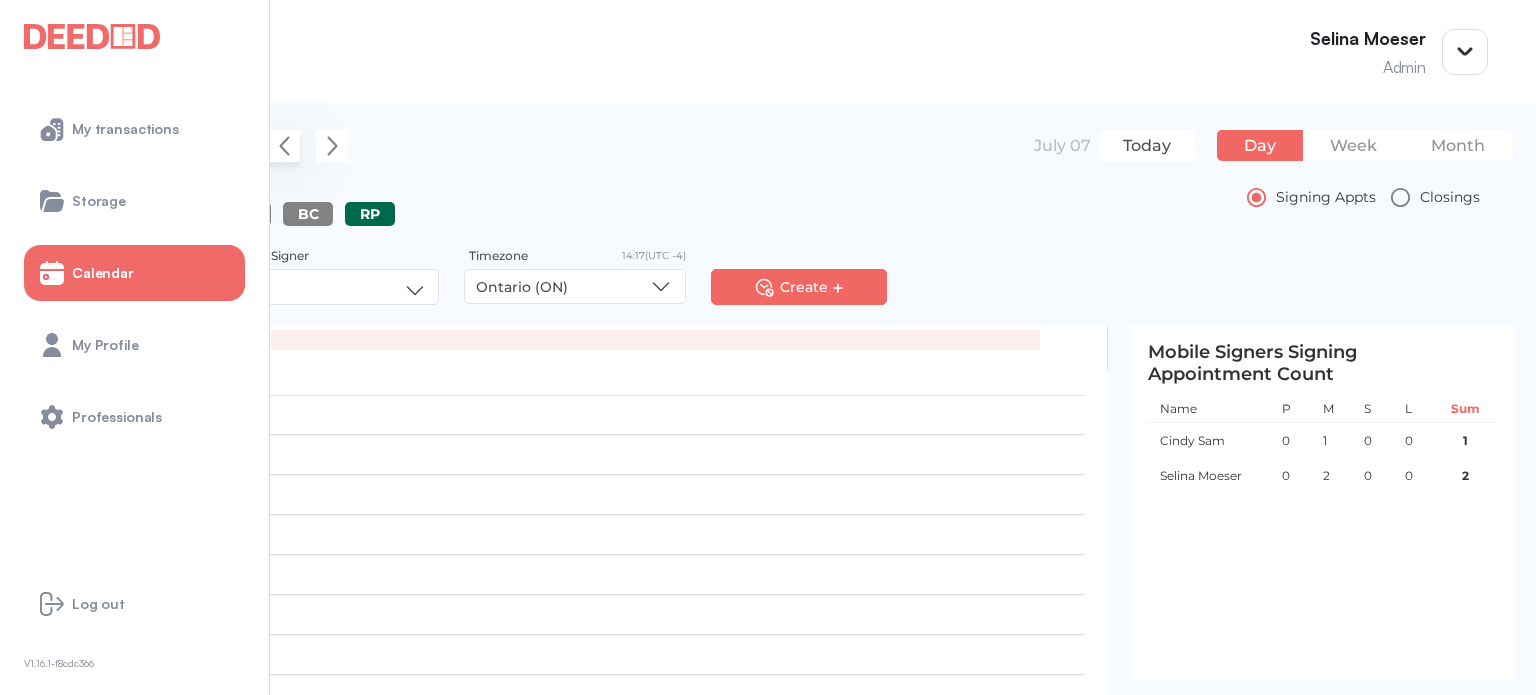 click at bounding box center [284, 146] 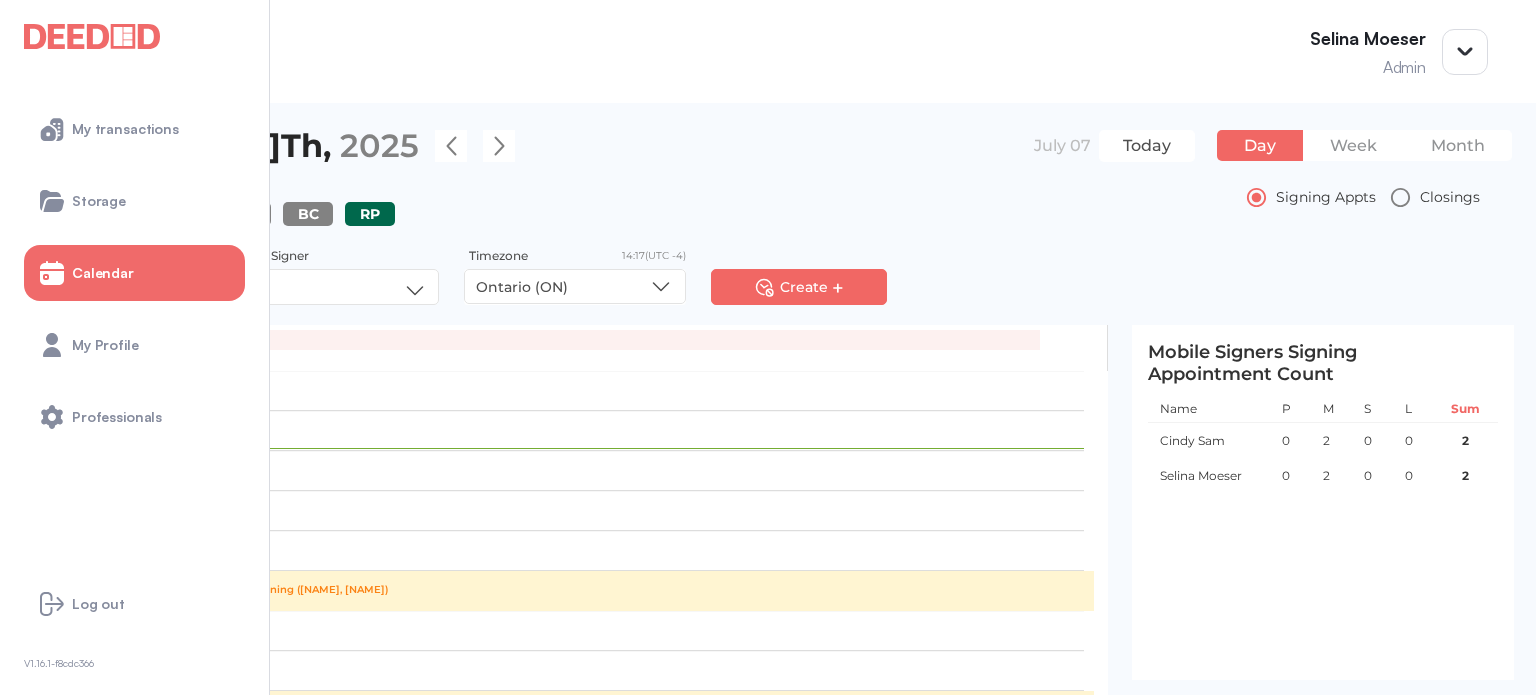 scroll, scrollTop: 800, scrollLeft: 0, axis: vertical 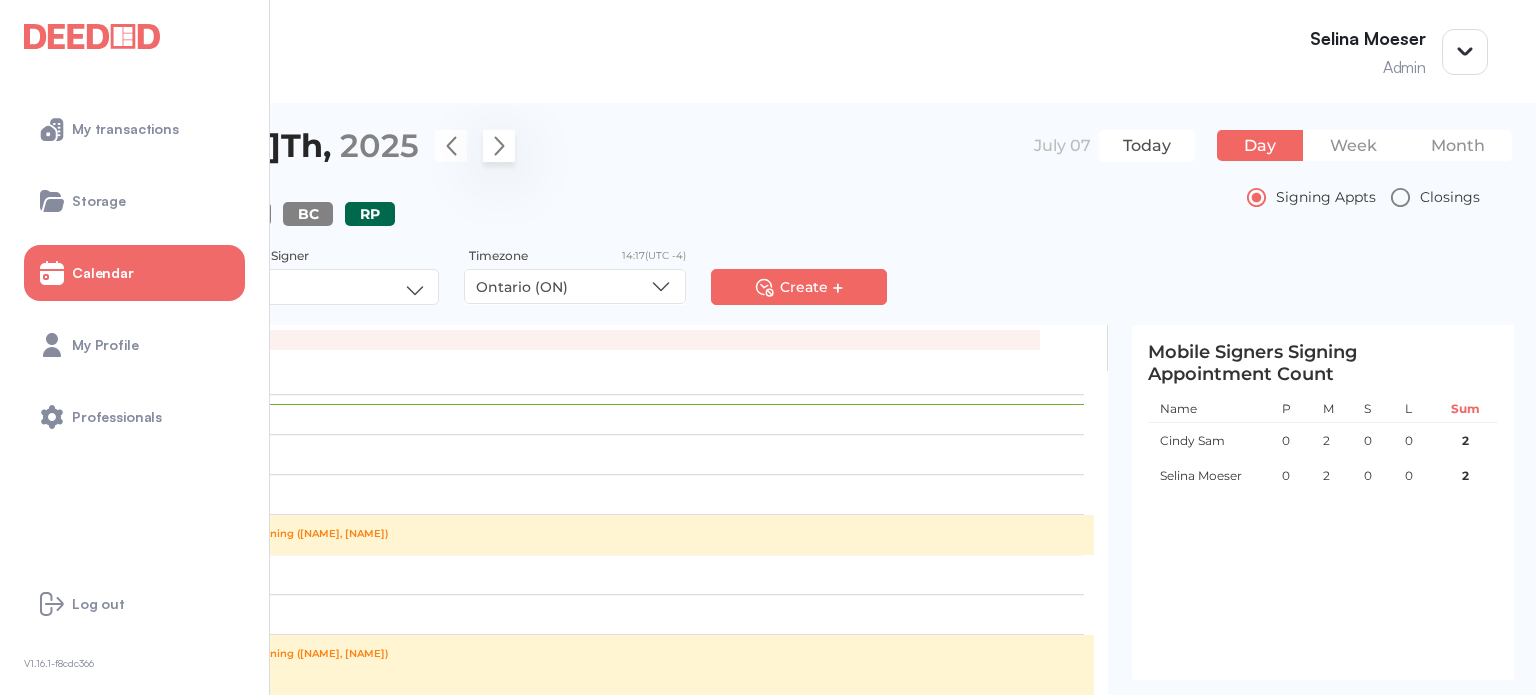 click at bounding box center [499, 146] 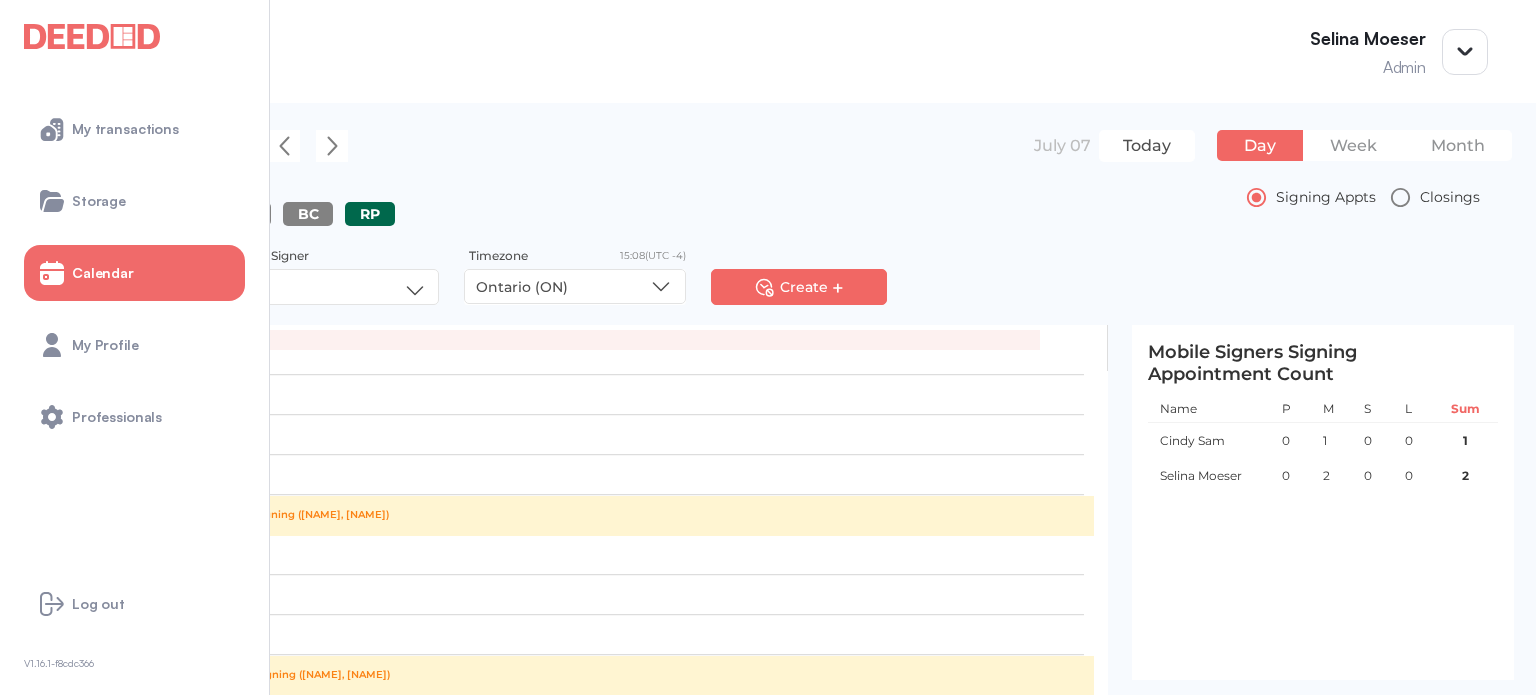 scroll, scrollTop: 400, scrollLeft: 0, axis: vertical 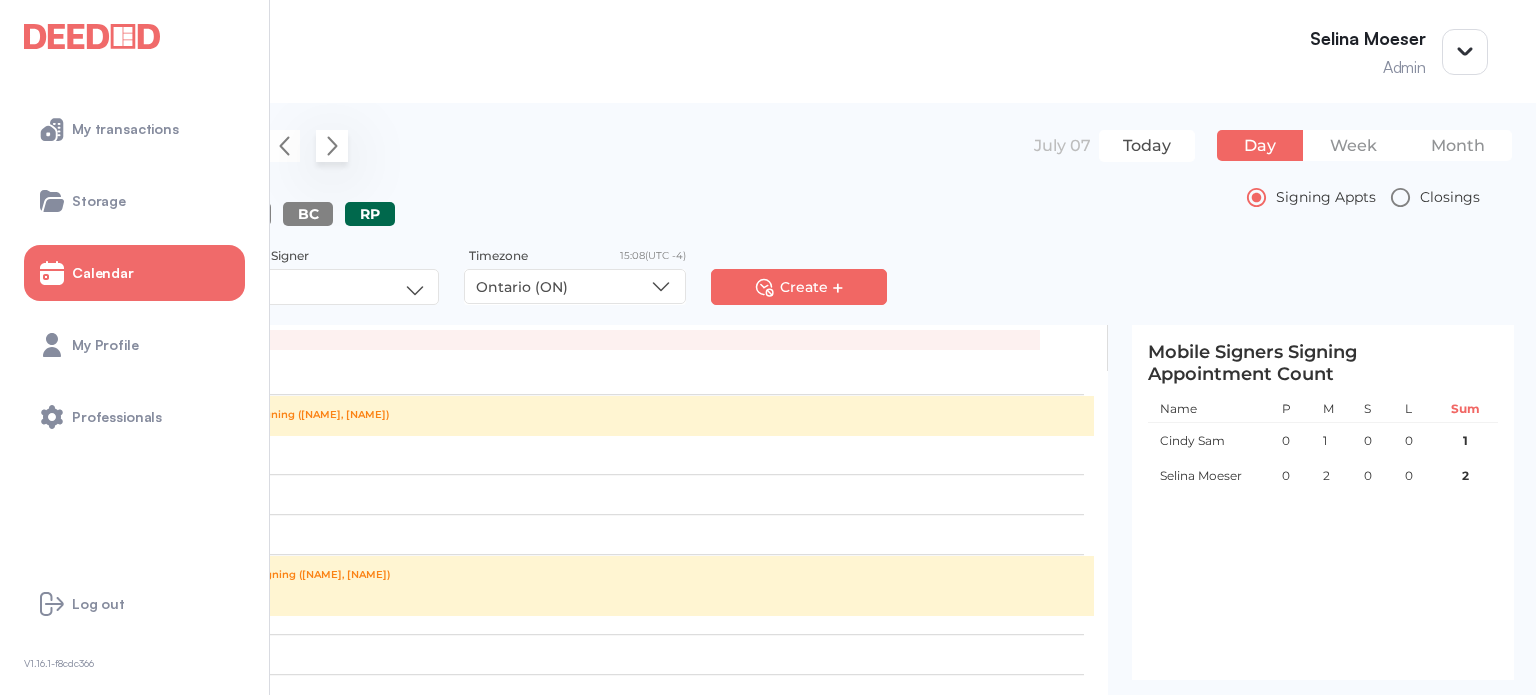 click at bounding box center [332, 146] 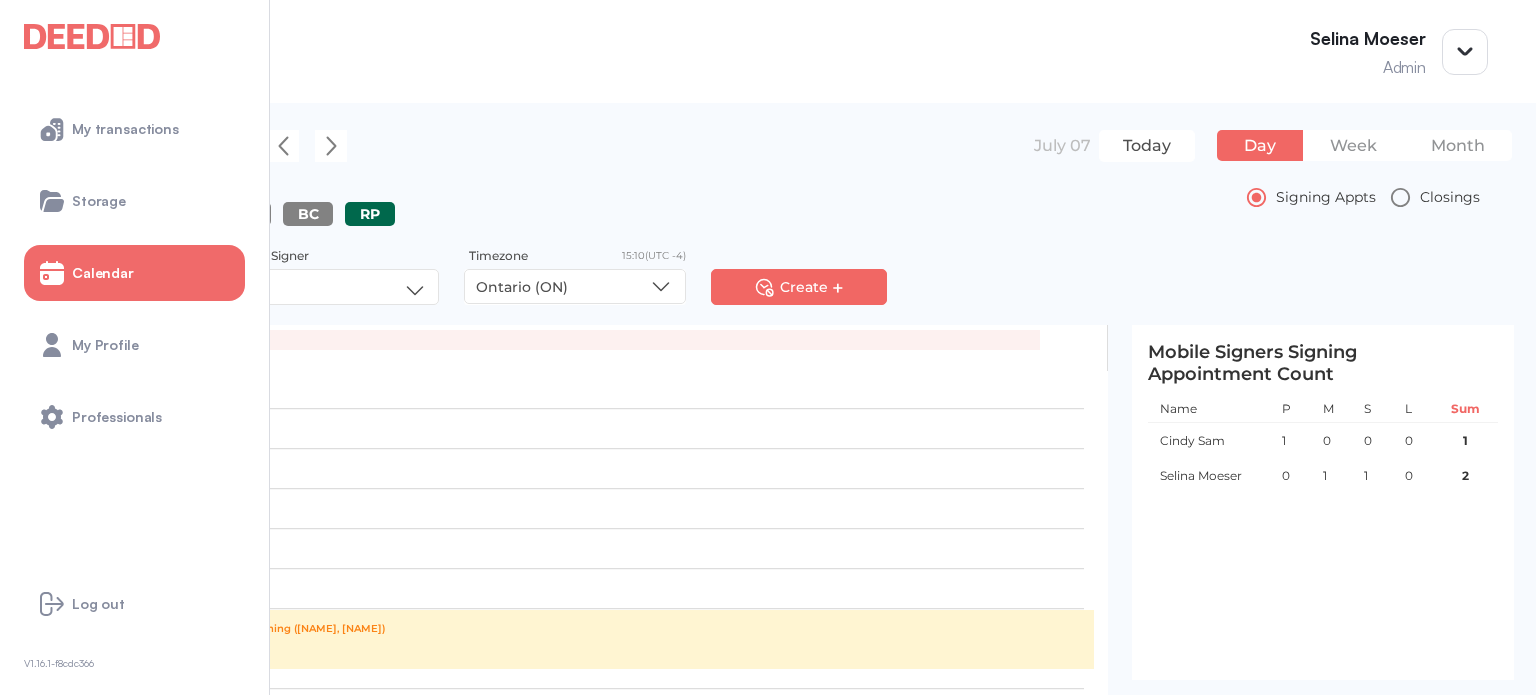 scroll, scrollTop: 299, scrollLeft: 0, axis: vertical 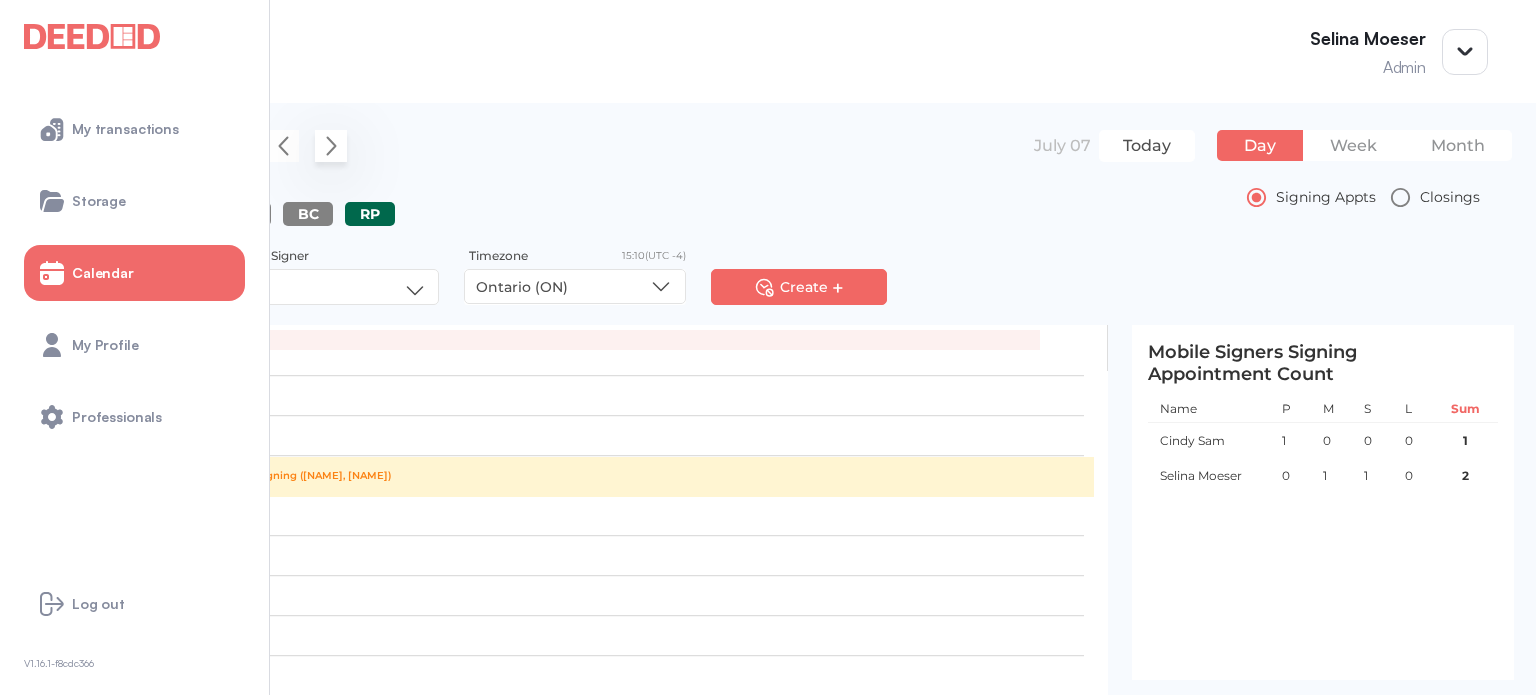 click at bounding box center (331, 146) 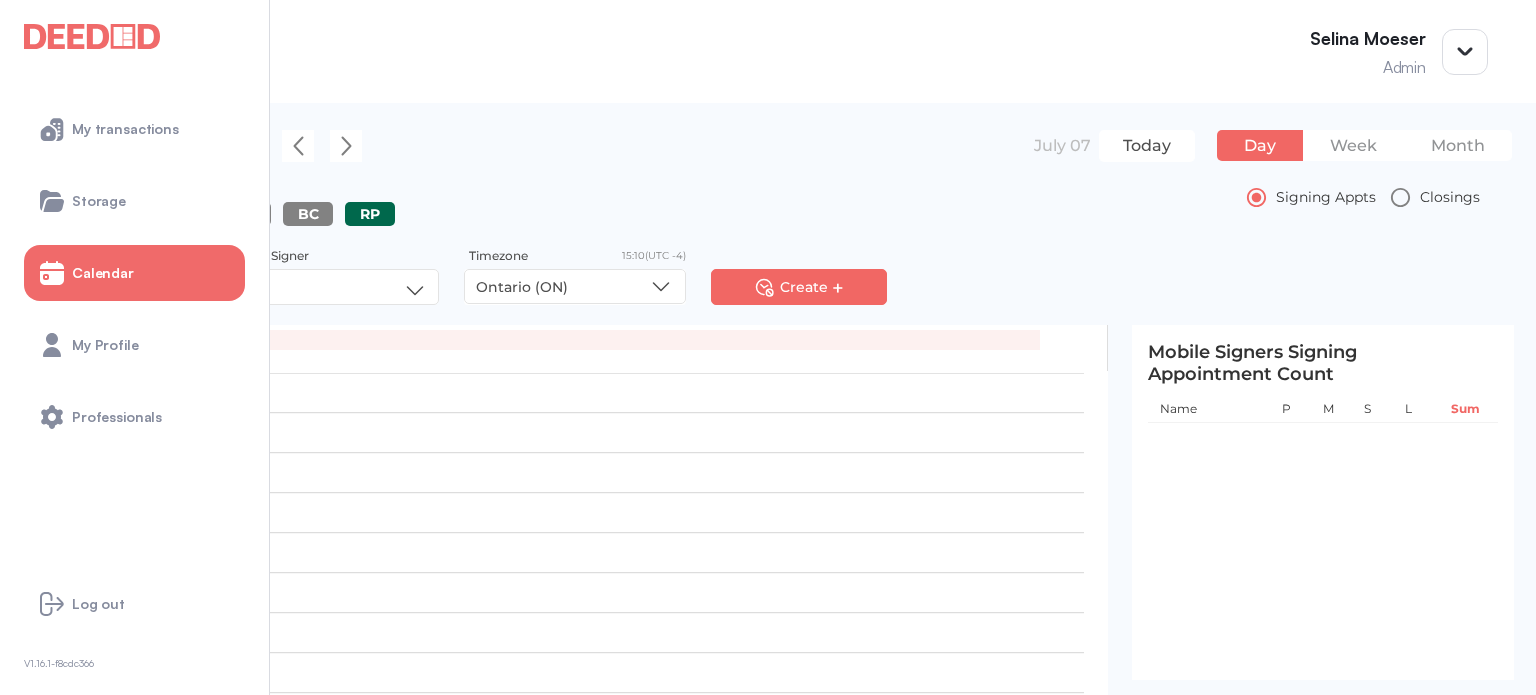 scroll, scrollTop: 0, scrollLeft: 0, axis: both 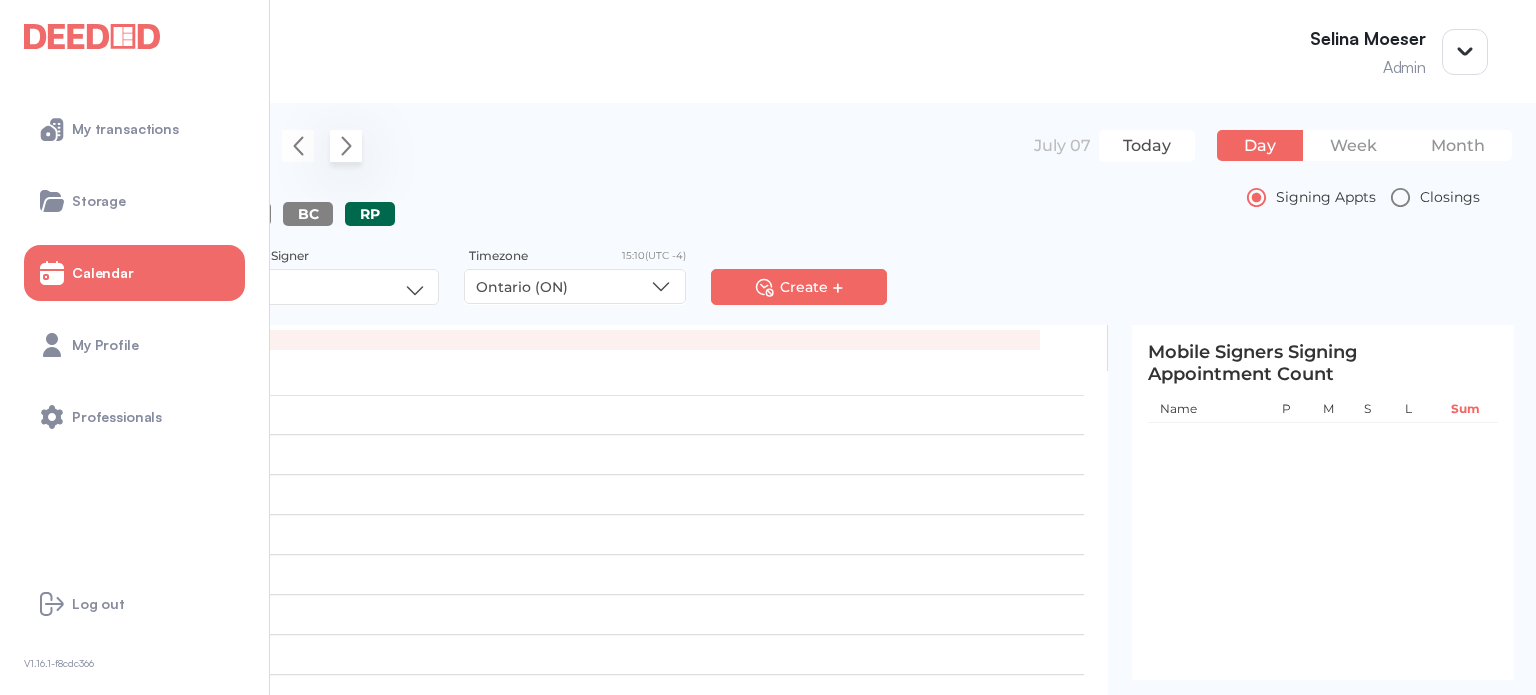click at bounding box center [346, 146] 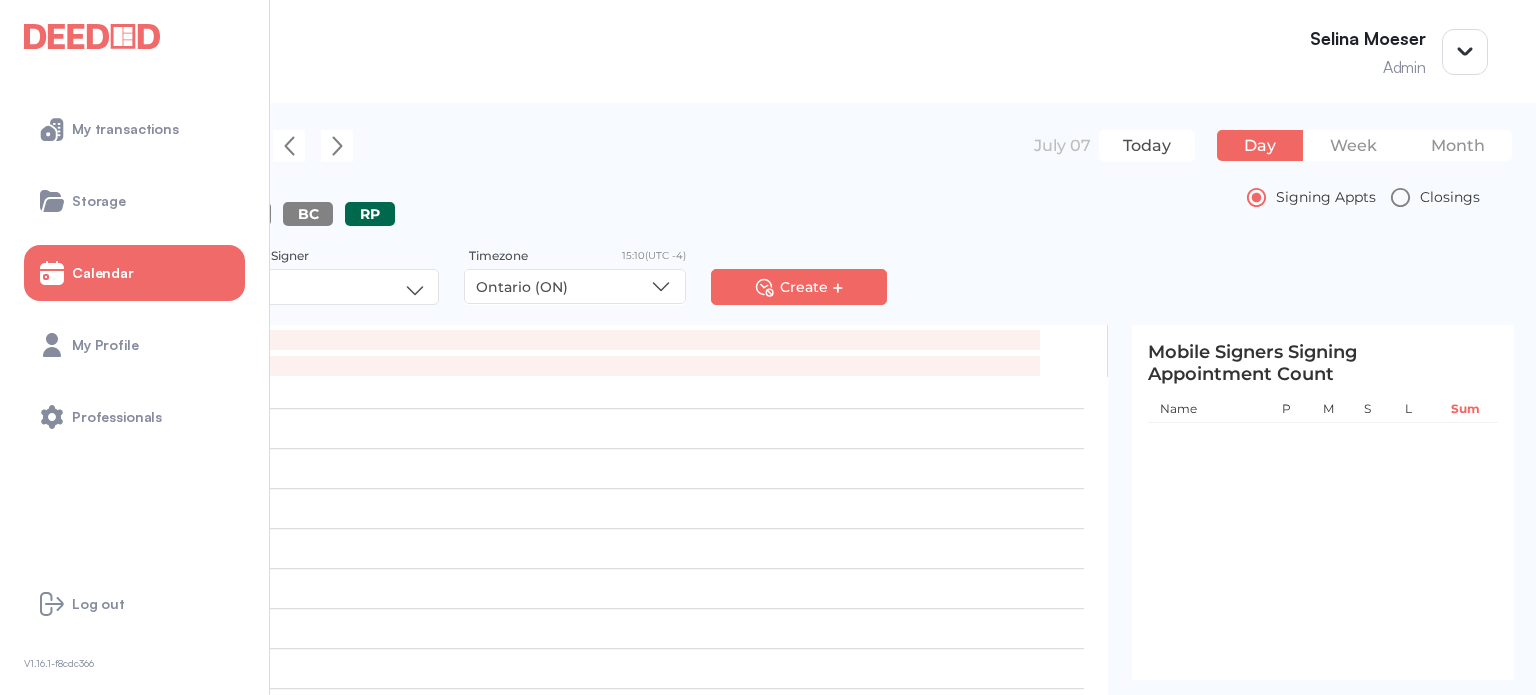 scroll, scrollTop: 700, scrollLeft: 0, axis: vertical 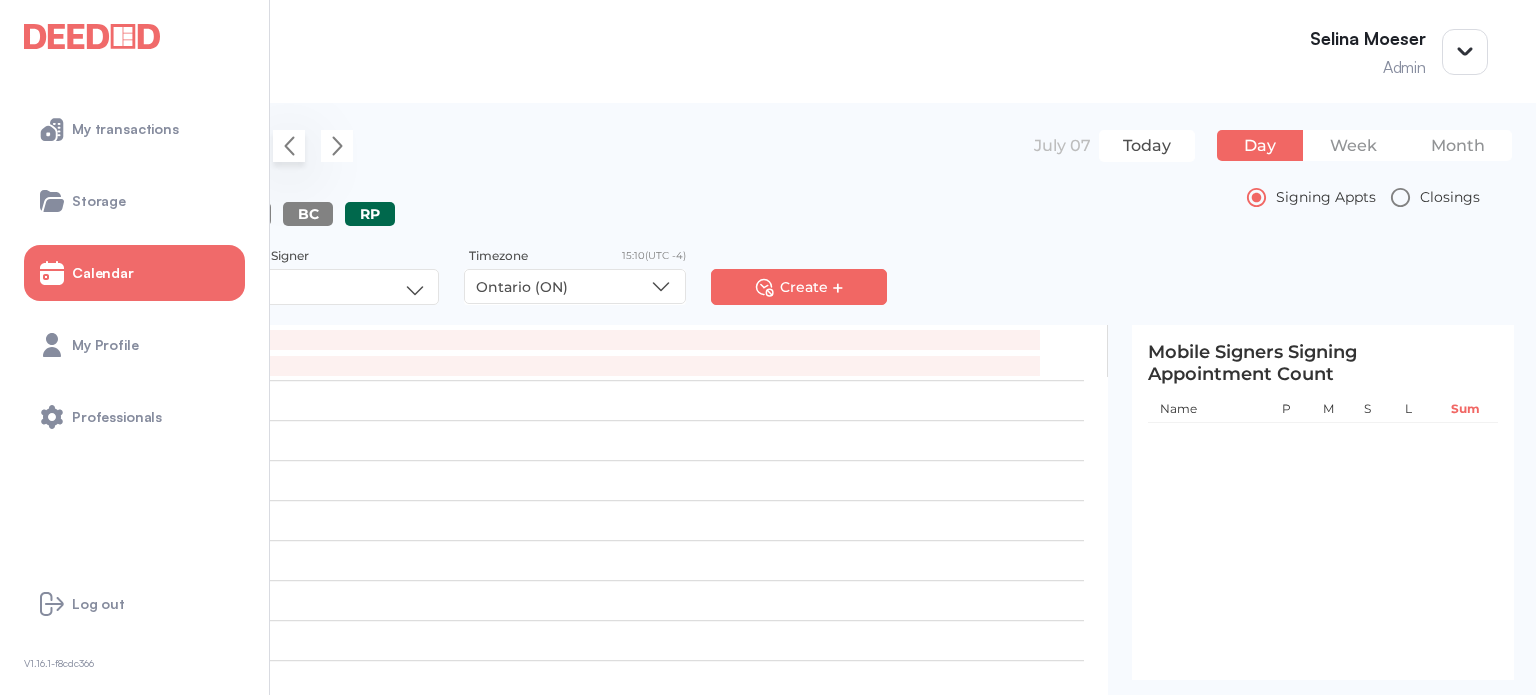 click at bounding box center (289, 146) 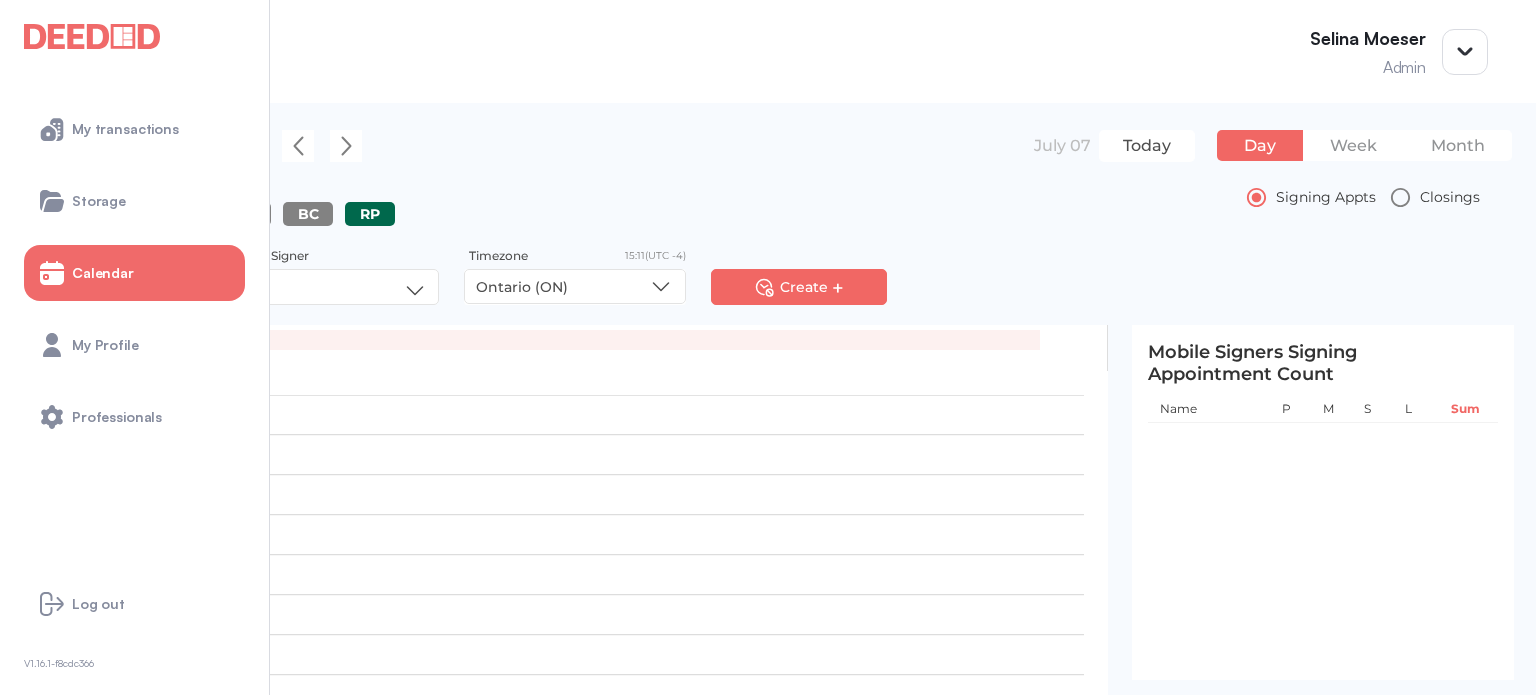 click on "Today" at bounding box center (1147, 146) 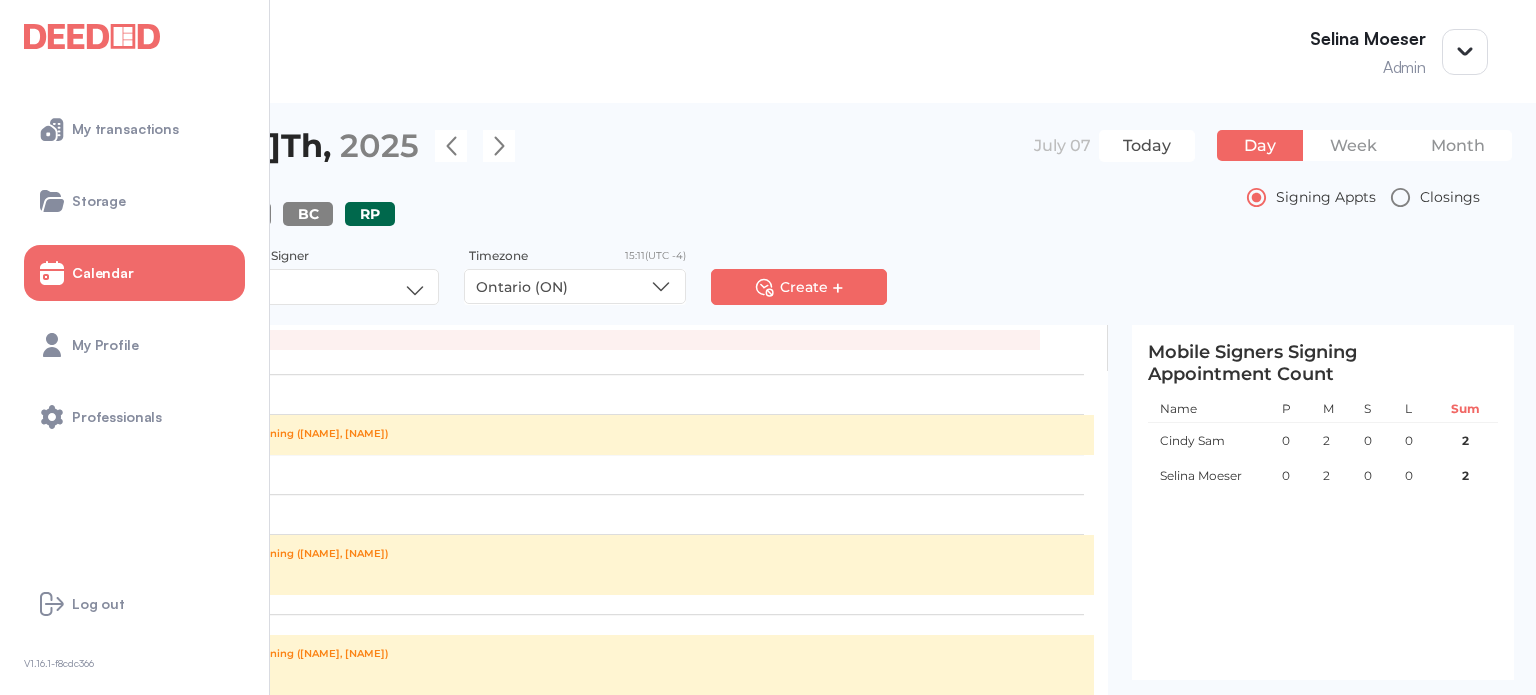 scroll, scrollTop: 998, scrollLeft: 0, axis: vertical 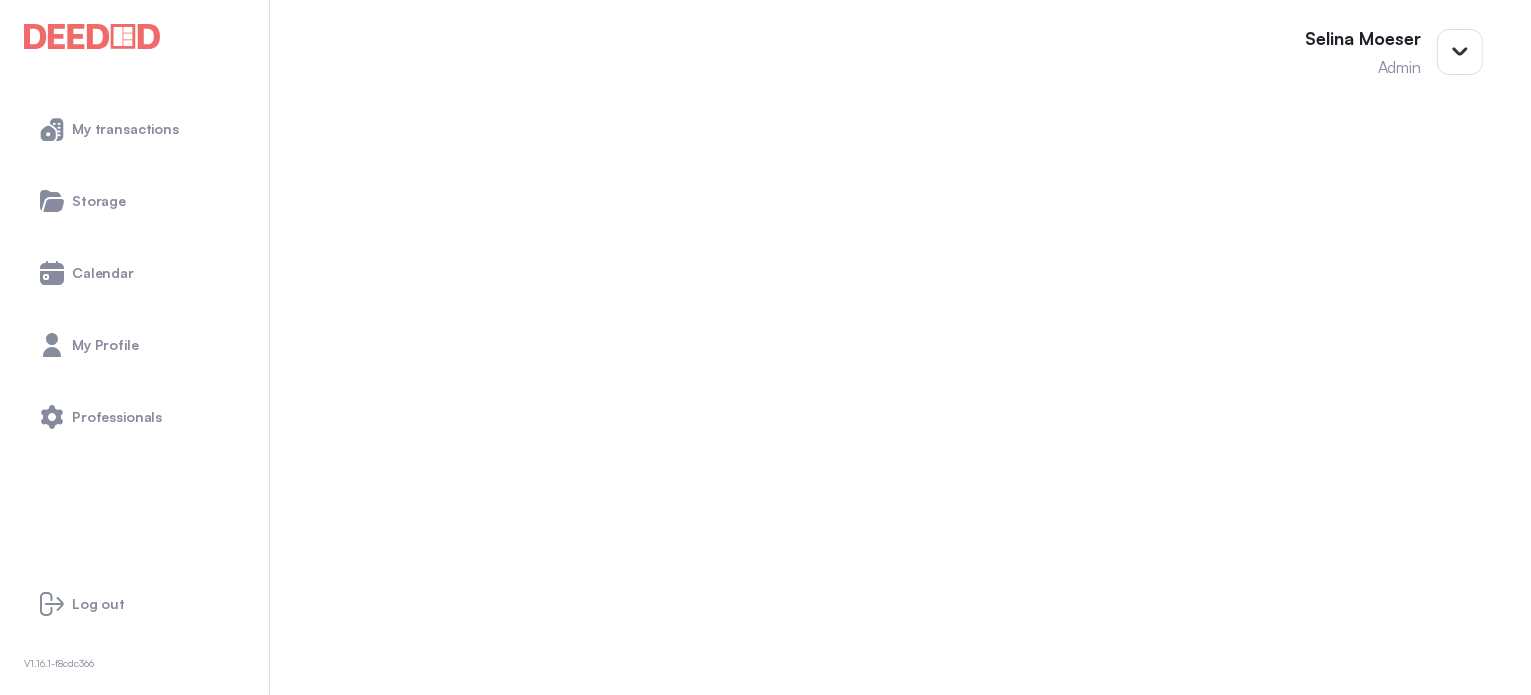 click on "Mortgage Commitment" at bounding box center [765, 576] 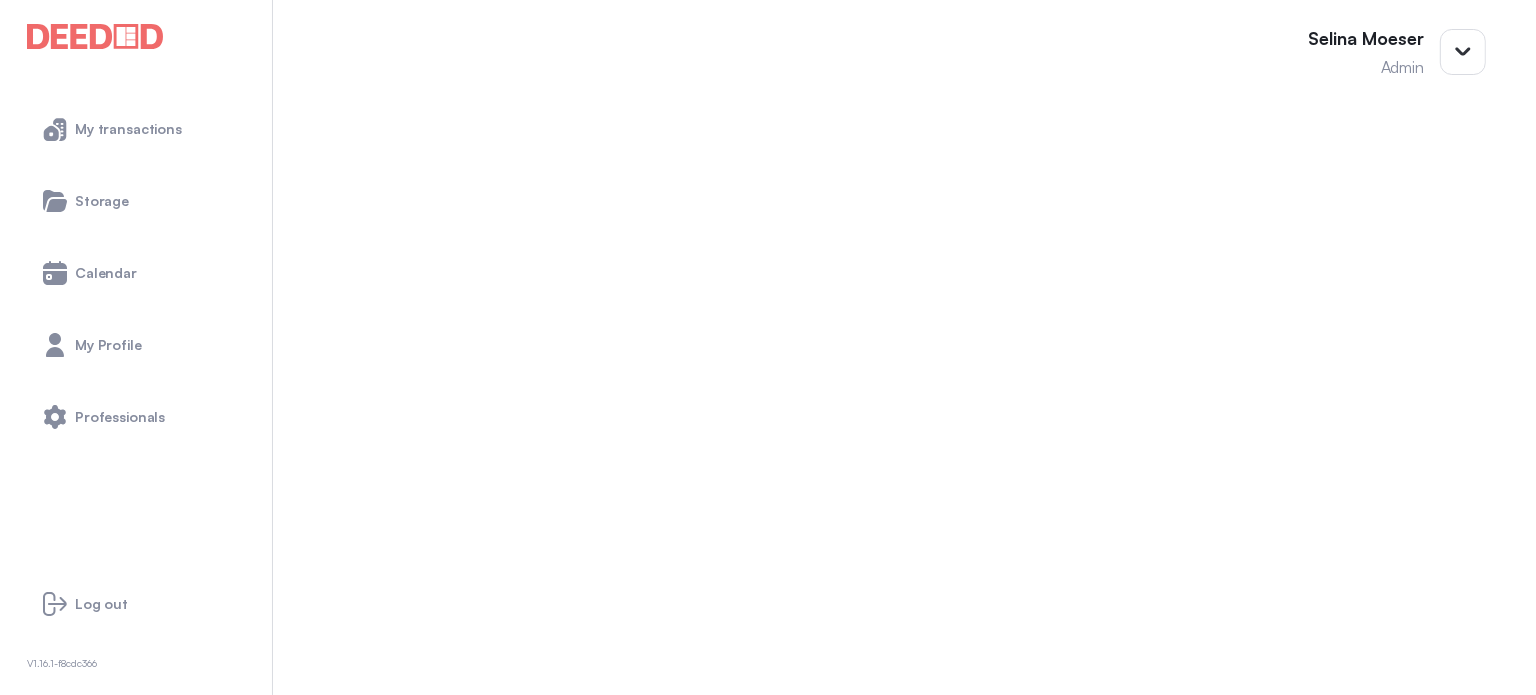 scroll, scrollTop: 0, scrollLeft: 0, axis: both 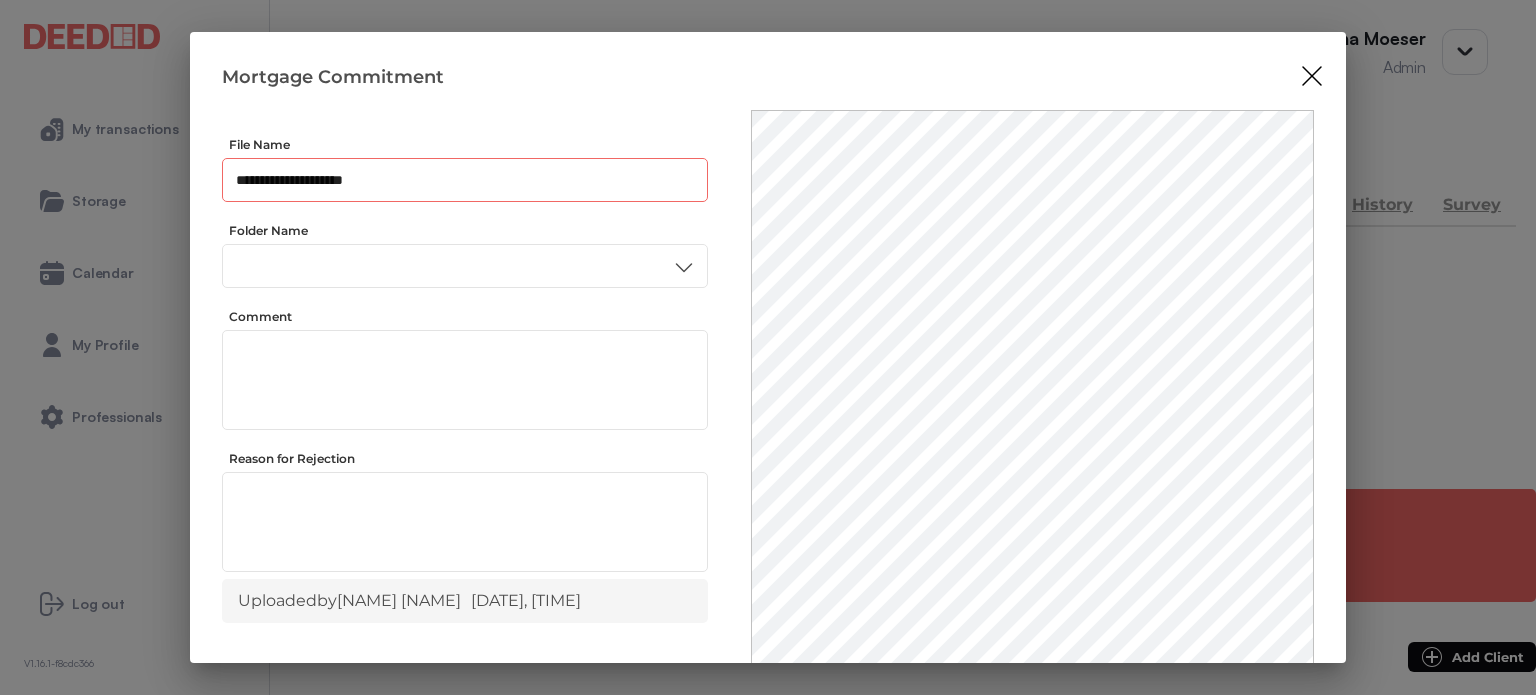 click on "**********" at bounding box center [465, 180] 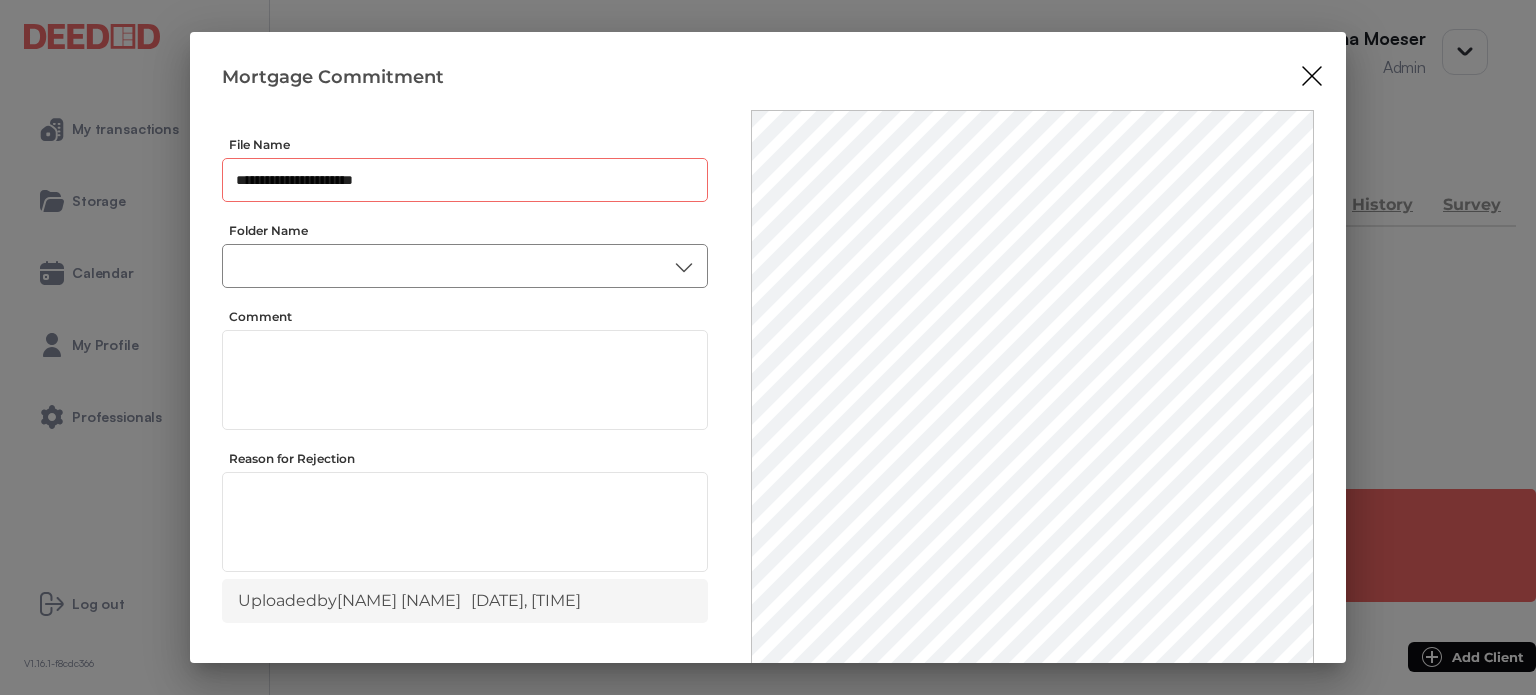 type on "**********" 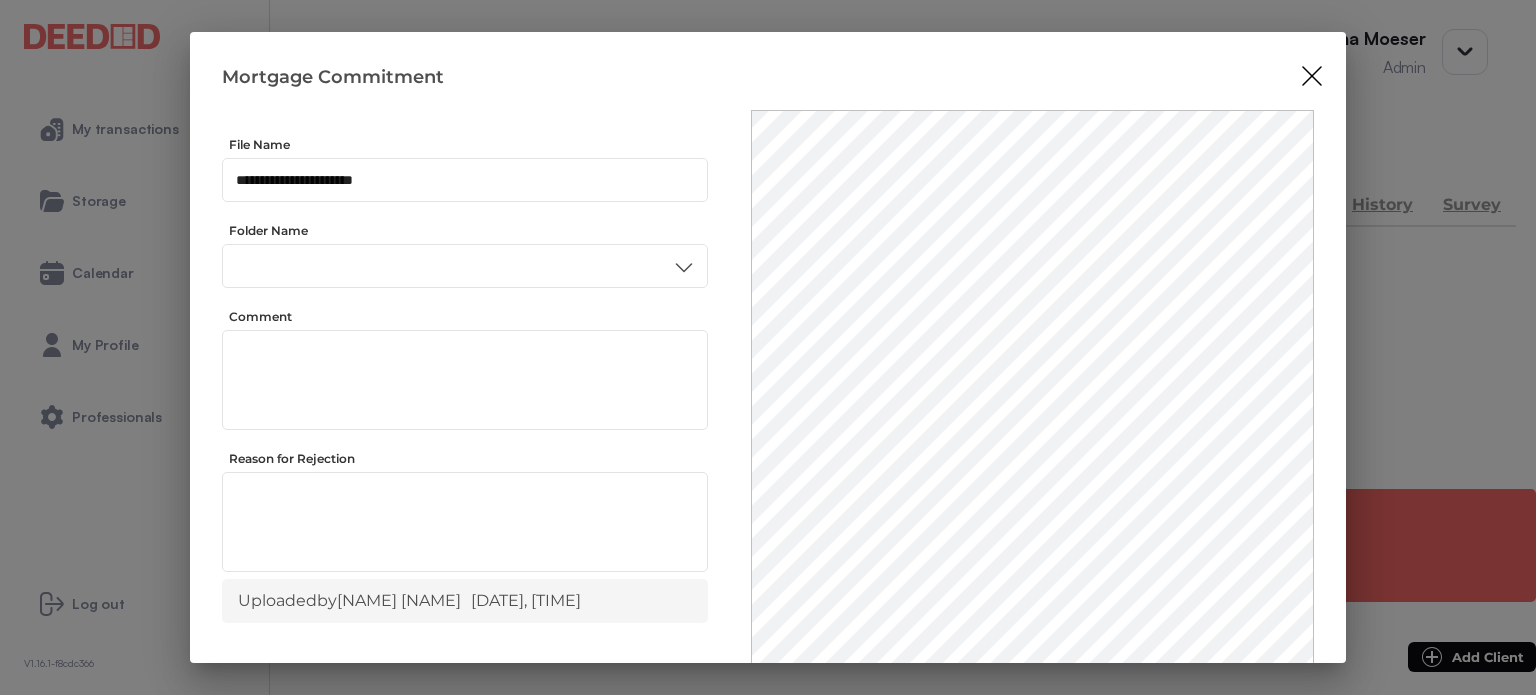 click on "Other" at bounding box center [464, 500] 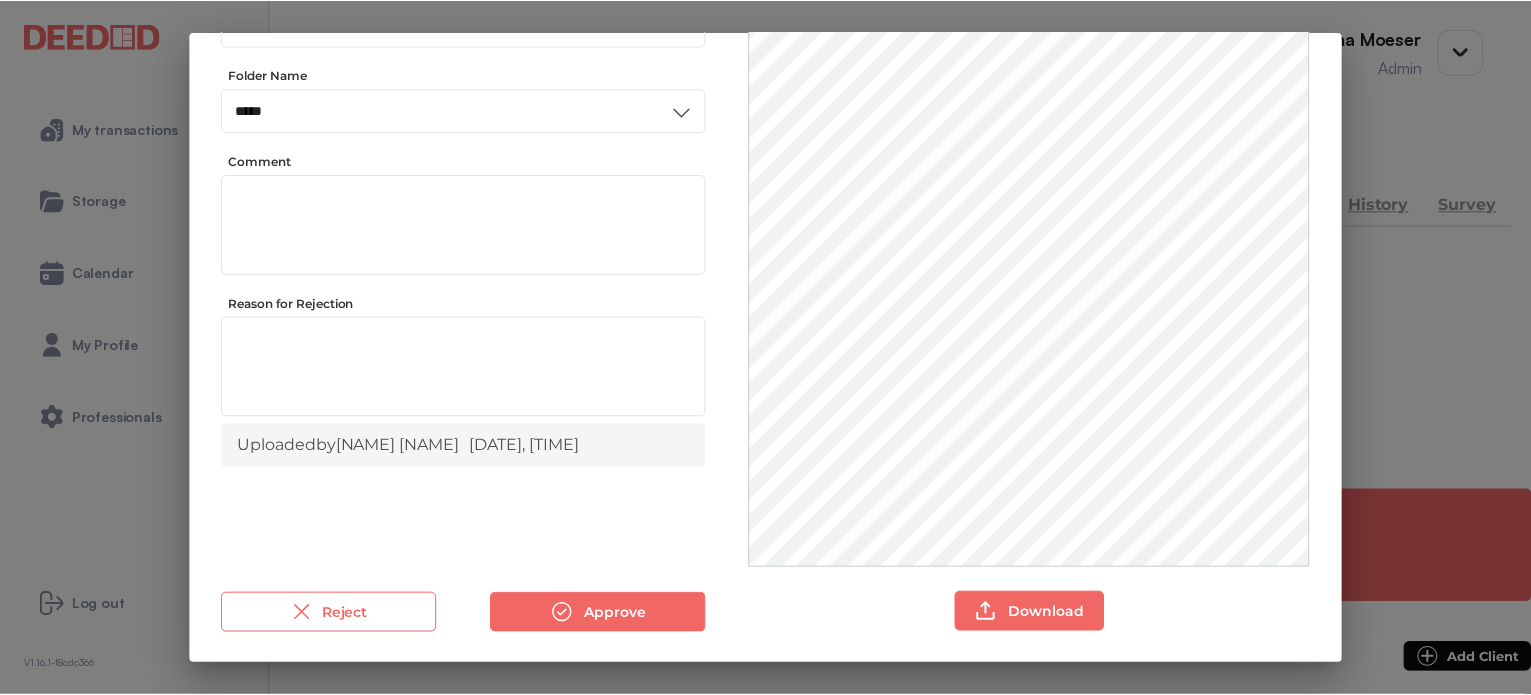 scroll, scrollTop: 156, scrollLeft: 0, axis: vertical 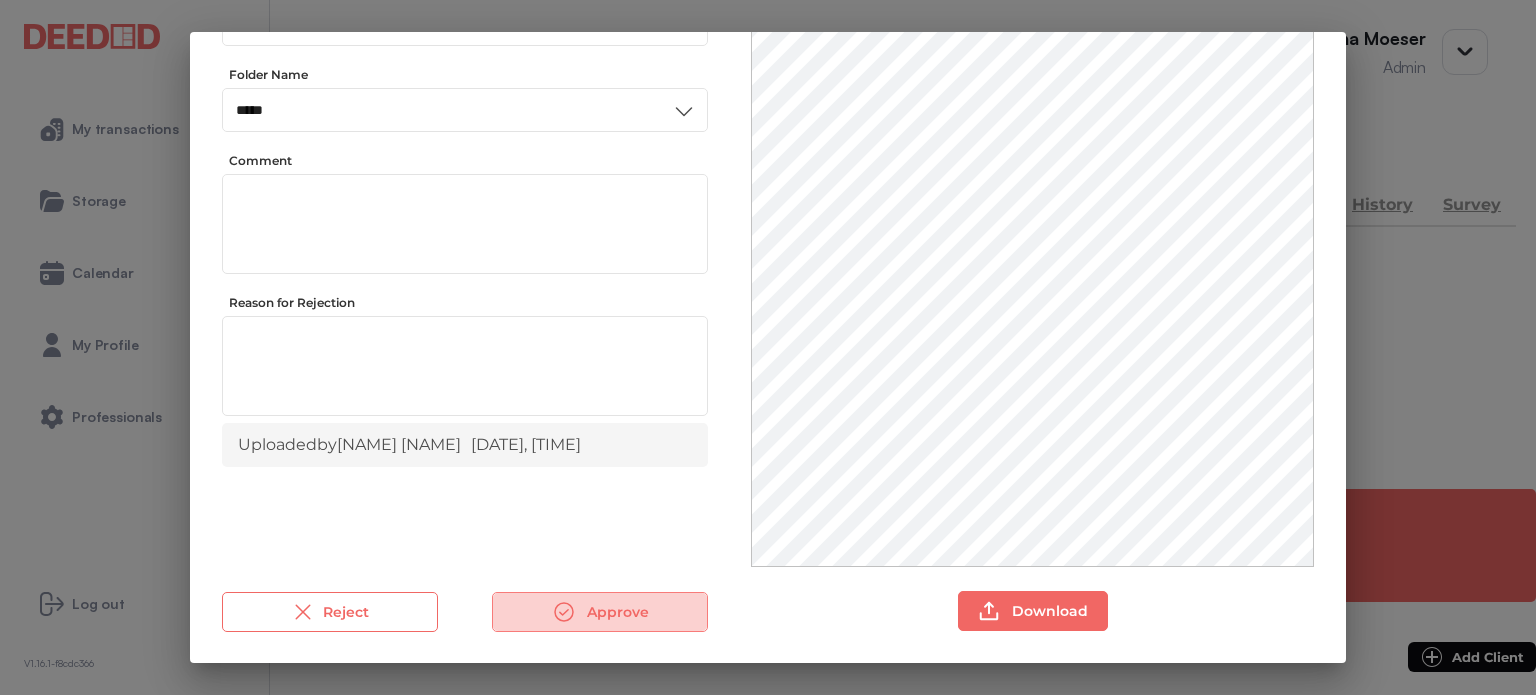 click on "Approve" at bounding box center [600, 612] 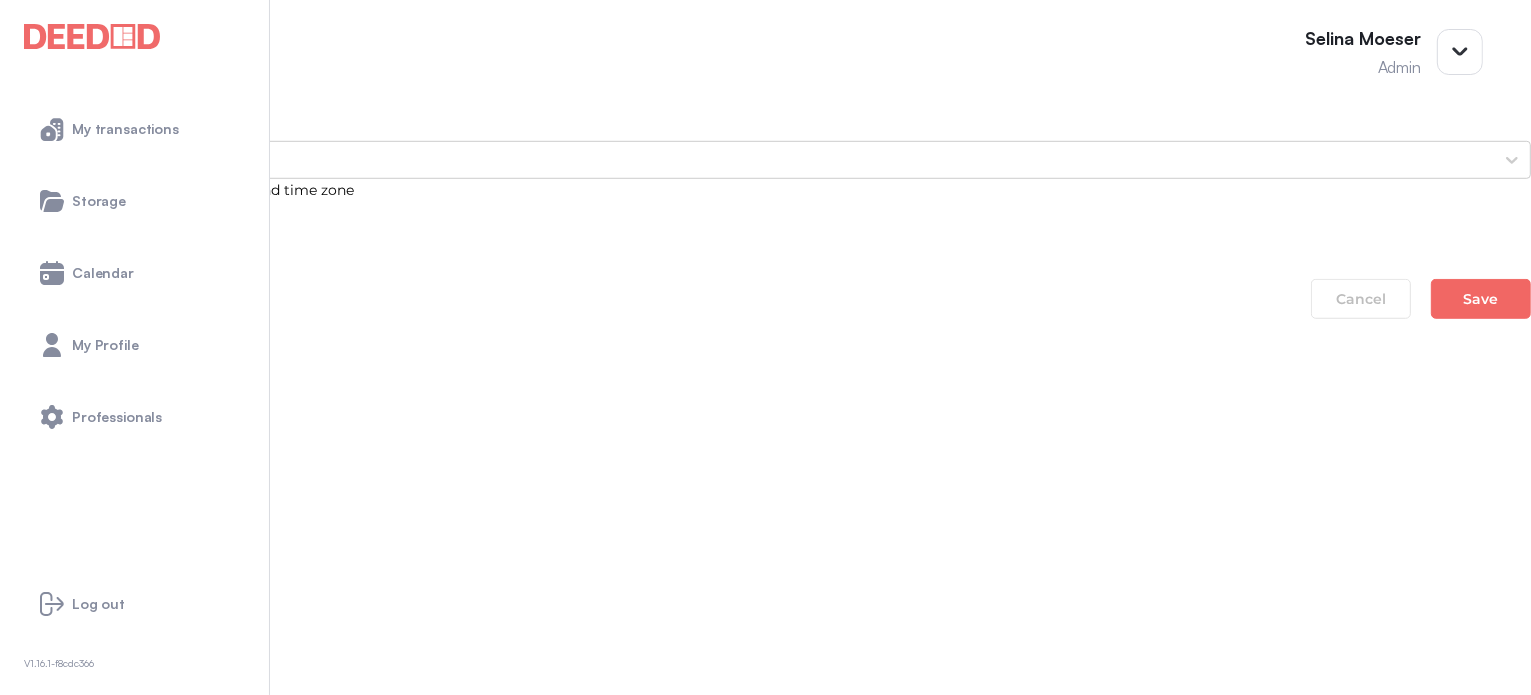 scroll, scrollTop: 1400, scrollLeft: 0, axis: vertical 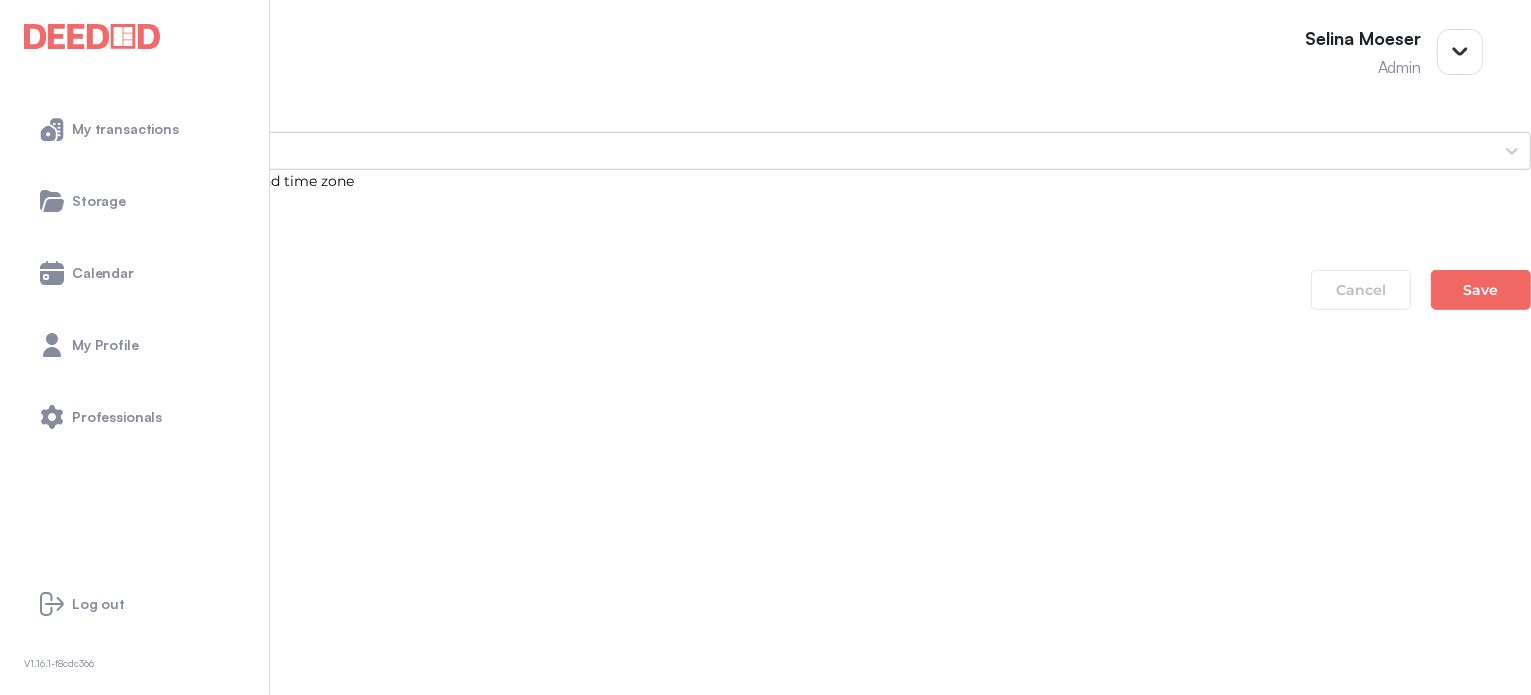 click on "Current Property Tax Bill" at bounding box center (765, 980) 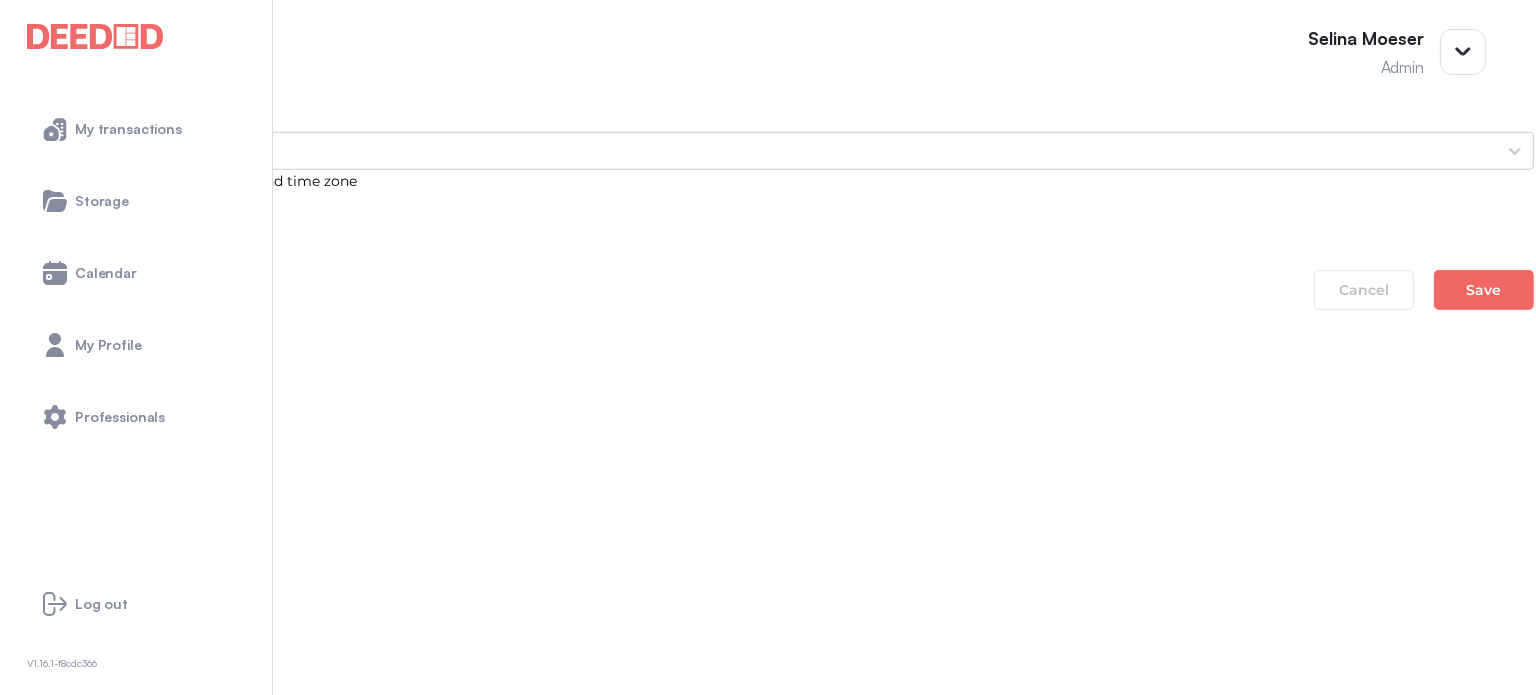 scroll, scrollTop: 0, scrollLeft: 0, axis: both 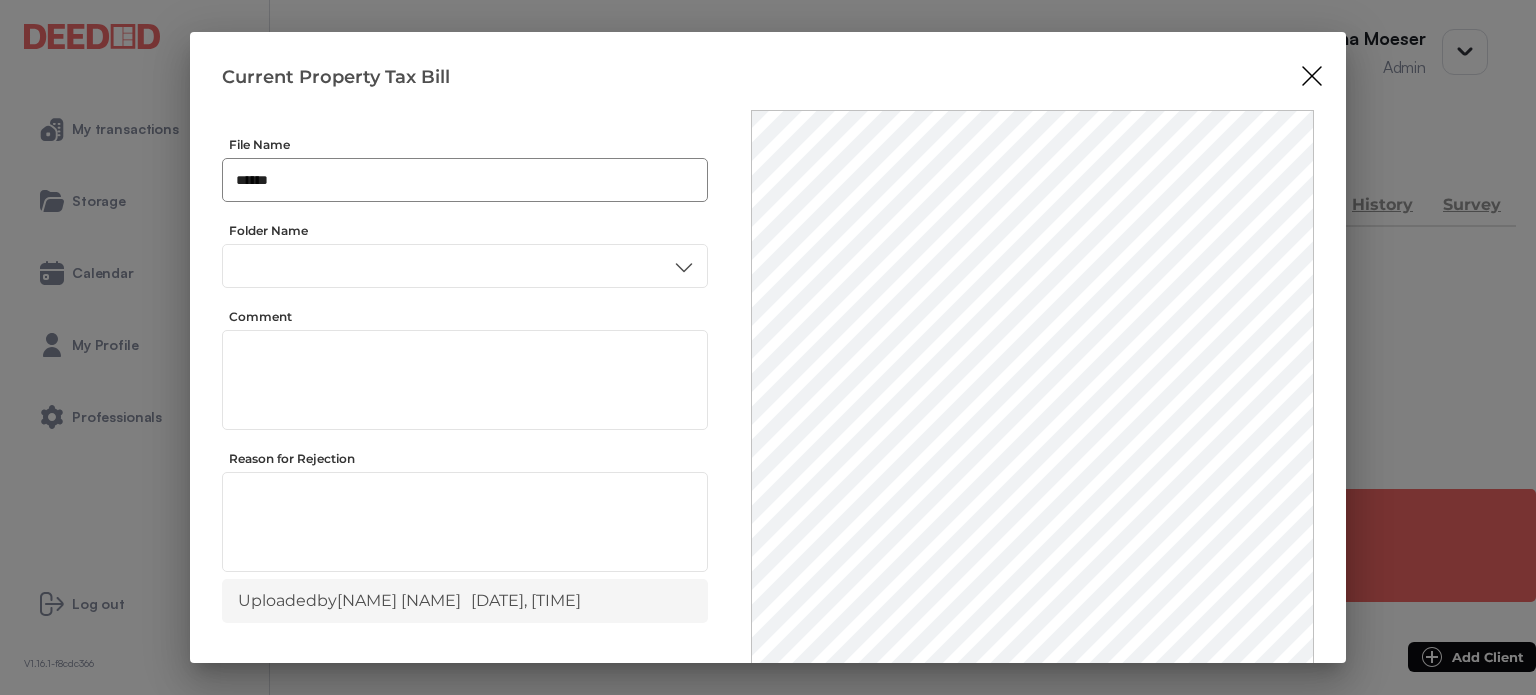 click on "******" at bounding box center [465, 180] 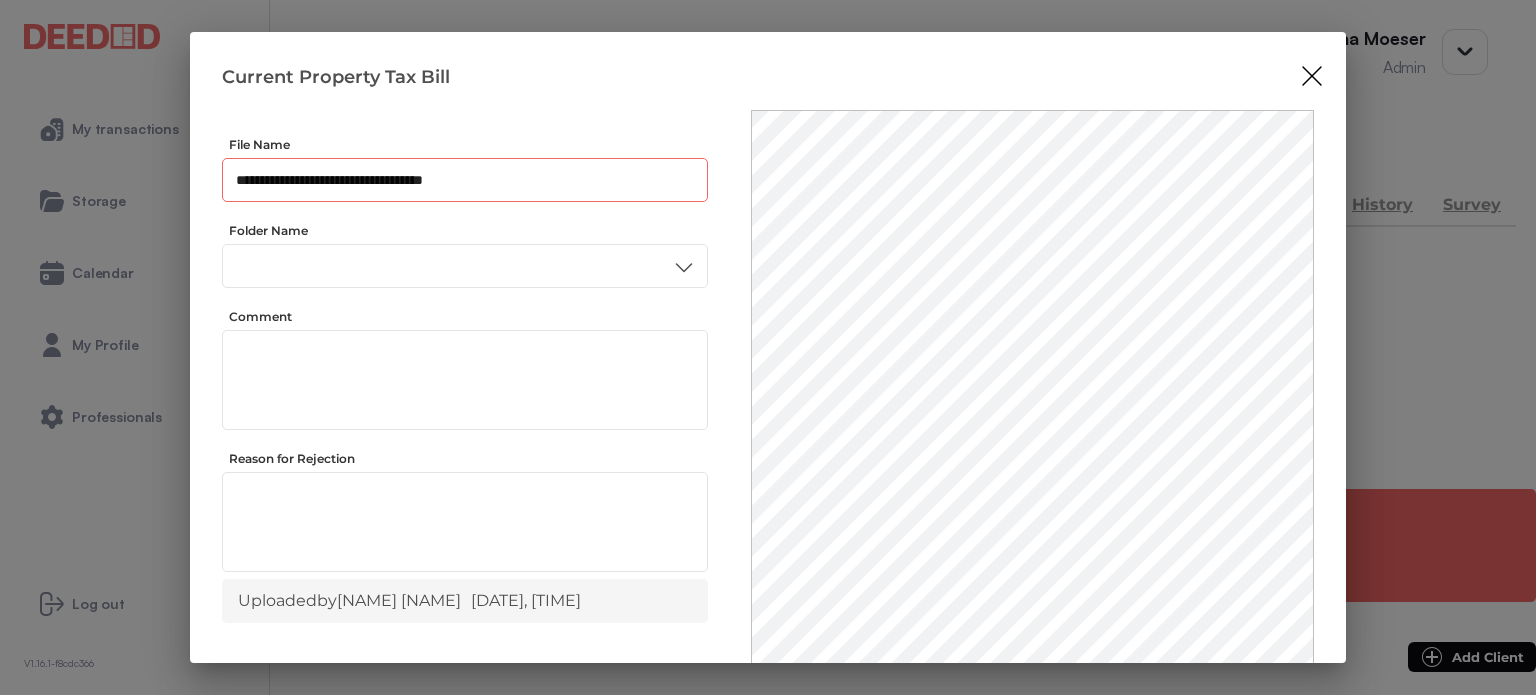 type on "**********" 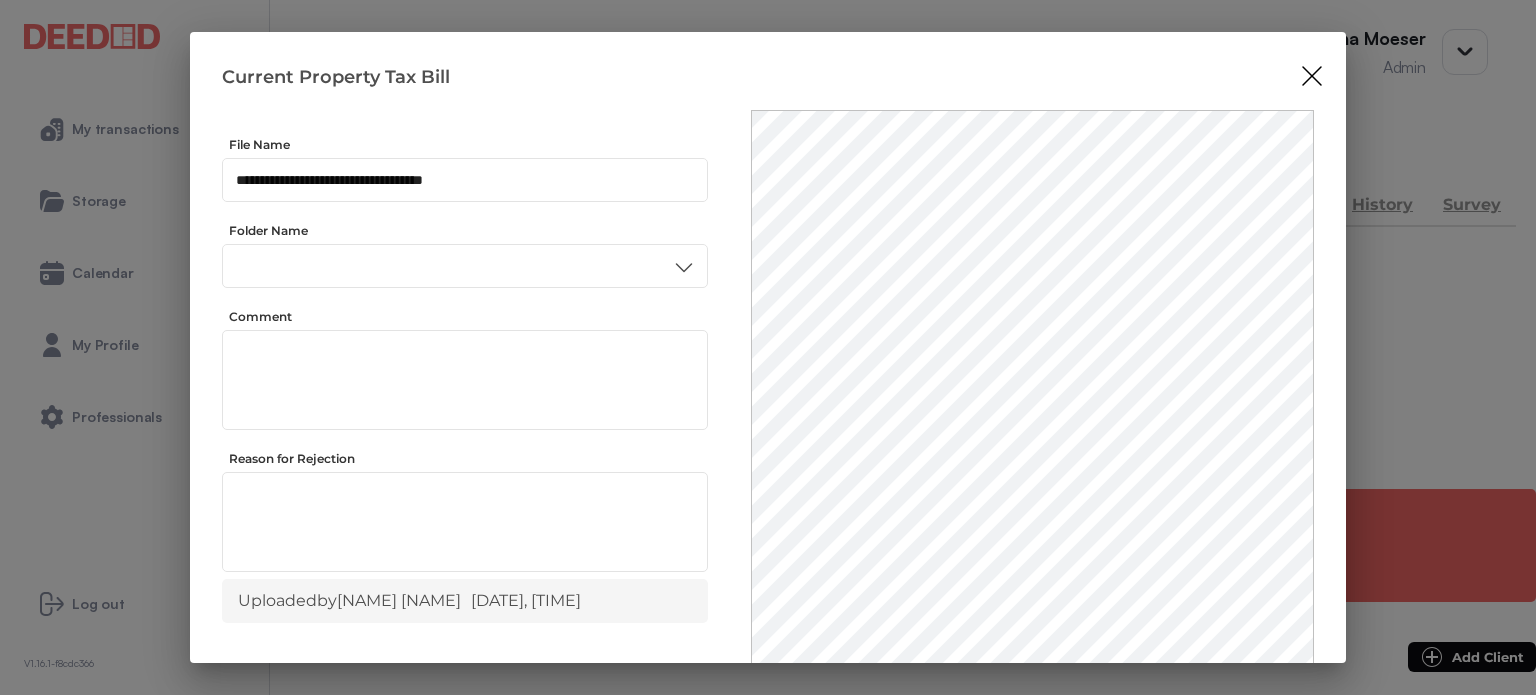 scroll, scrollTop: 60, scrollLeft: 0, axis: vertical 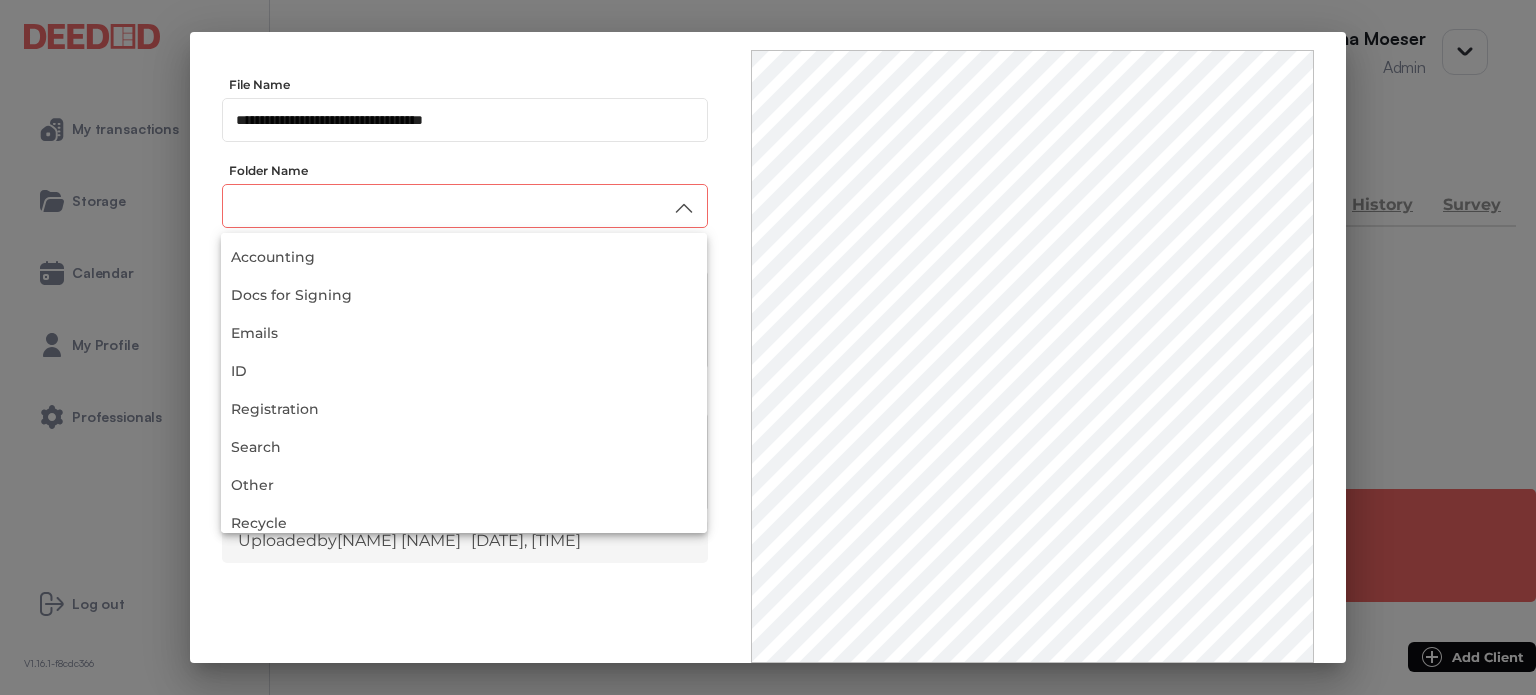 click at bounding box center [465, 206] 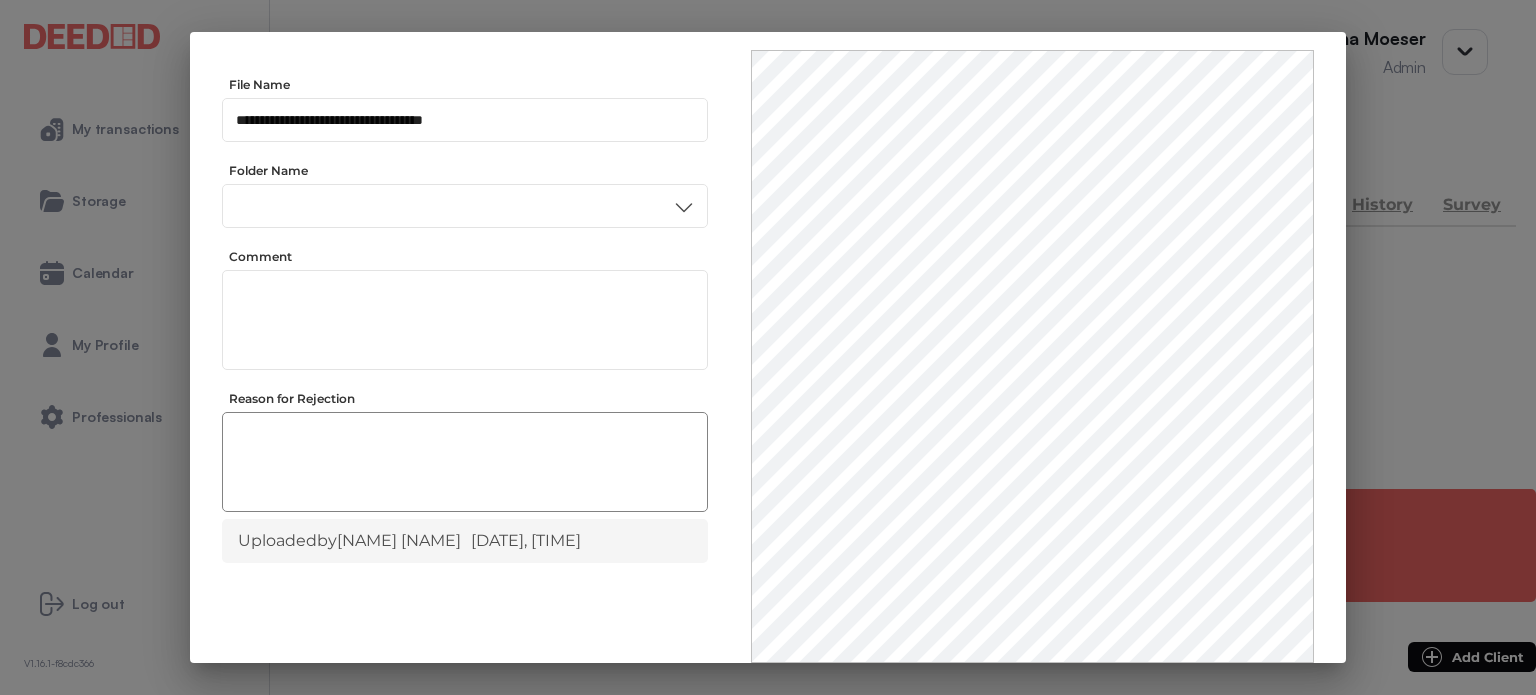click on "Other" at bounding box center (464, 440) 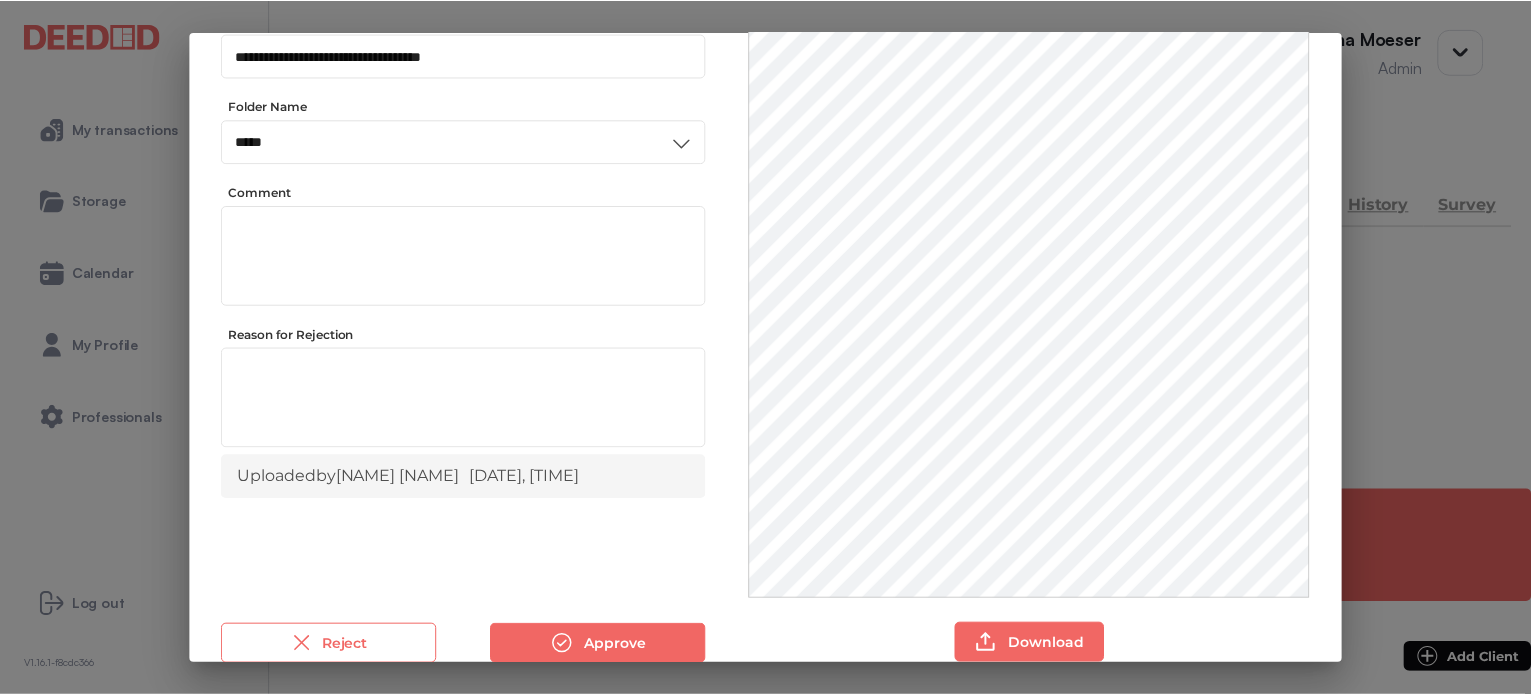 scroll, scrollTop: 156, scrollLeft: 0, axis: vertical 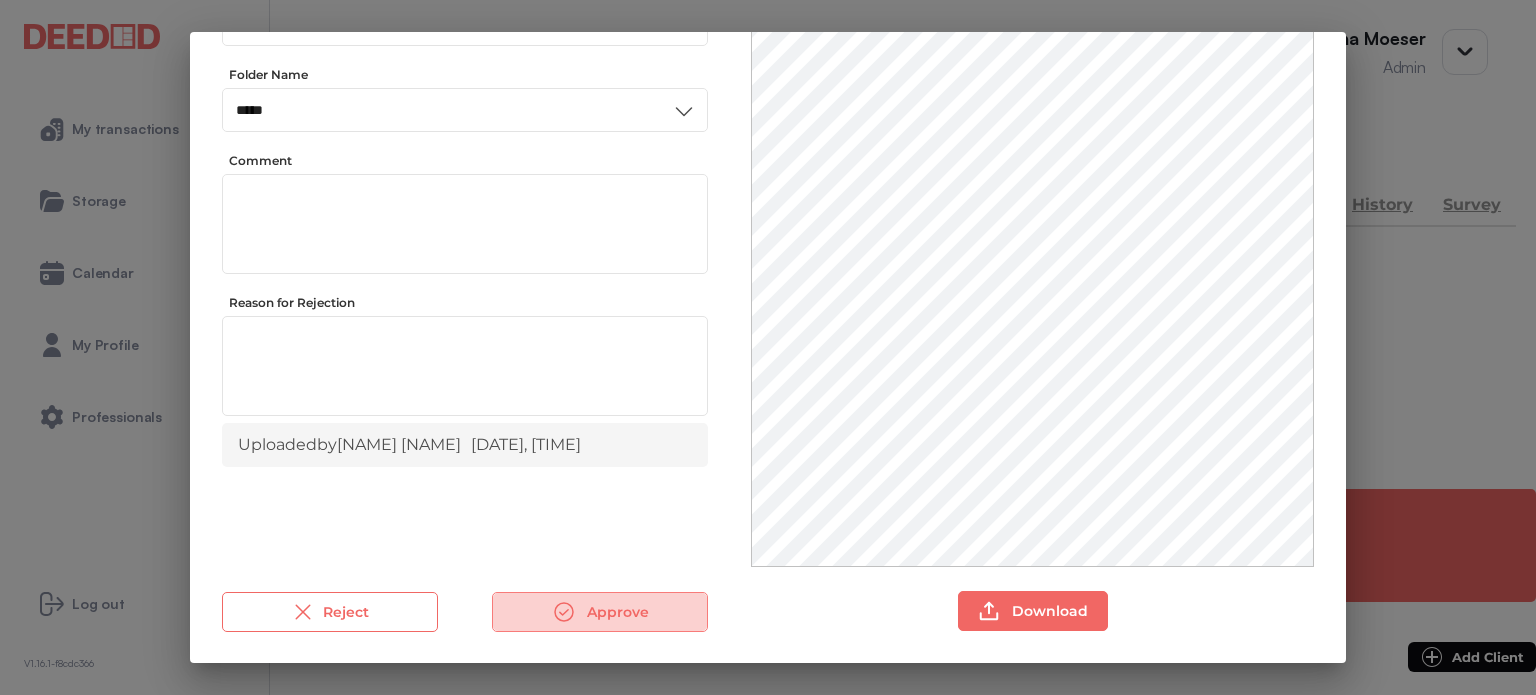 click on "Approve" at bounding box center (600, 612) 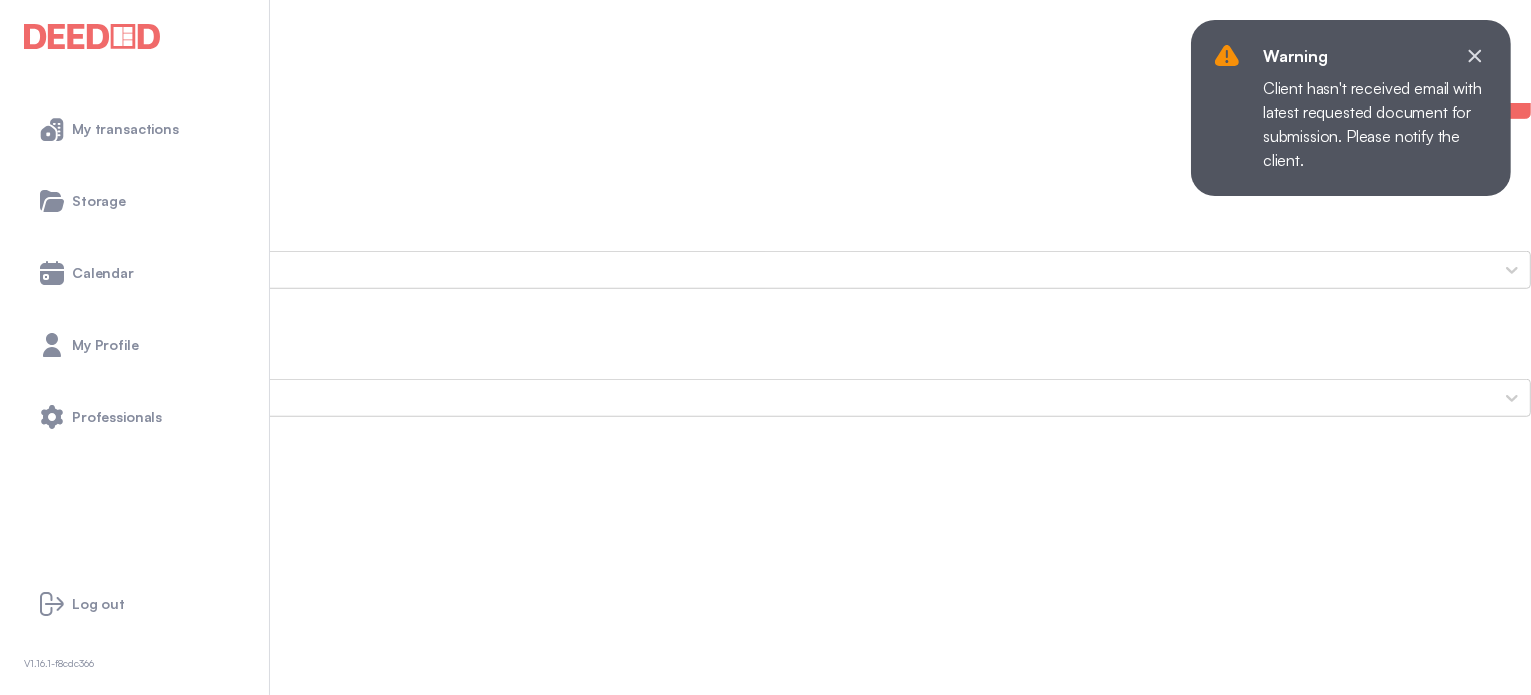 scroll, scrollTop: 1500, scrollLeft: 0, axis: vertical 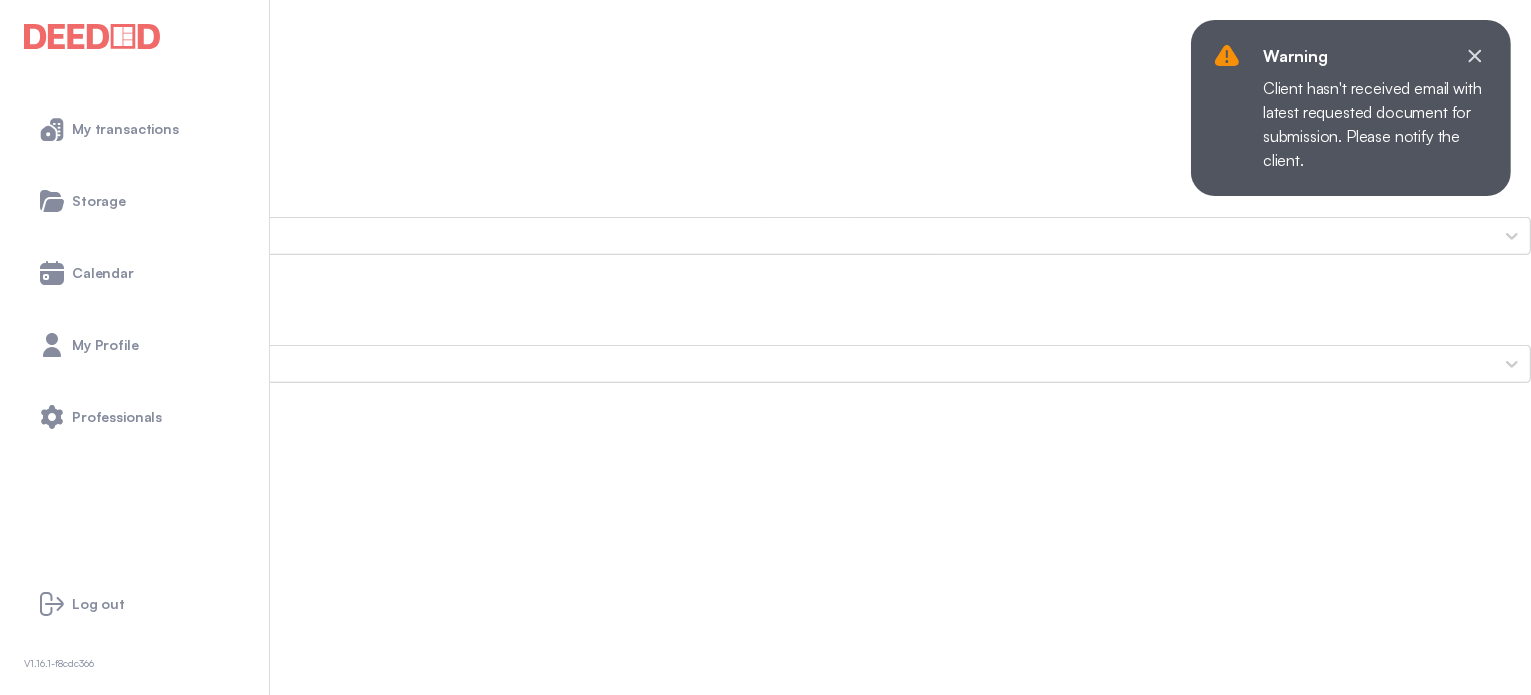 click on "Current Mortgage Statement(s) and Lines of Credit Statement(s)" at bounding box center [765, 1132] 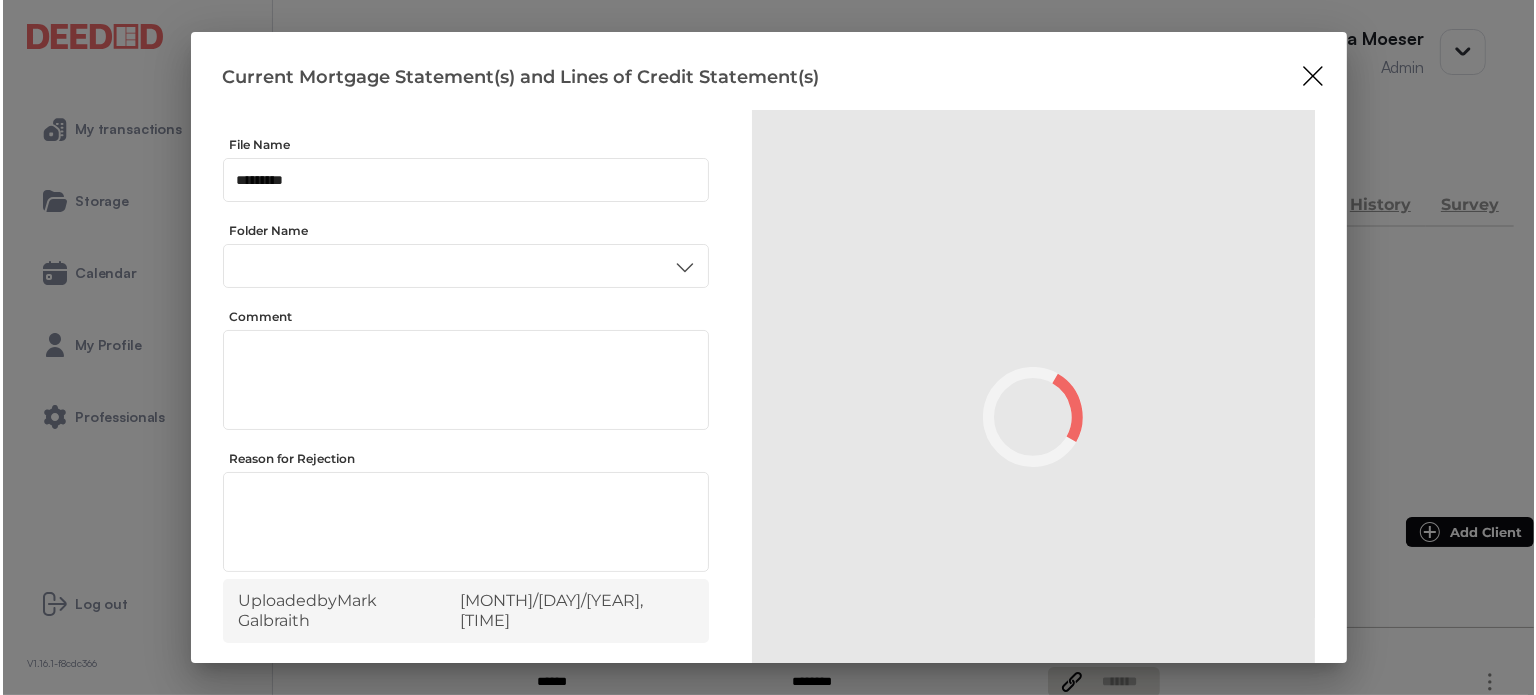 scroll, scrollTop: 0, scrollLeft: 0, axis: both 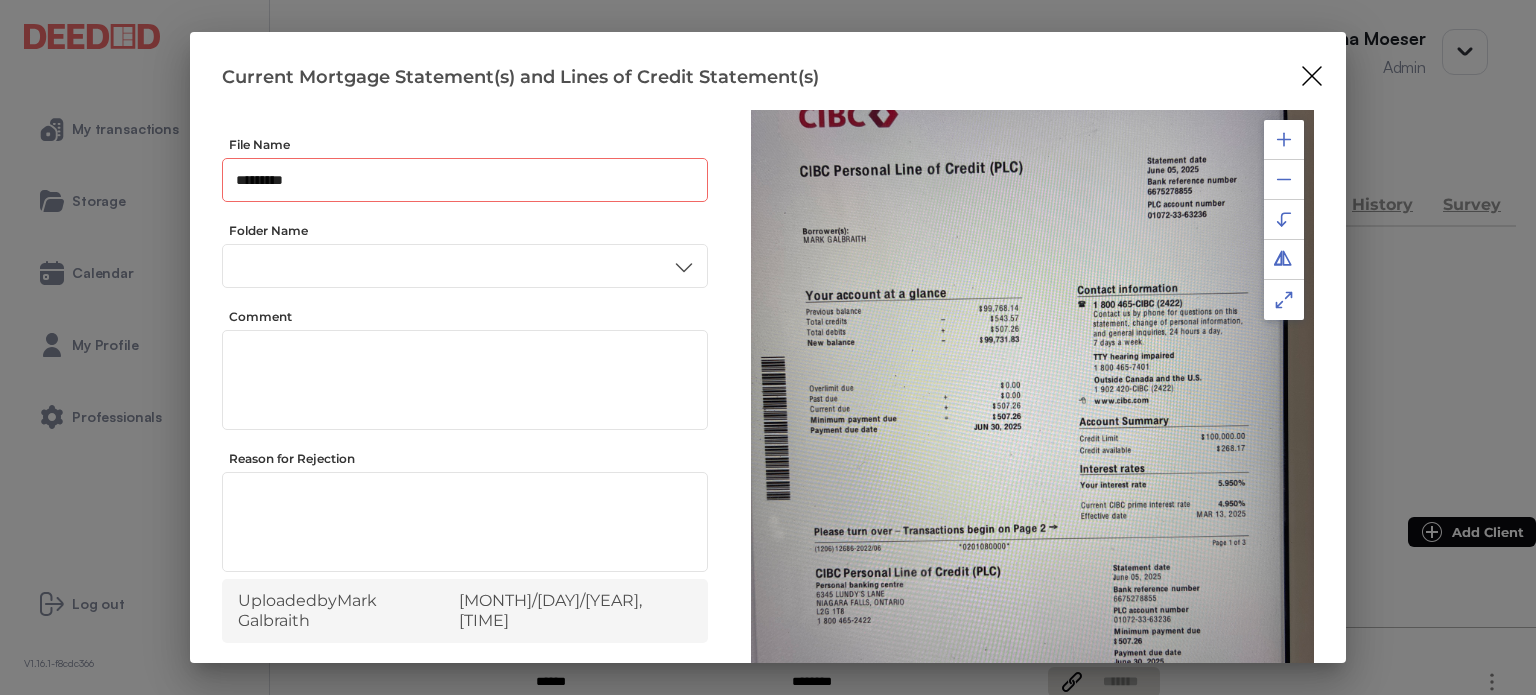 click on "*********" at bounding box center [465, 180] 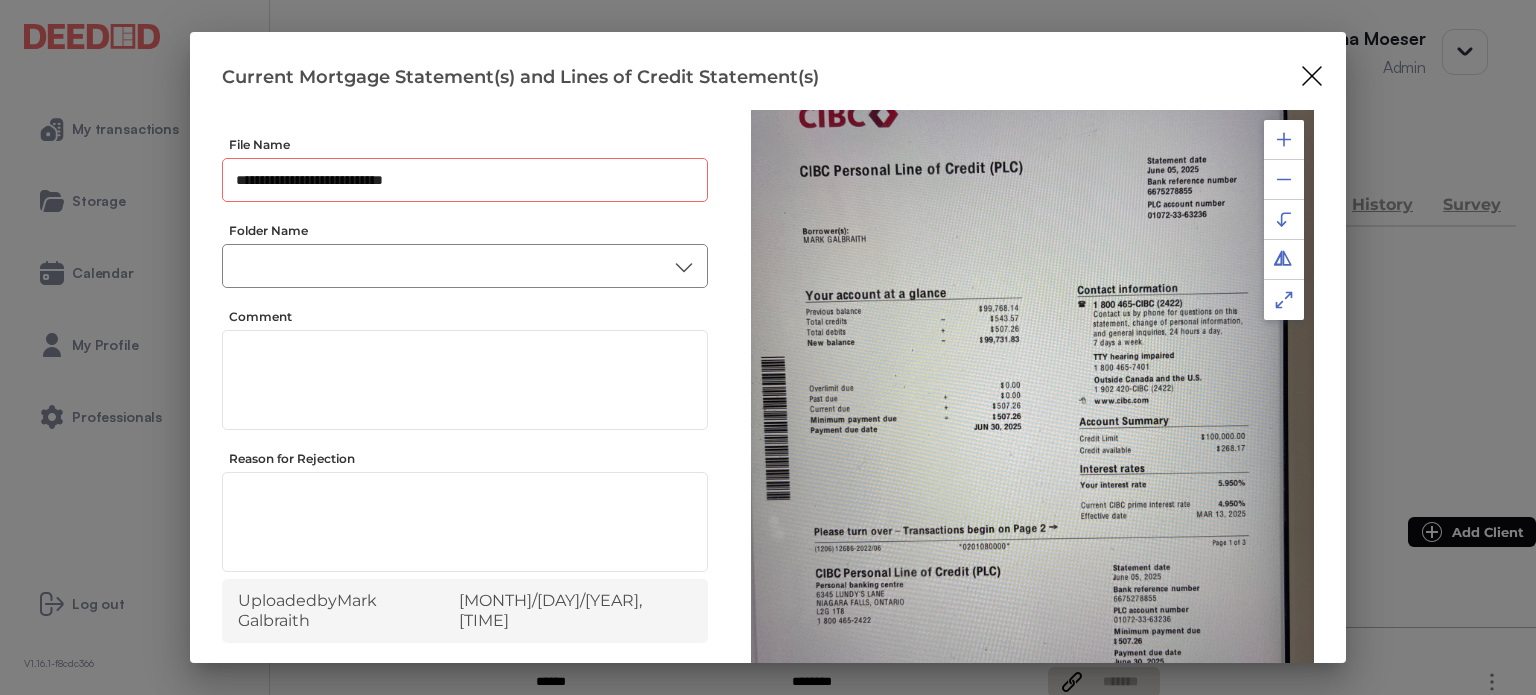 type on "**********" 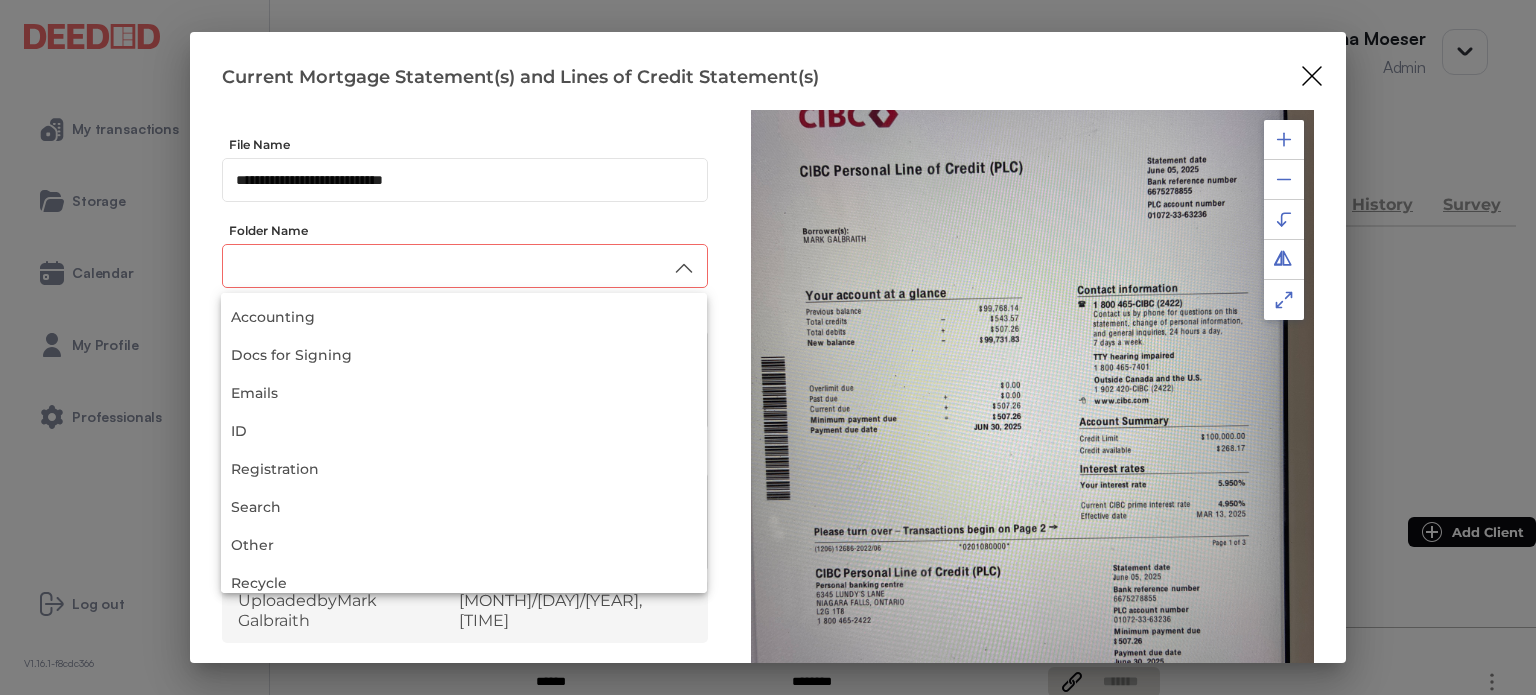 click at bounding box center [465, 266] 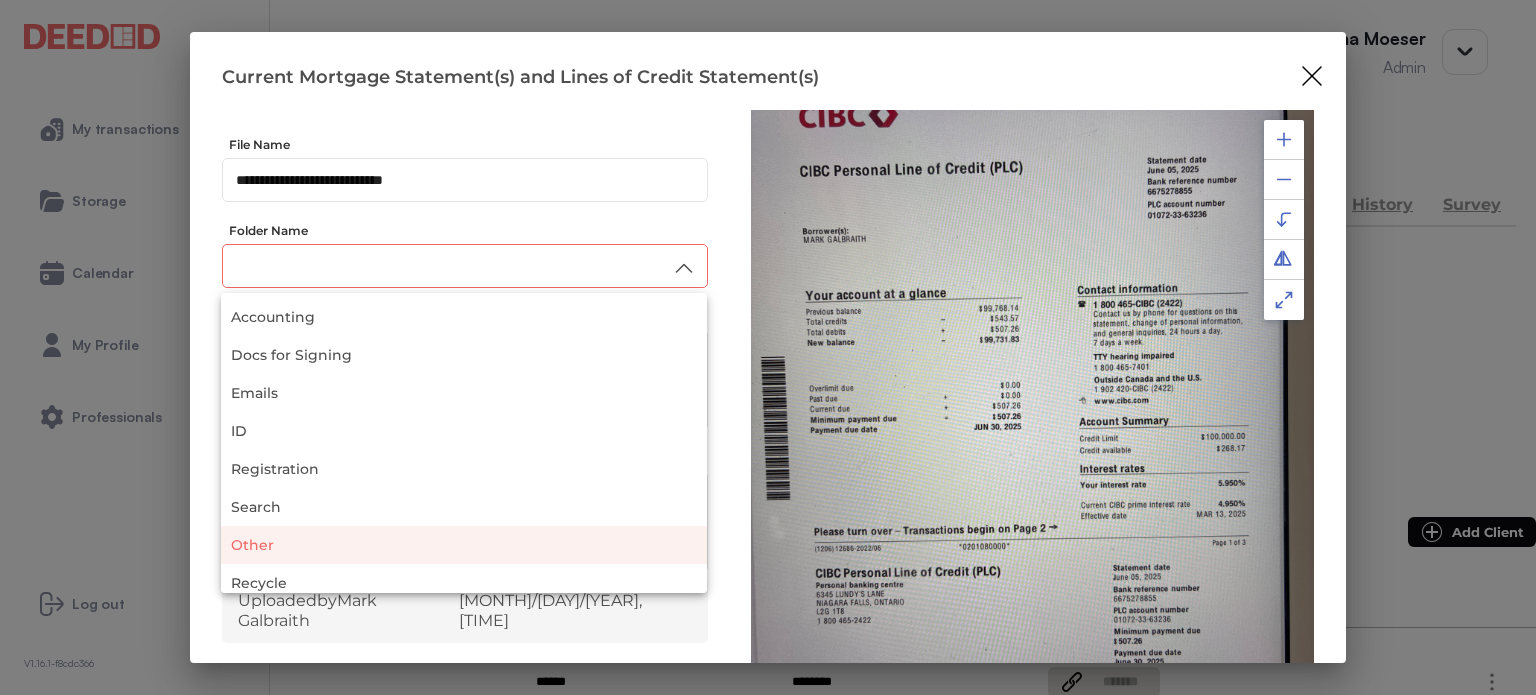 click on "Other" at bounding box center (464, 545) 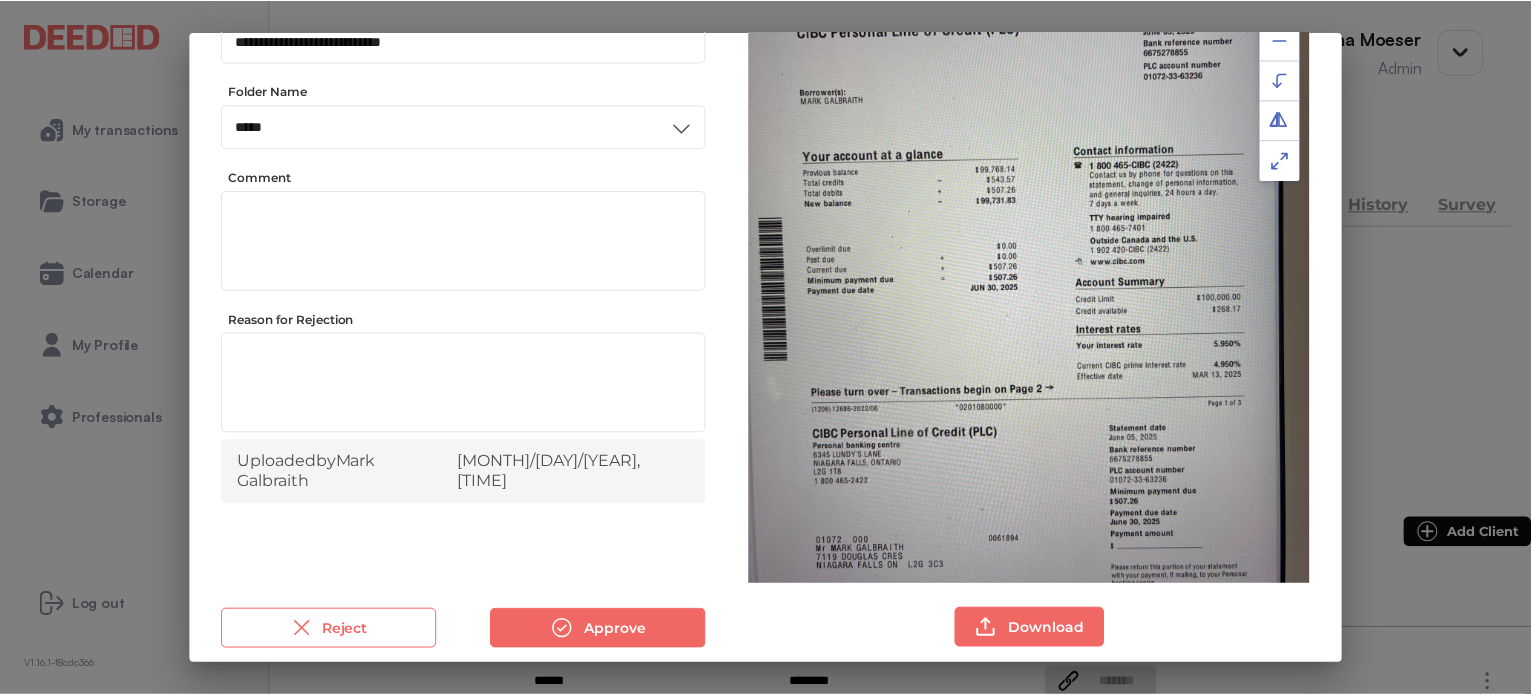 scroll, scrollTop: 156, scrollLeft: 0, axis: vertical 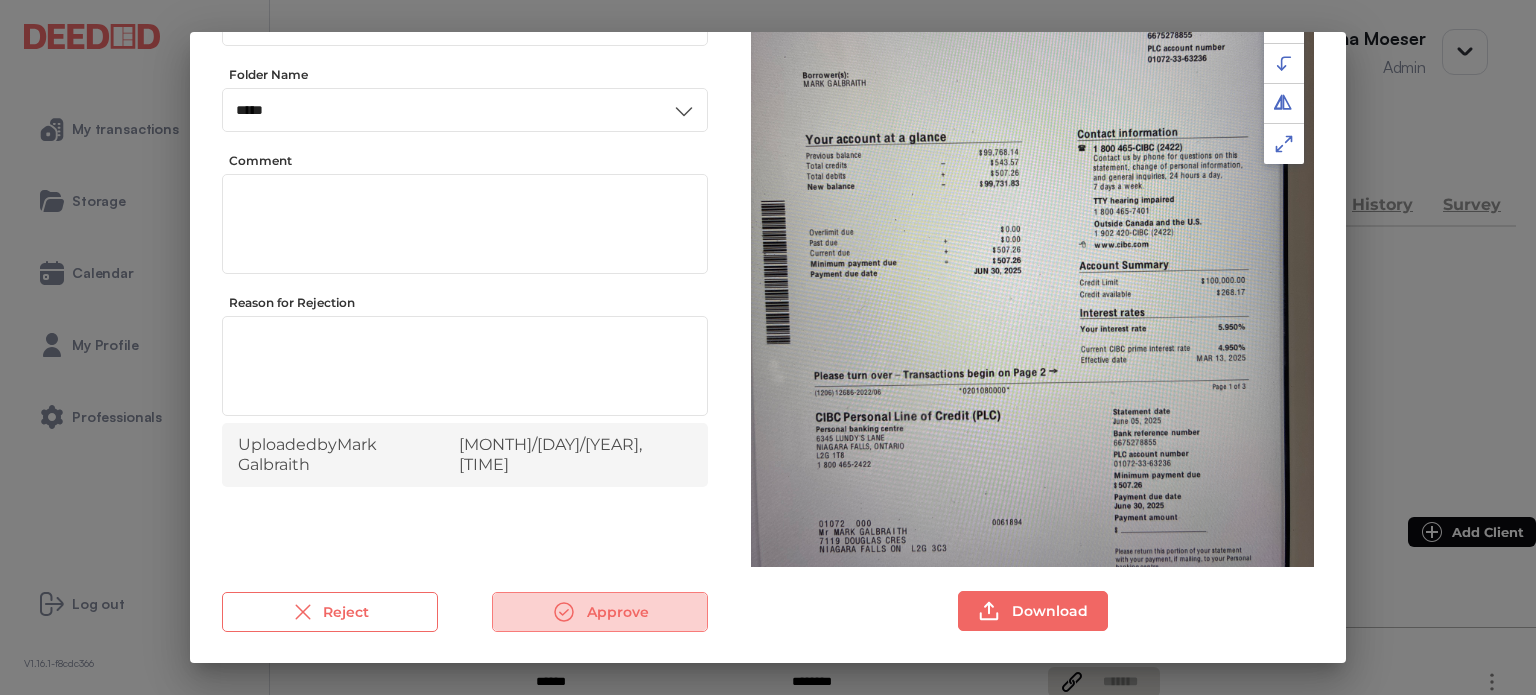 click on "Approve" at bounding box center (600, 612) 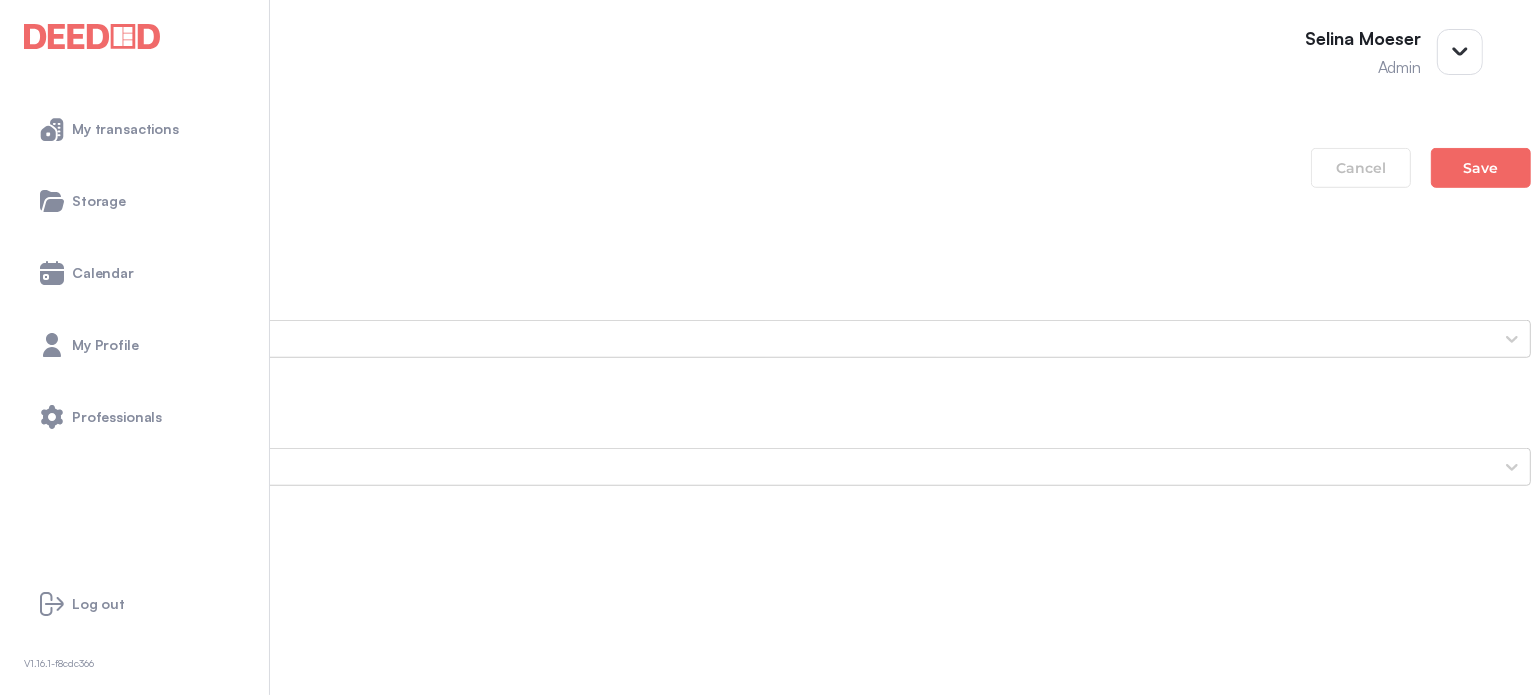scroll, scrollTop: 1400, scrollLeft: 0, axis: vertical 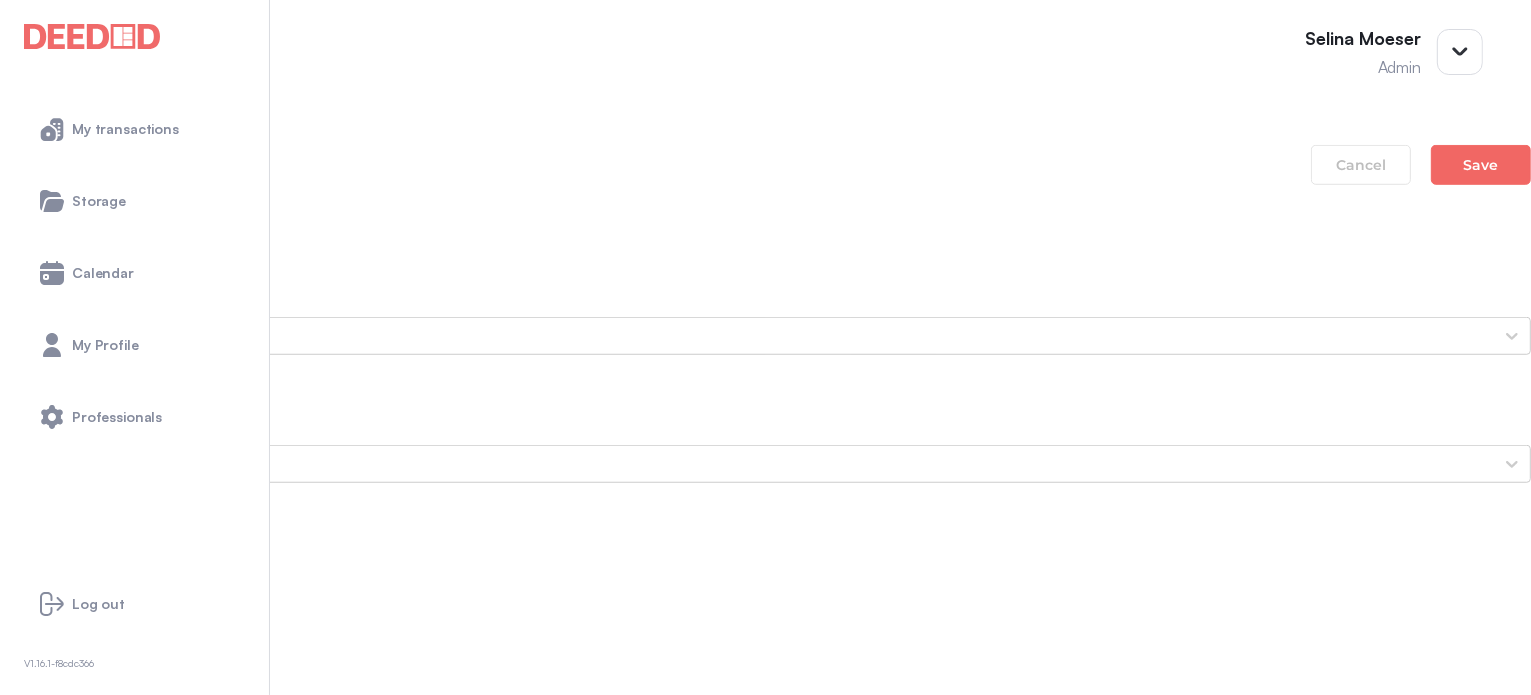 click on "Void Cheque" at bounding box center (765, 1336) 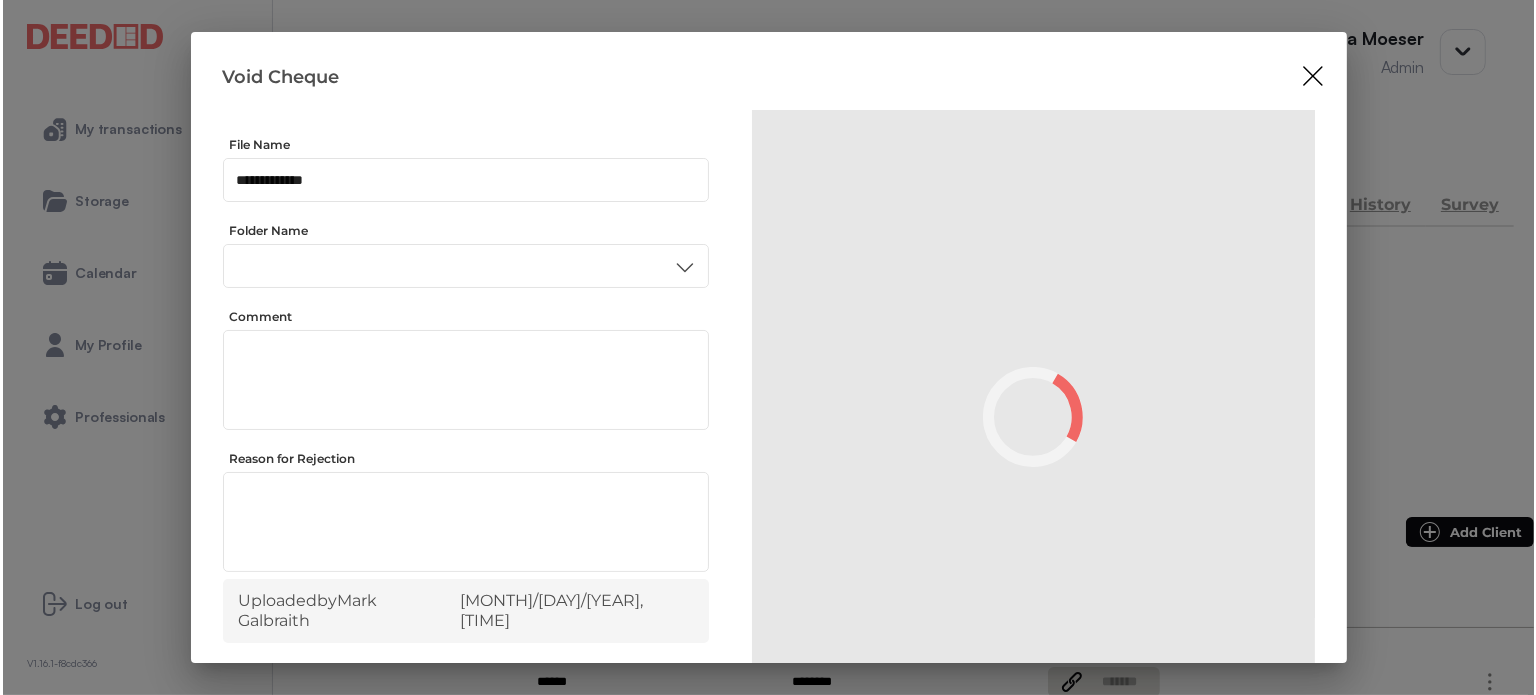 scroll, scrollTop: 0, scrollLeft: 0, axis: both 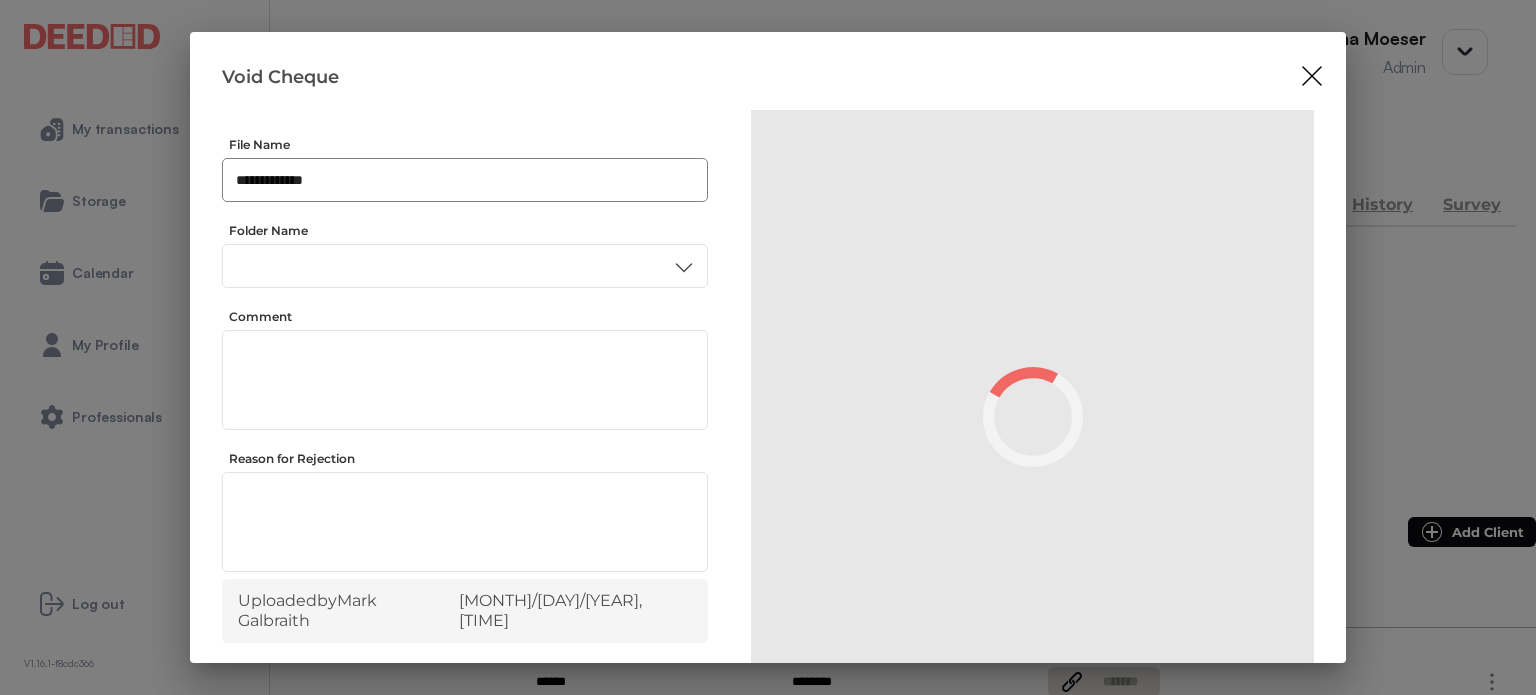 click on "**********" at bounding box center [465, 180] 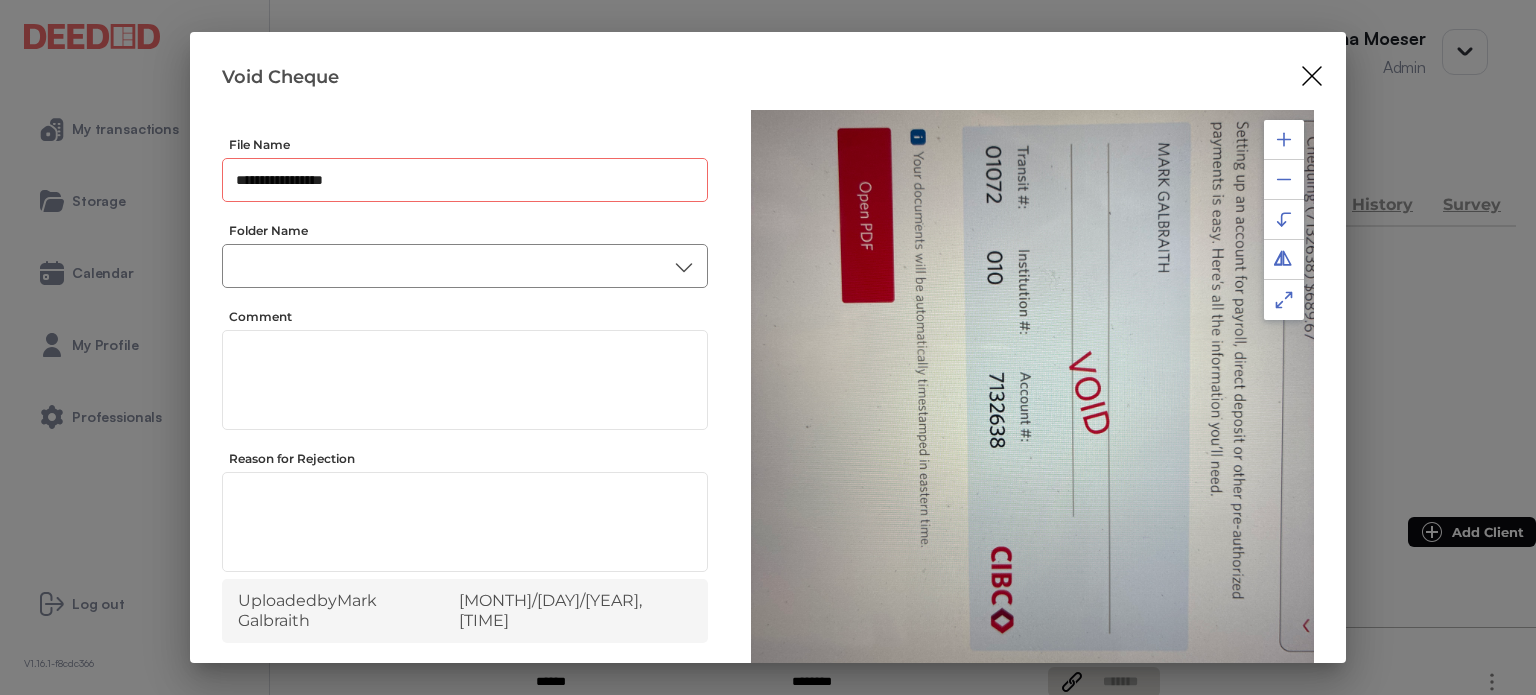 type on "**********" 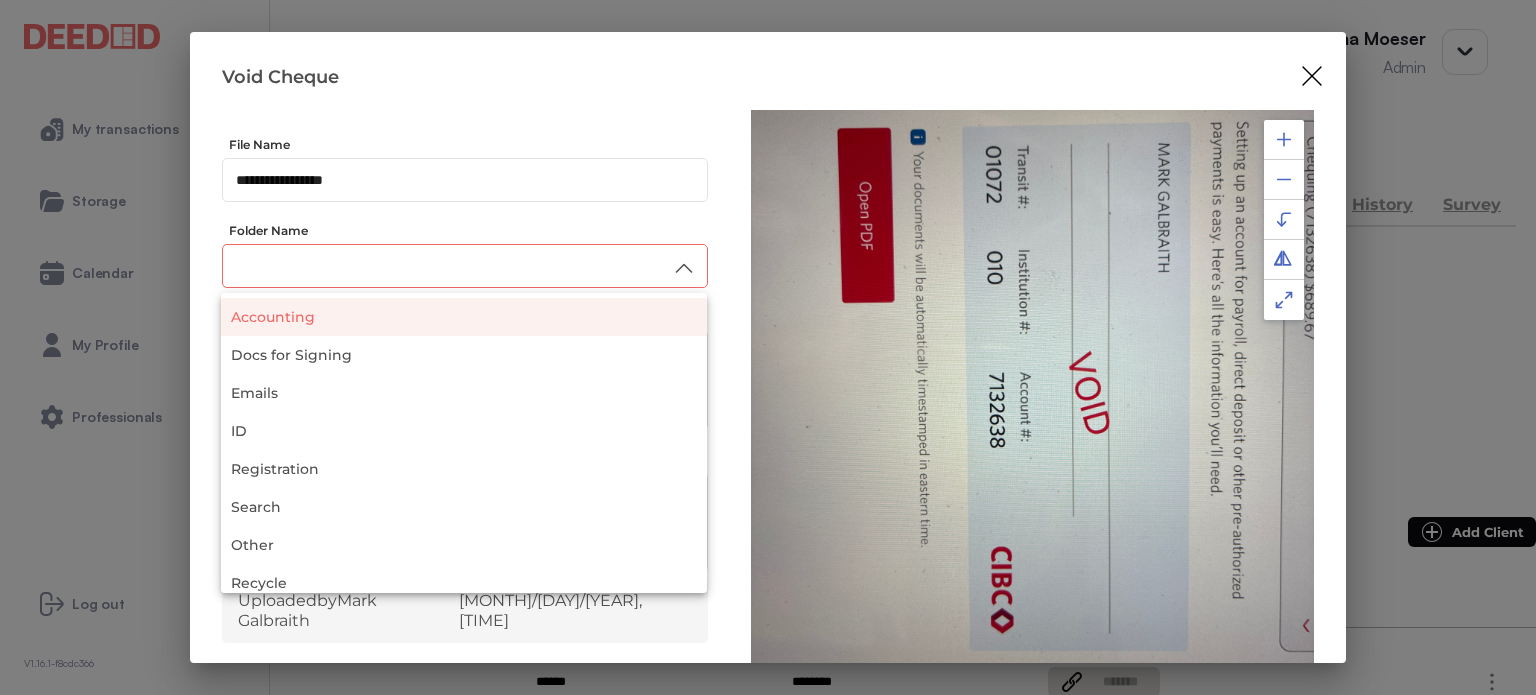 click on "Accounting" at bounding box center [464, 317] 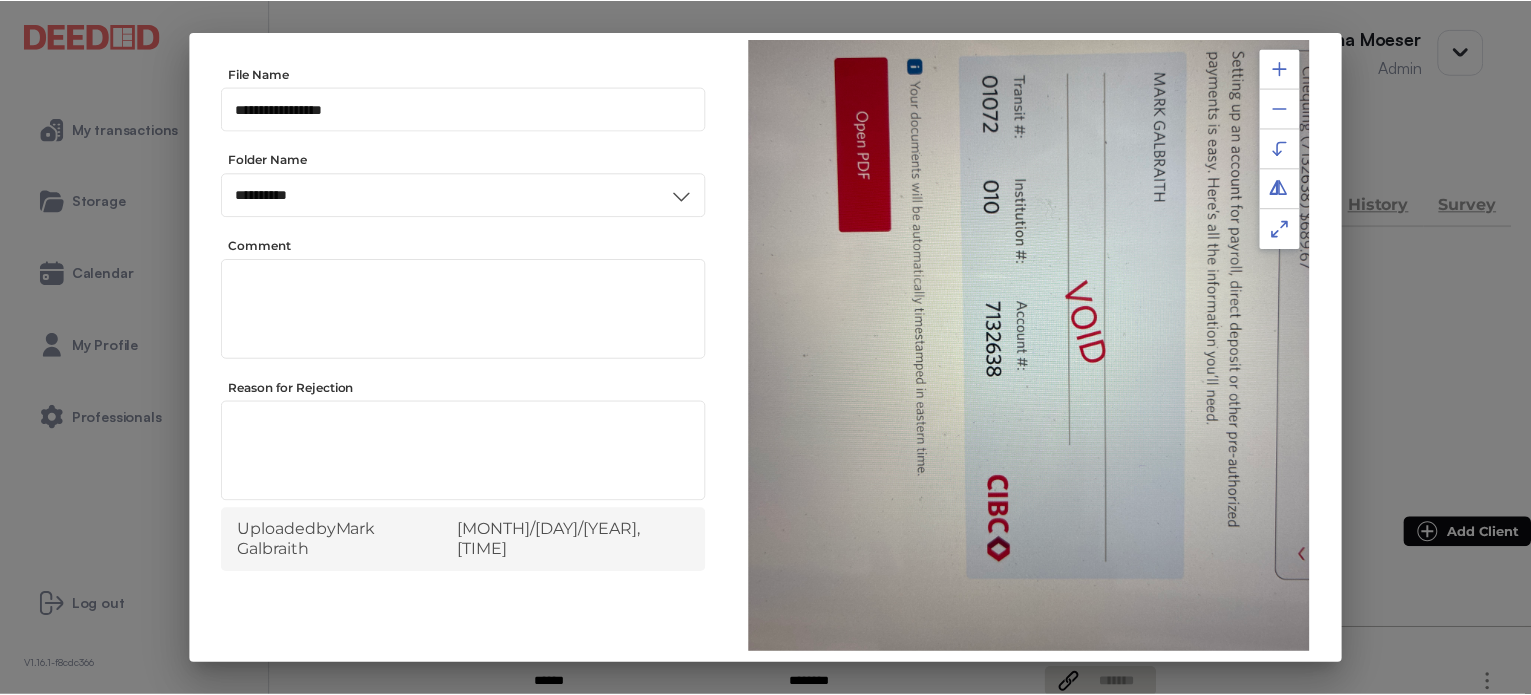 scroll, scrollTop: 156, scrollLeft: 0, axis: vertical 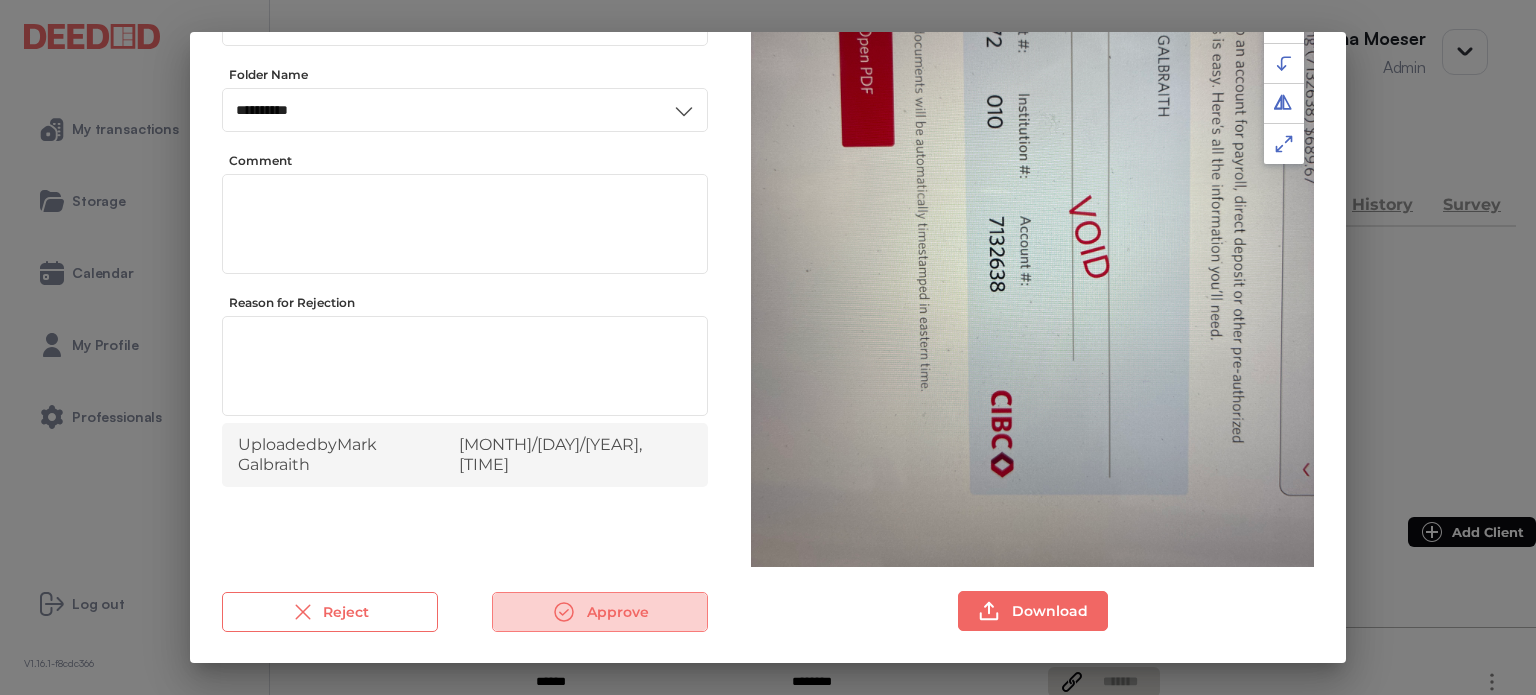 click on "Approve" at bounding box center [600, 612] 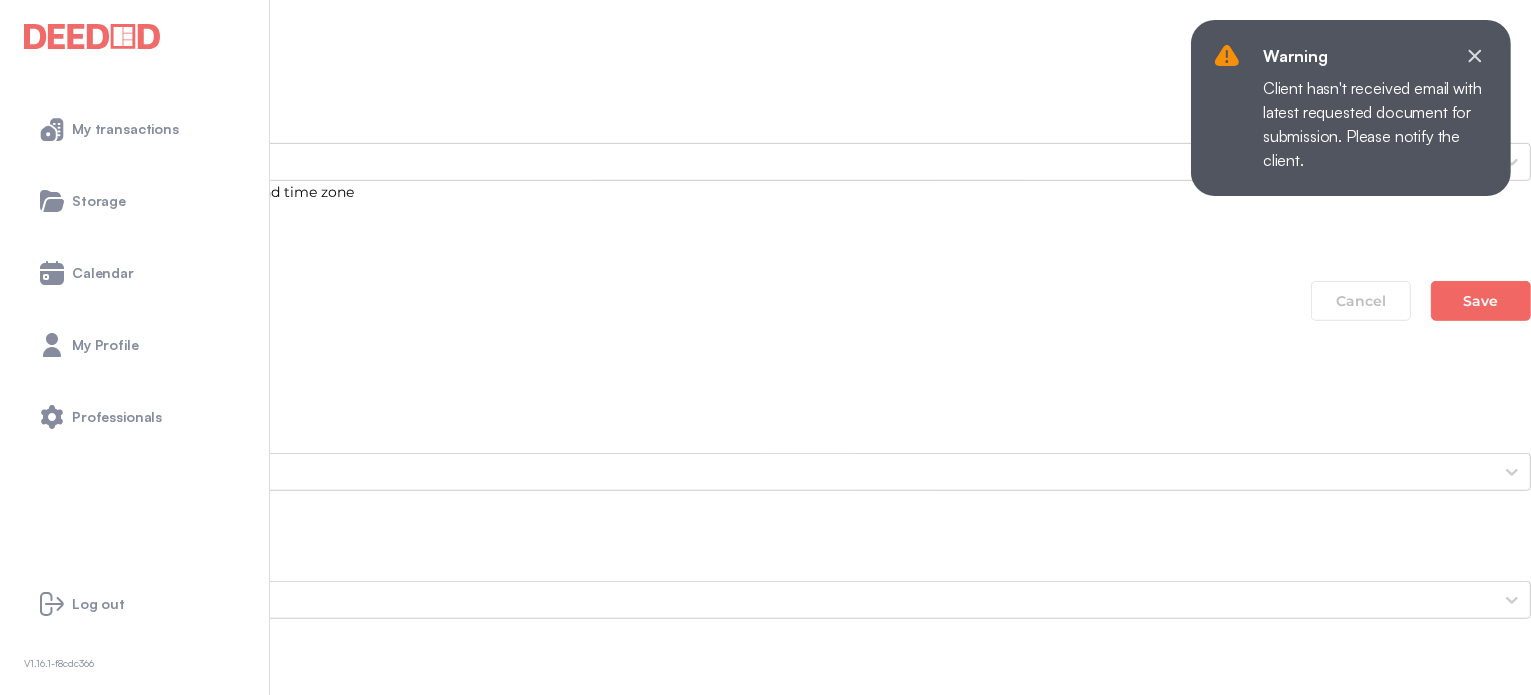 scroll, scrollTop: 1400, scrollLeft: 0, axis: vertical 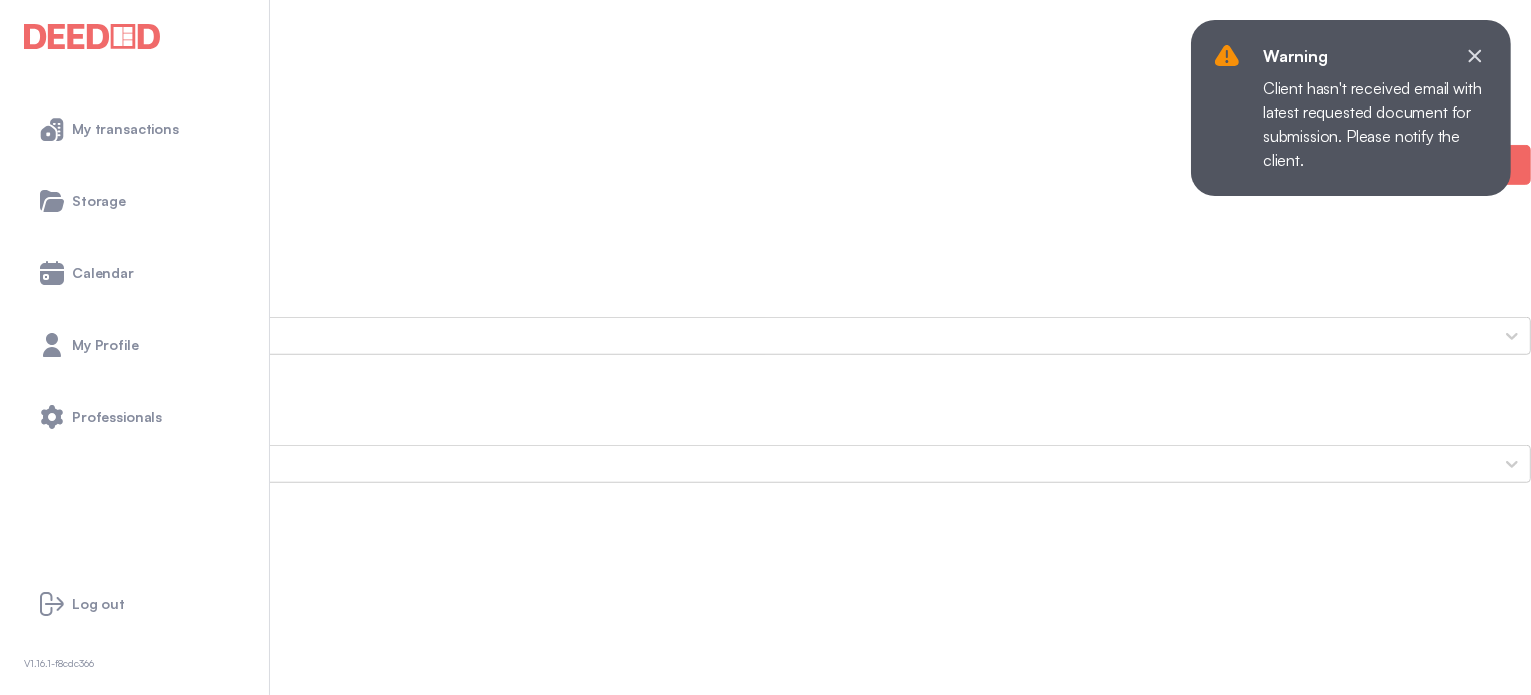 click on "Mortgage Commitment" at bounding box center (765, 1440) 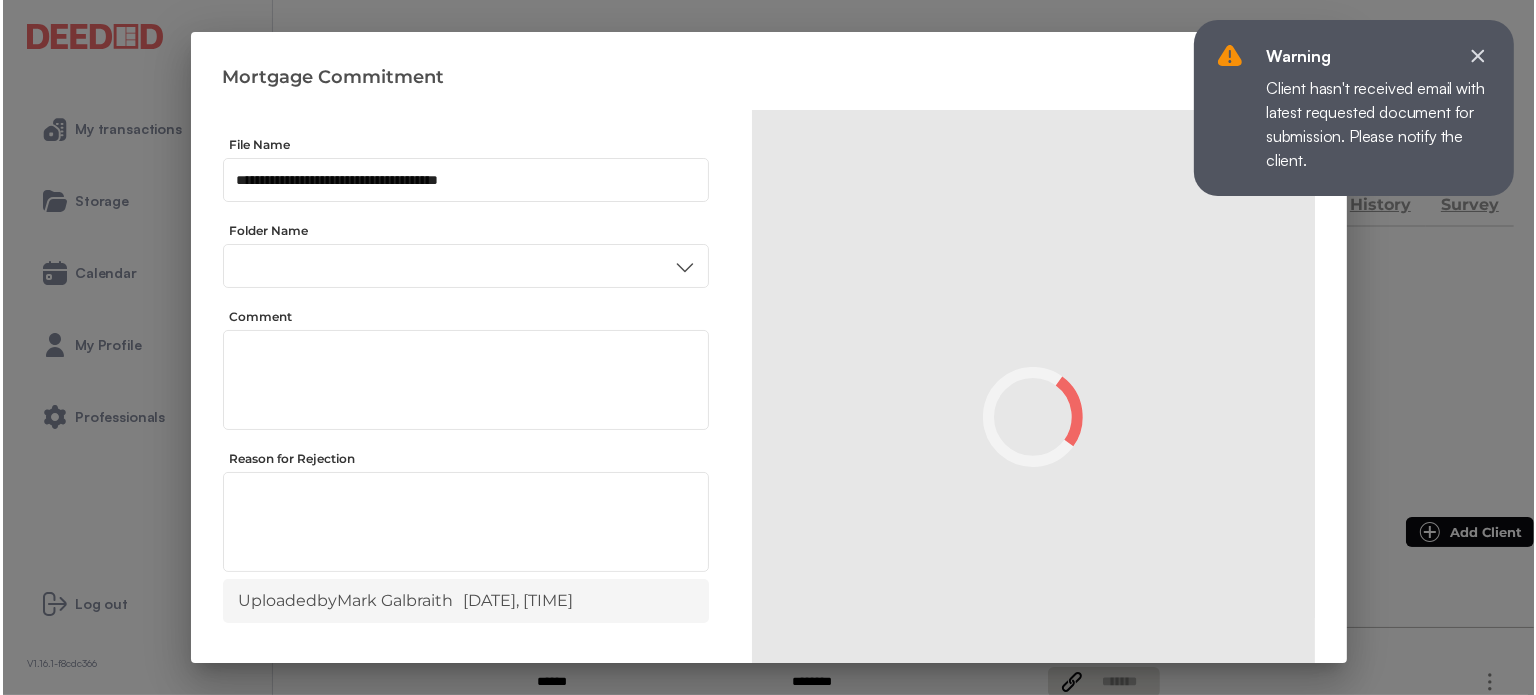 scroll, scrollTop: 0, scrollLeft: 0, axis: both 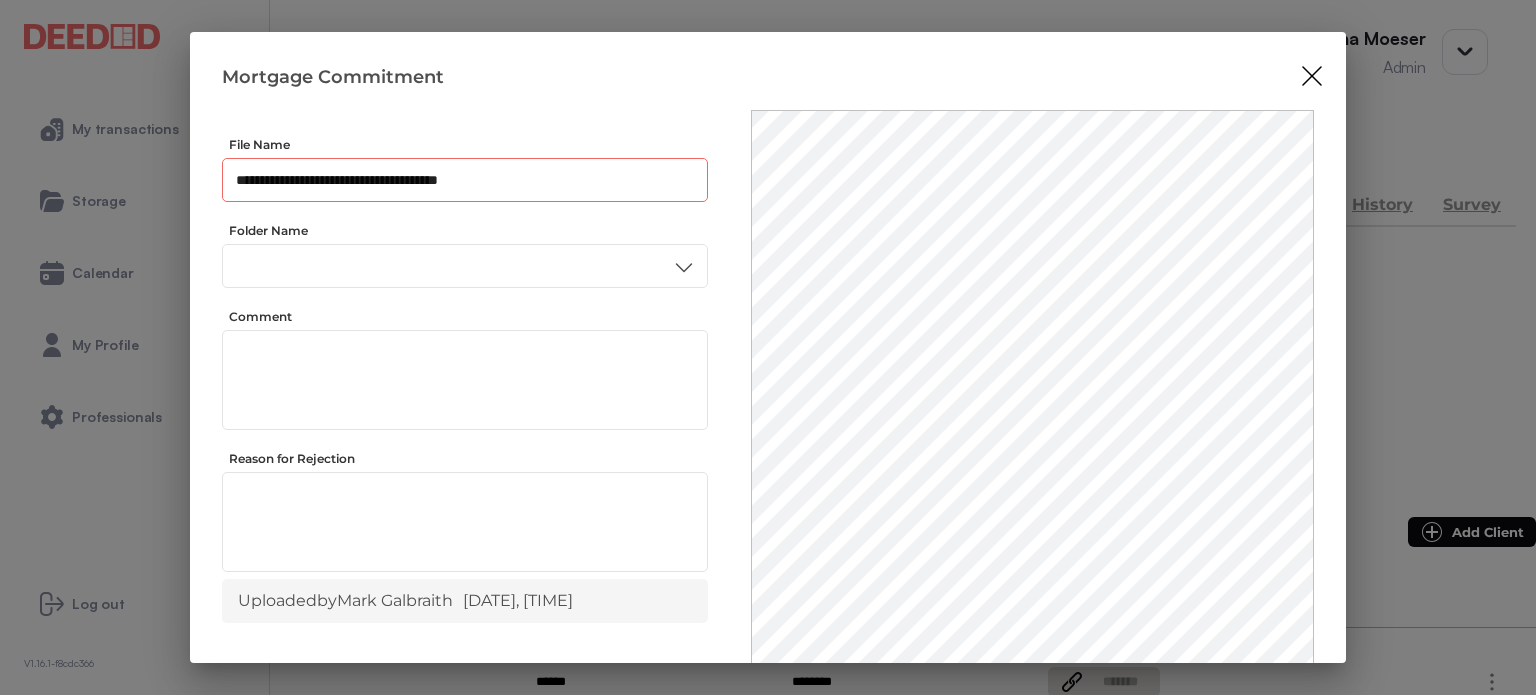drag, startPoint x: 527, startPoint y: 180, endPoint x: 193, endPoint y: 187, distance: 334.07333 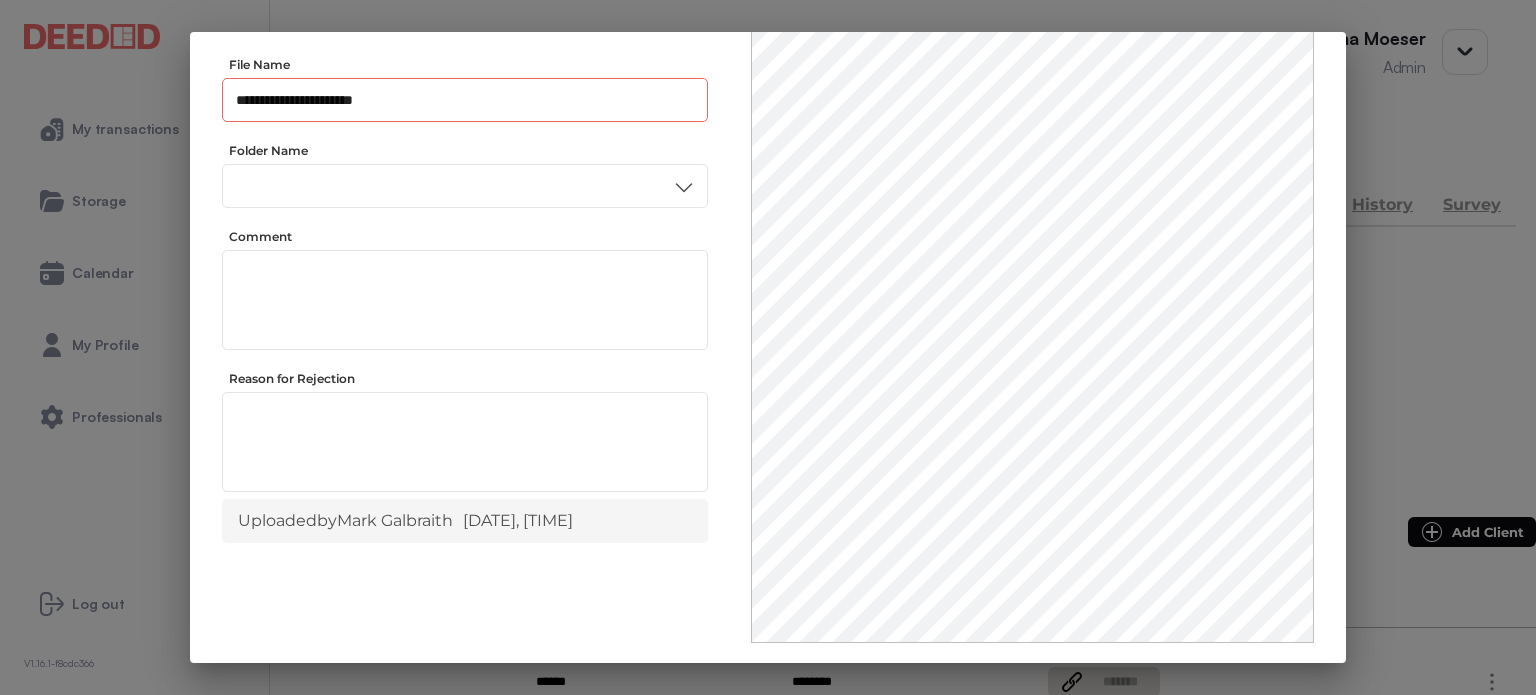 scroll, scrollTop: 0, scrollLeft: 0, axis: both 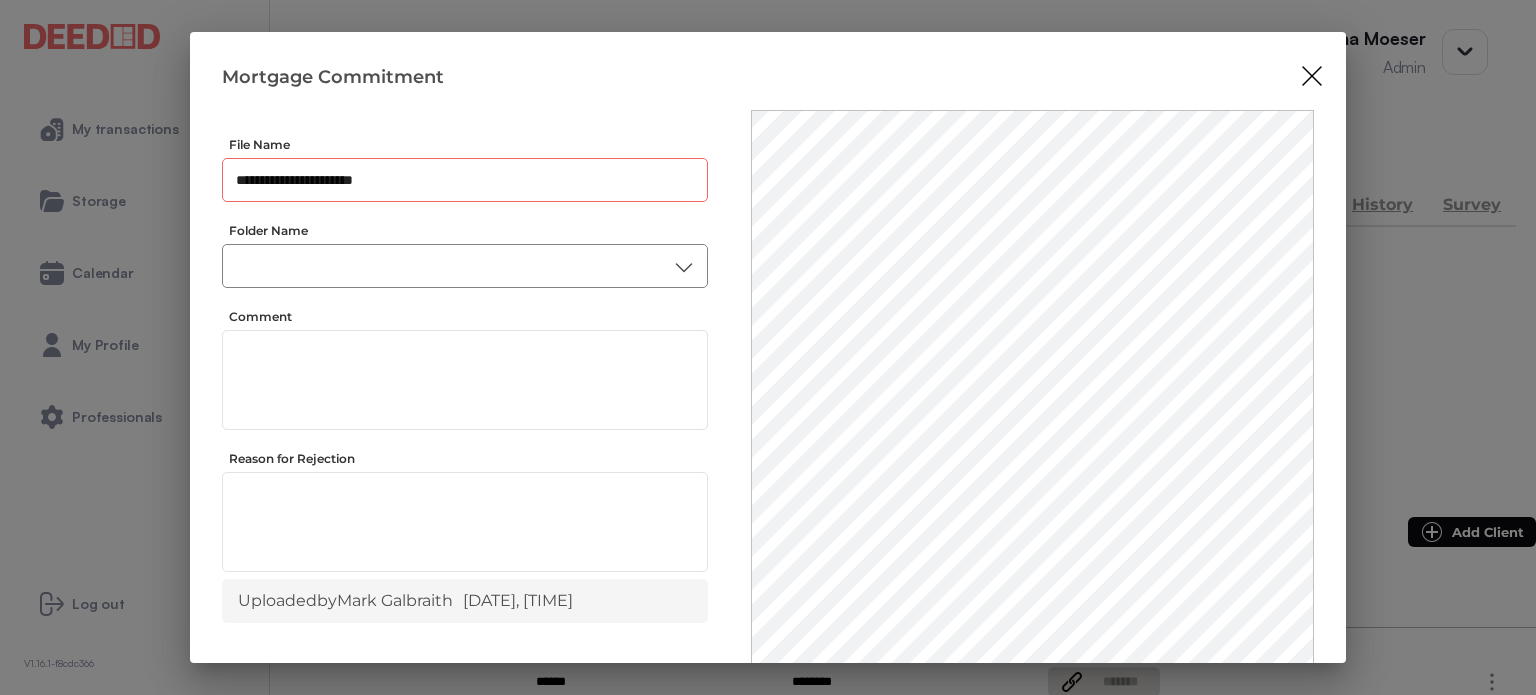 type on "**********" 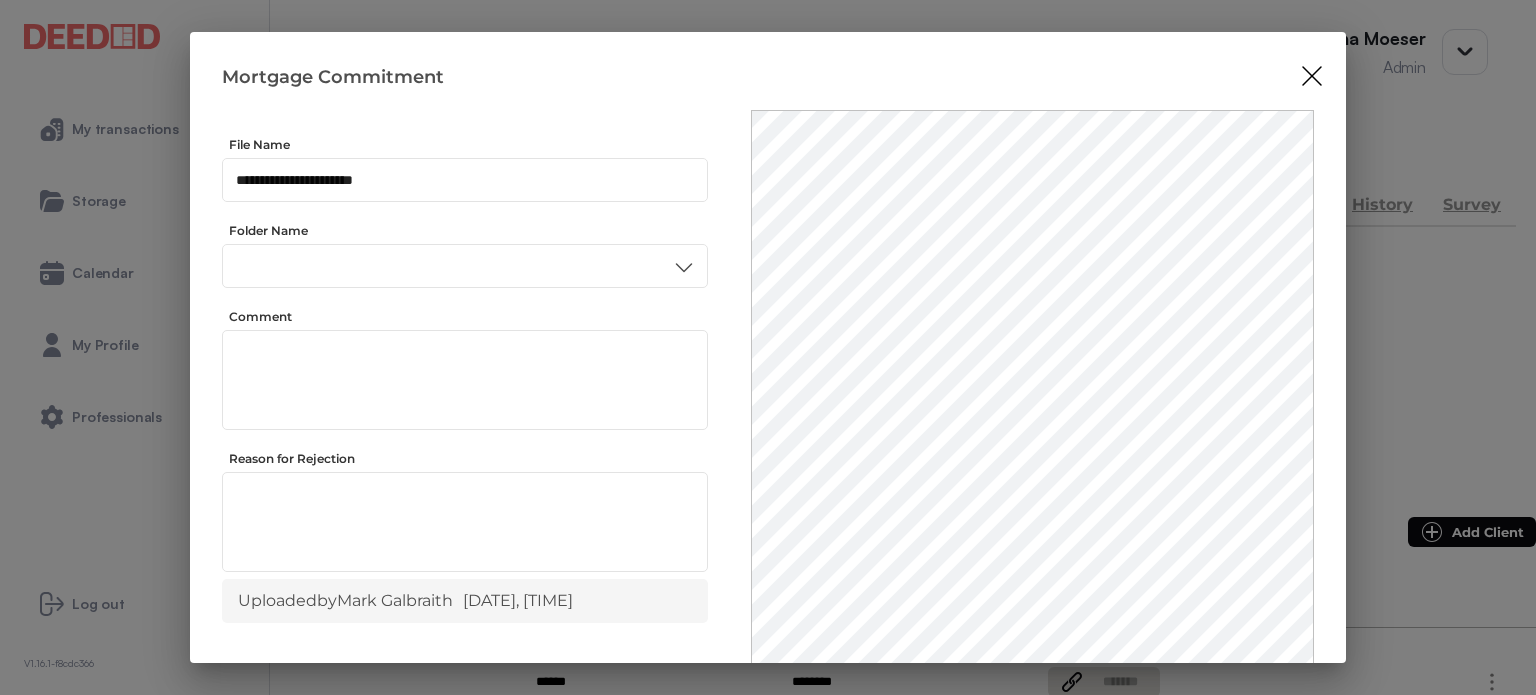click on "Other" at bounding box center [464, 500] 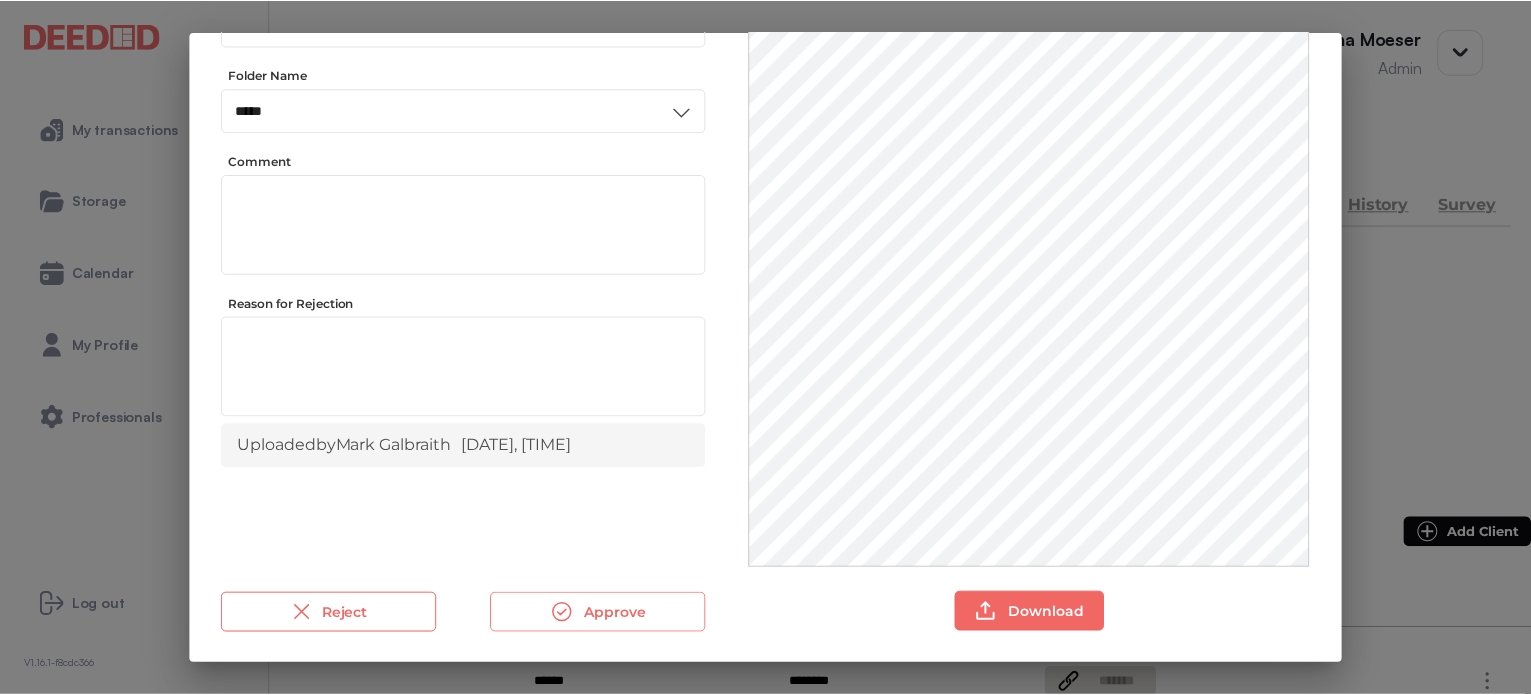 scroll, scrollTop: 156, scrollLeft: 0, axis: vertical 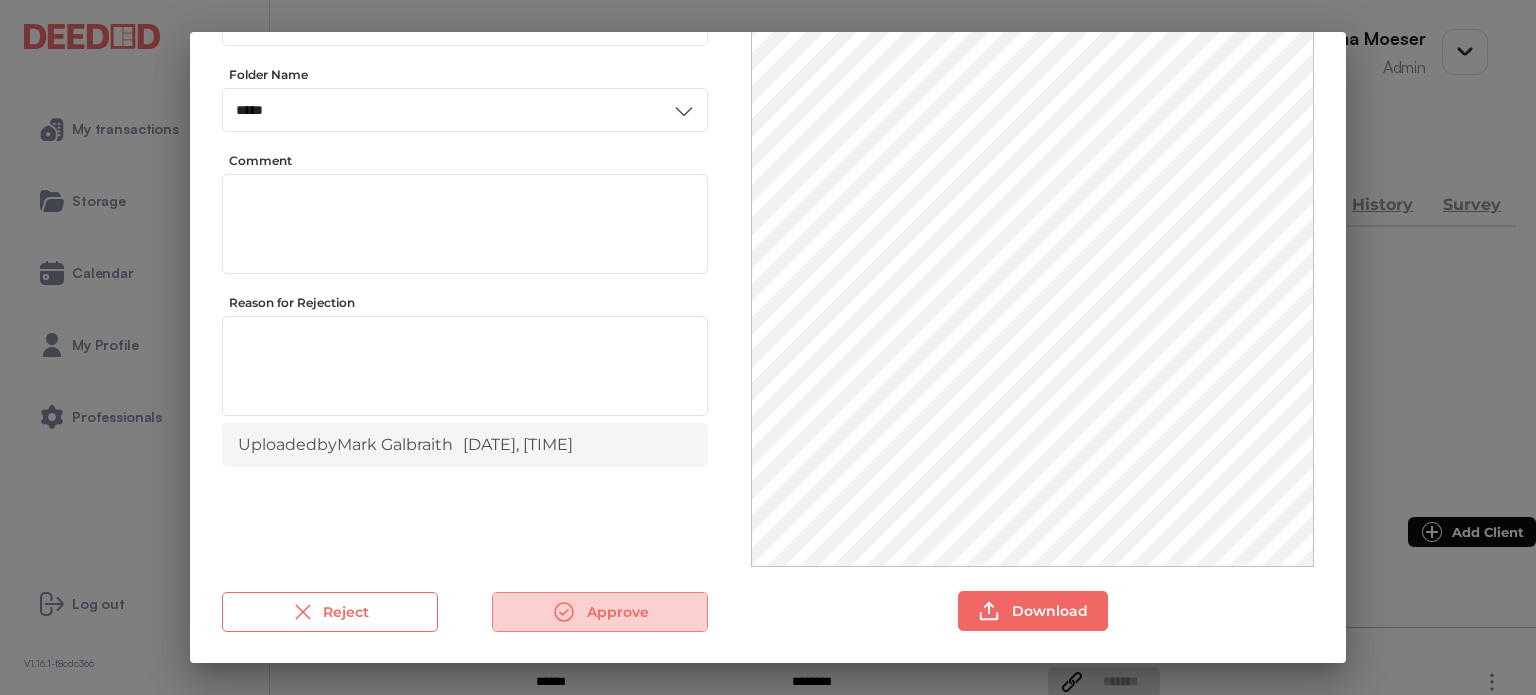 click on "Approve" at bounding box center [600, 612] 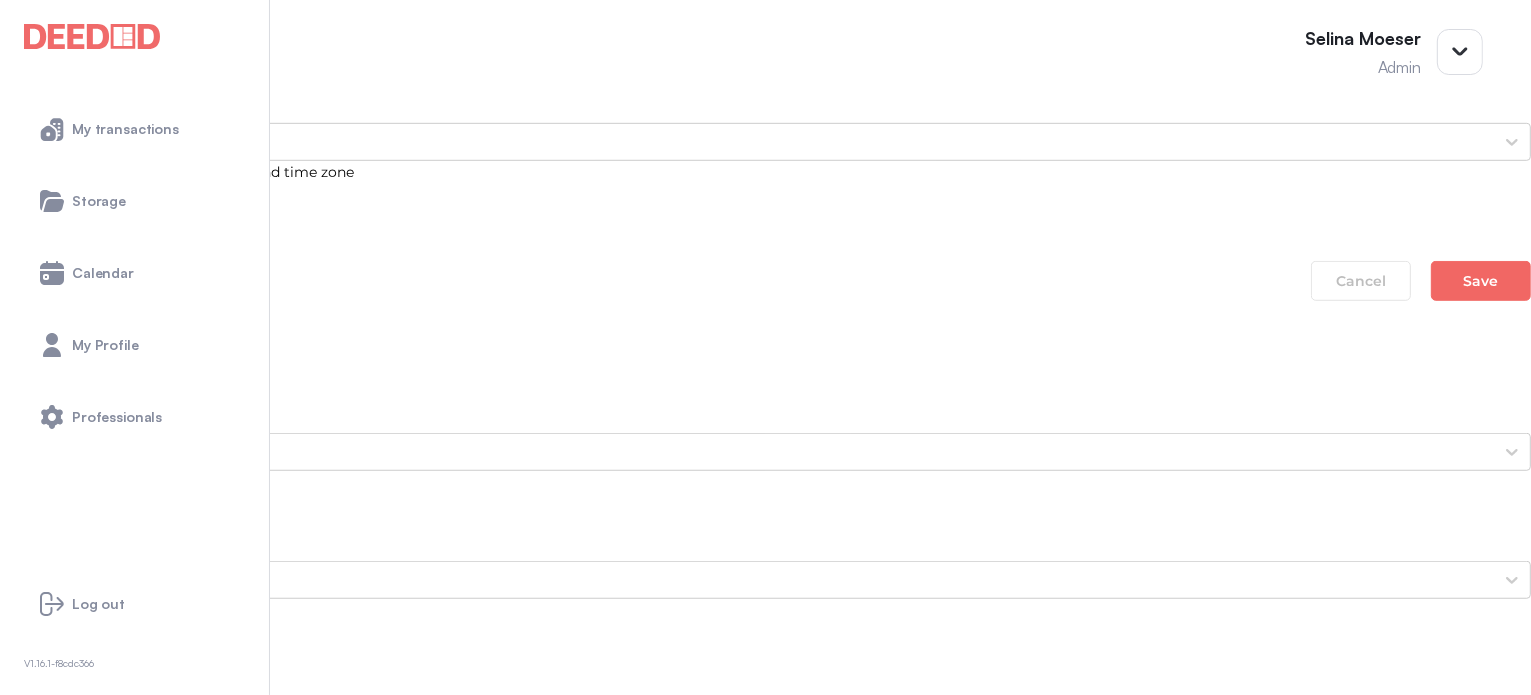 scroll, scrollTop: 1400, scrollLeft: 0, axis: vertical 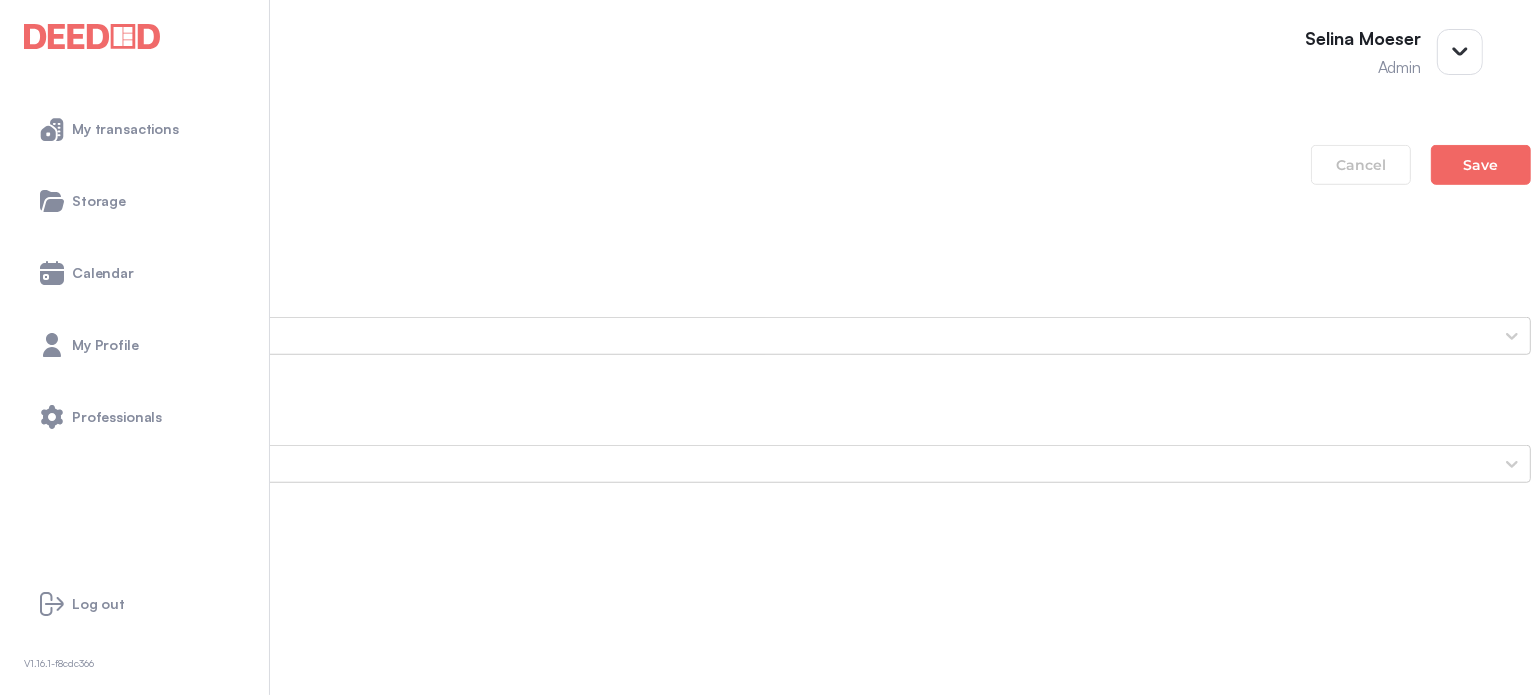 click on "Current Property Tax Bill" at bounding box center (765, 1544) 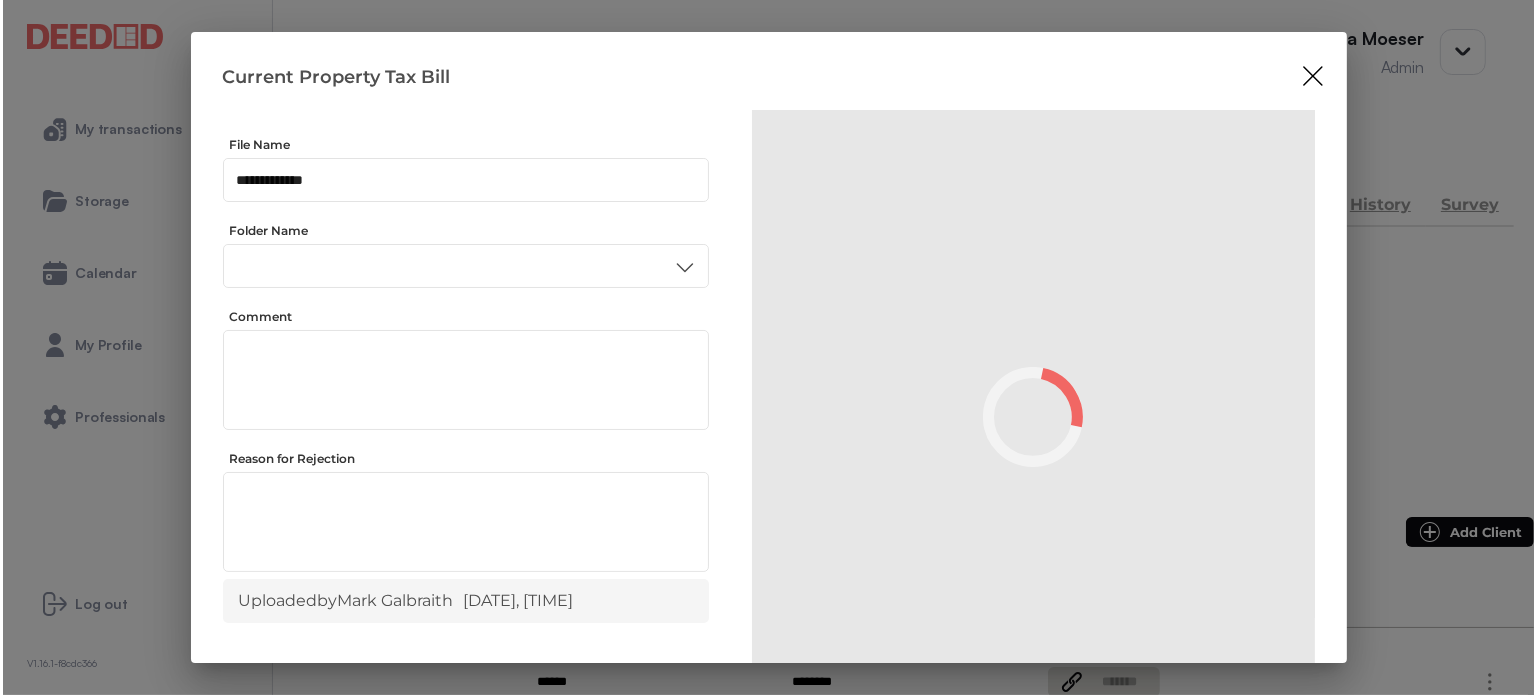scroll, scrollTop: 0, scrollLeft: 0, axis: both 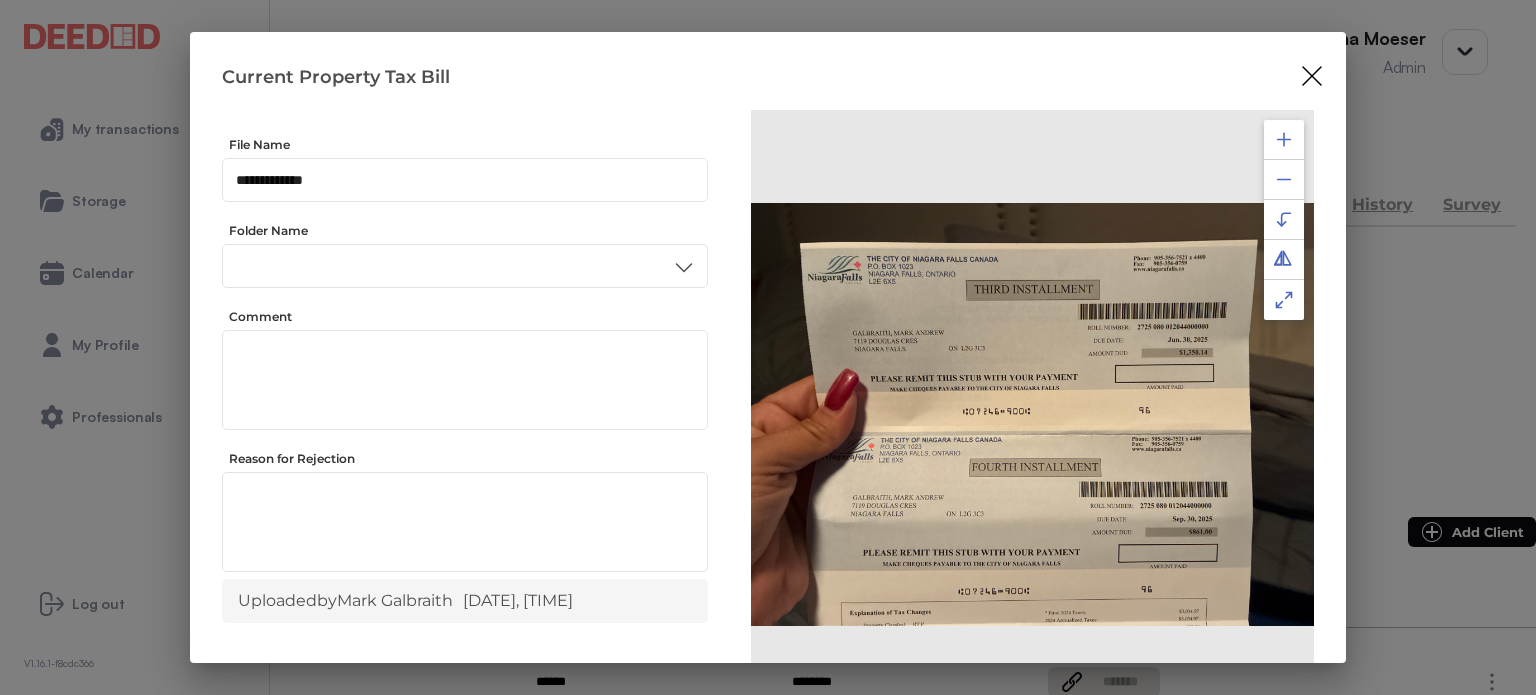 click at bounding box center (1284, 139) 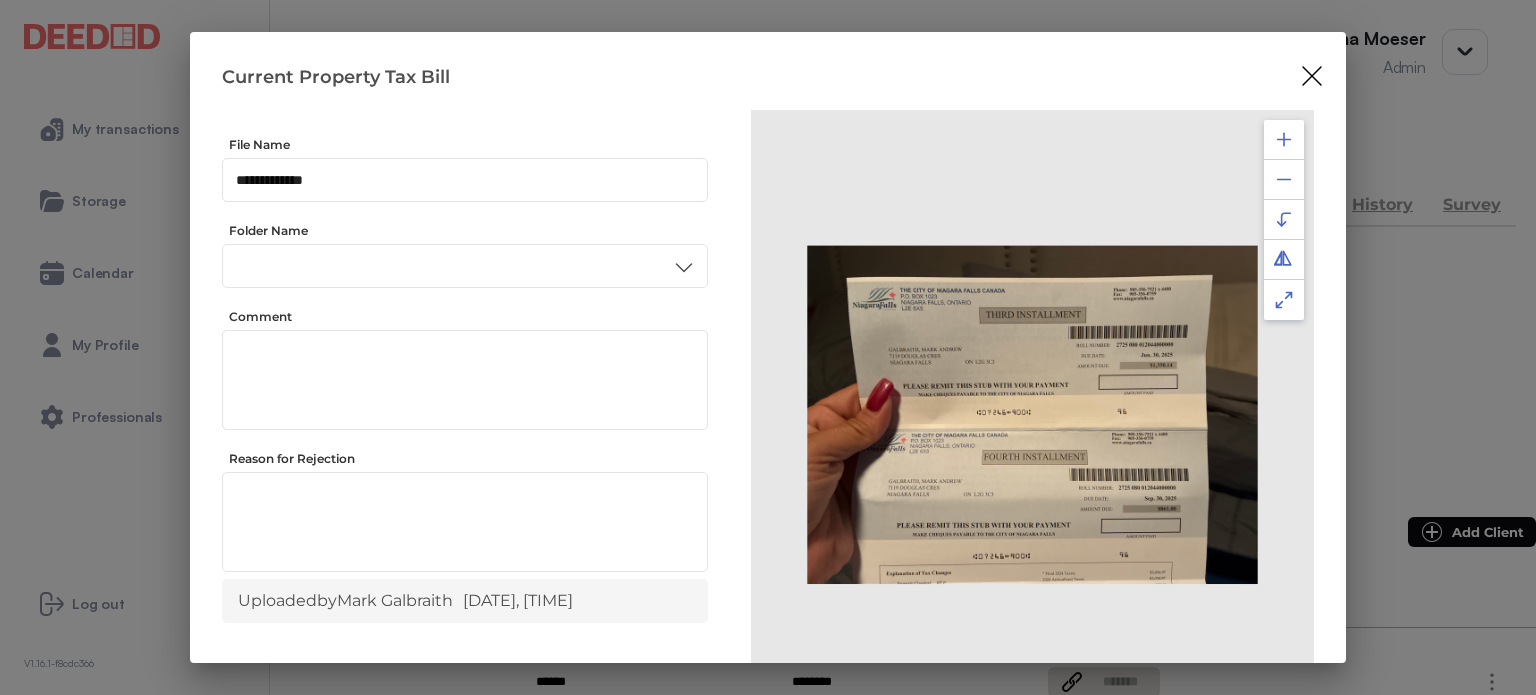 click at bounding box center (1284, 139) 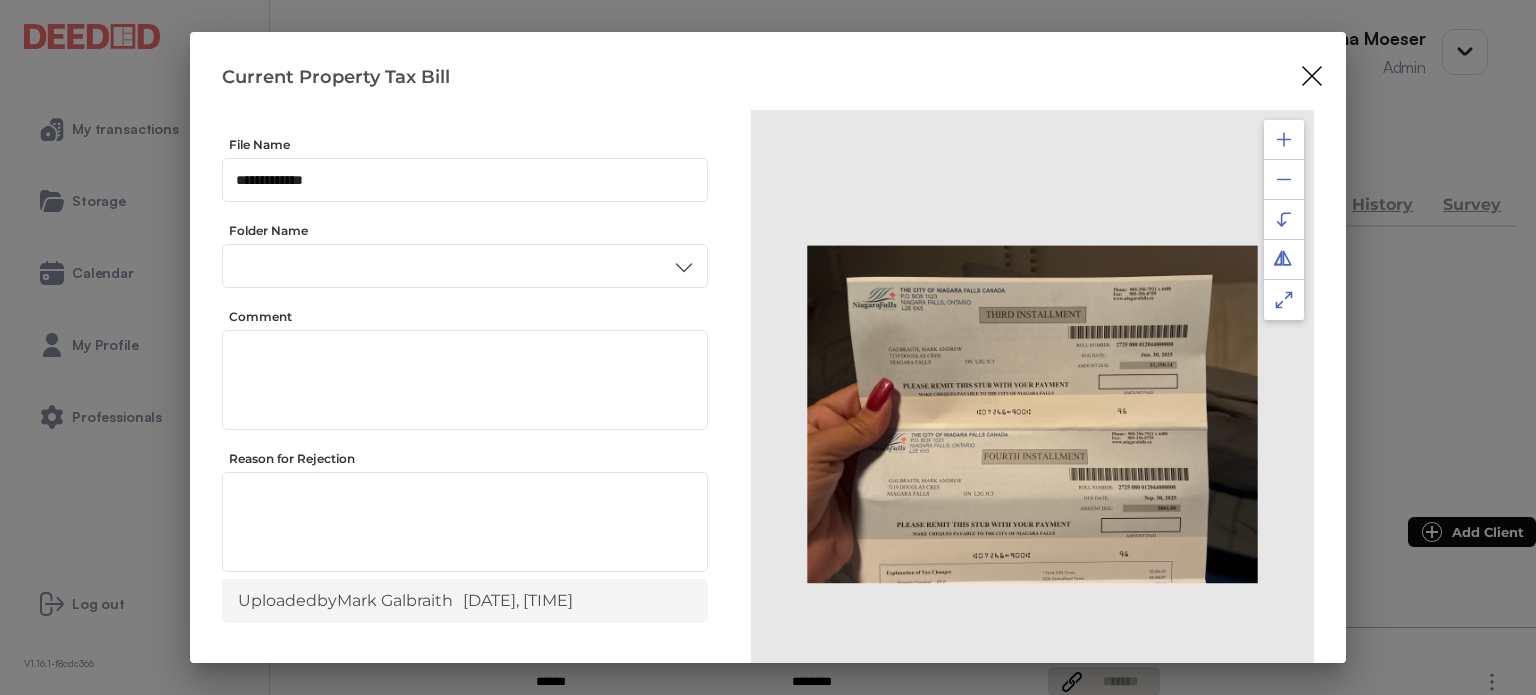 click at bounding box center (1284, 139) 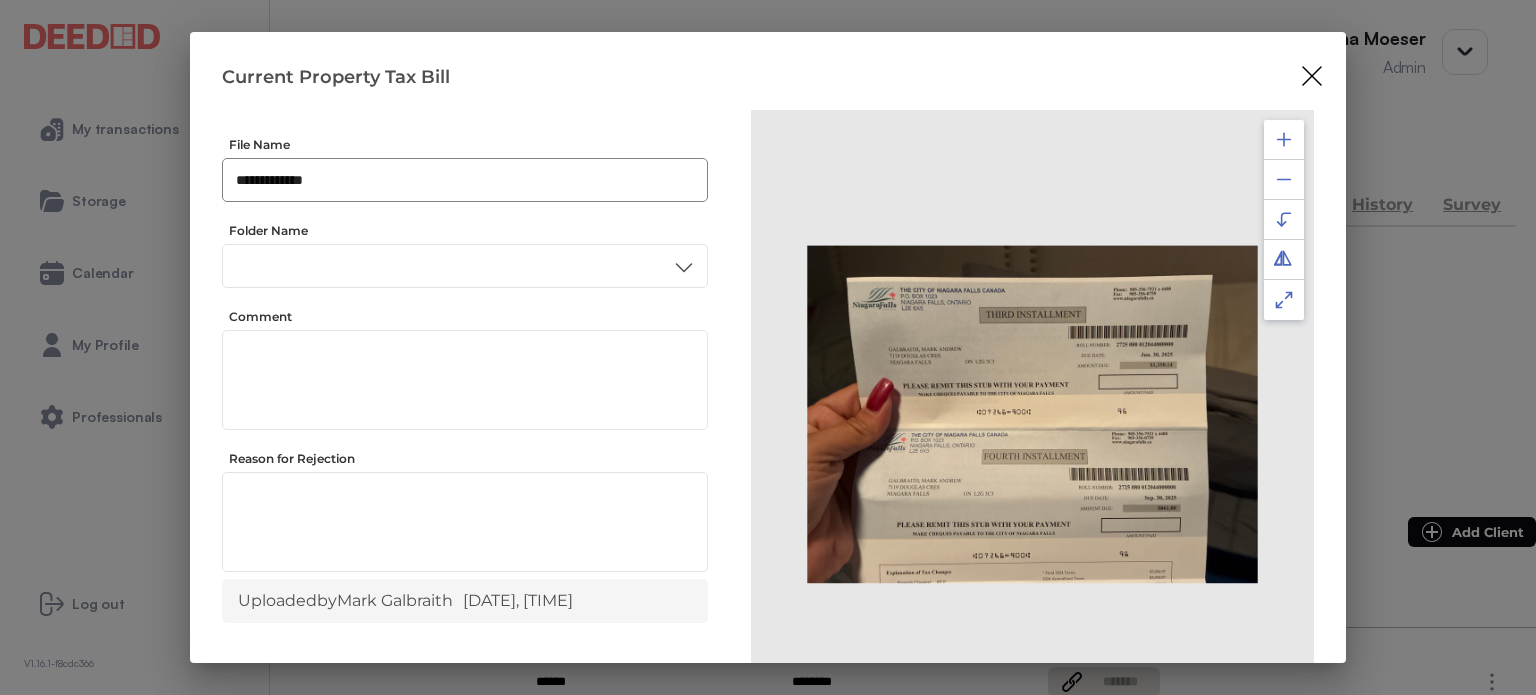 click on "**********" at bounding box center [465, 180] 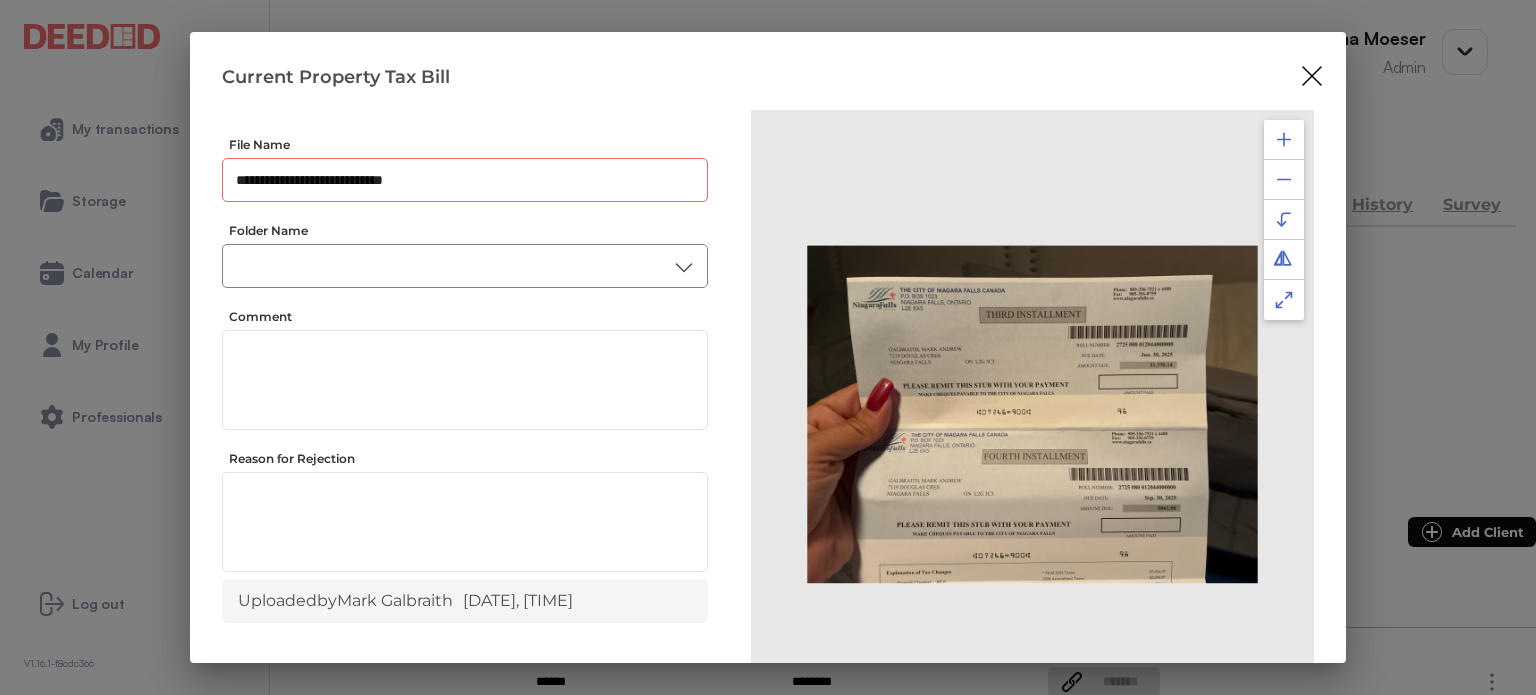 type on "**********" 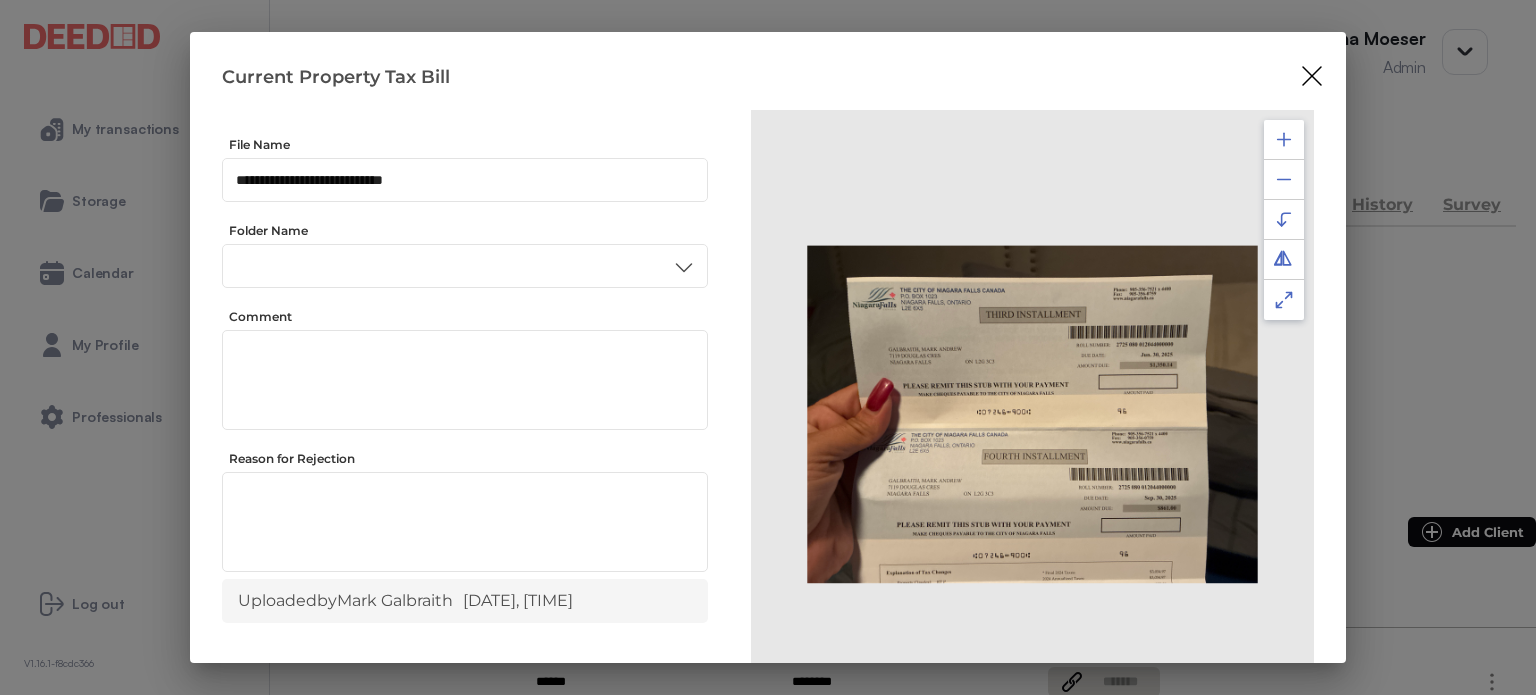click on "Other" at bounding box center (464, 500) 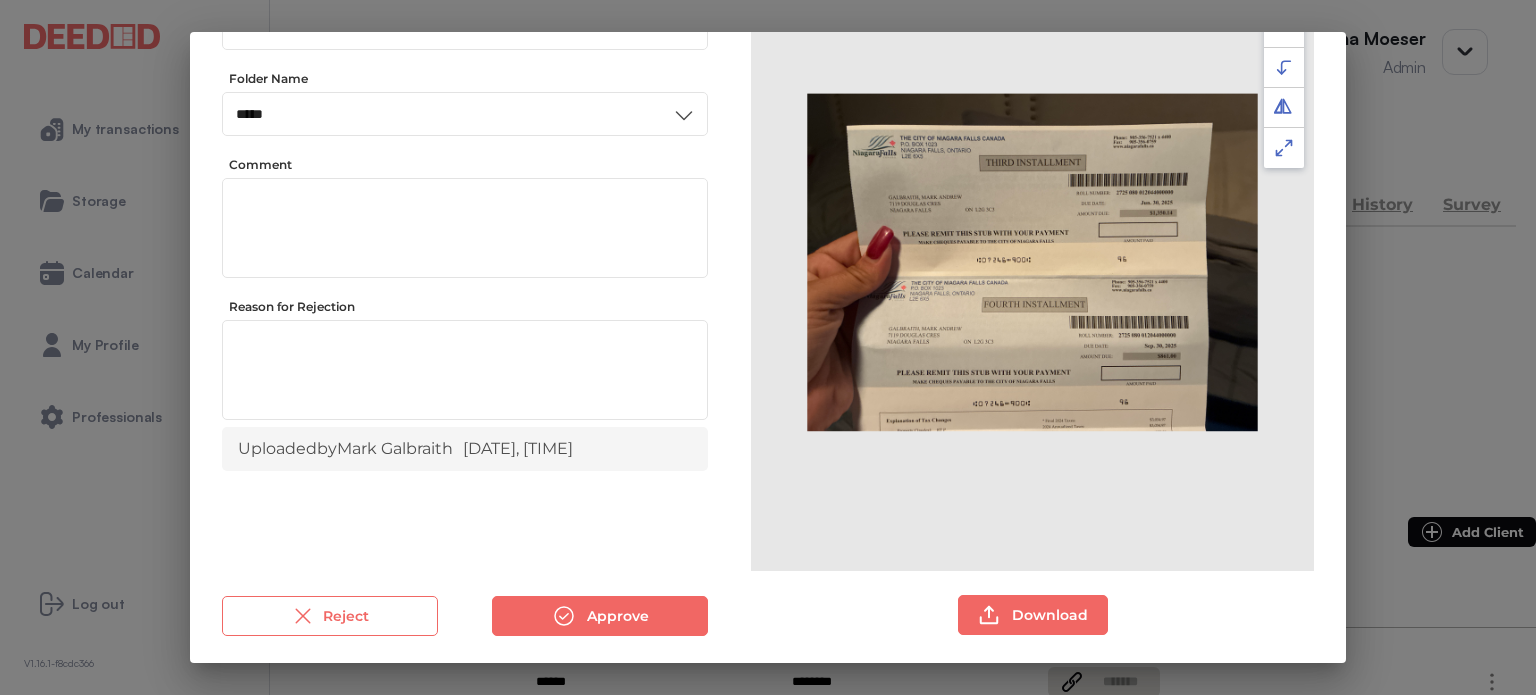 scroll, scrollTop: 156, scrollLeft: 0, axis: vertical 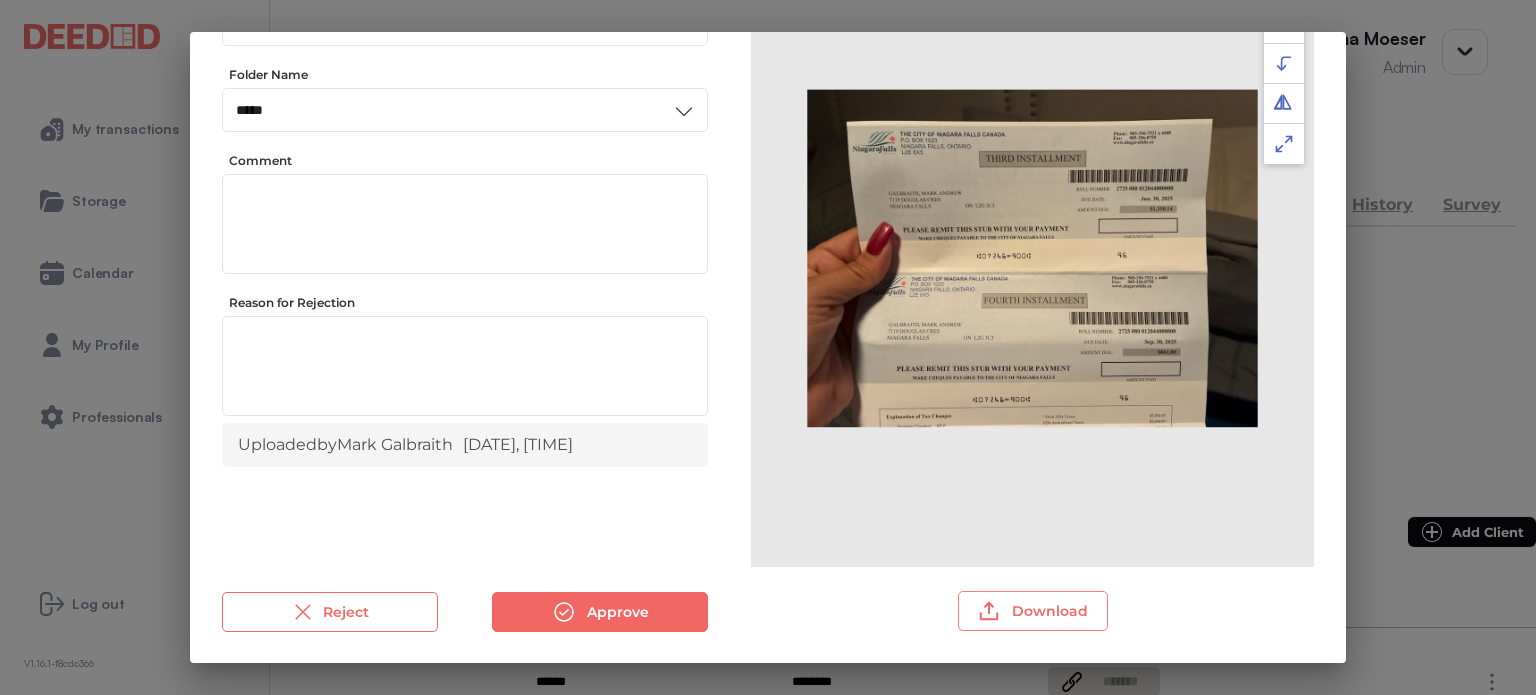 click on "Download" at bounding box center (1033, 611) 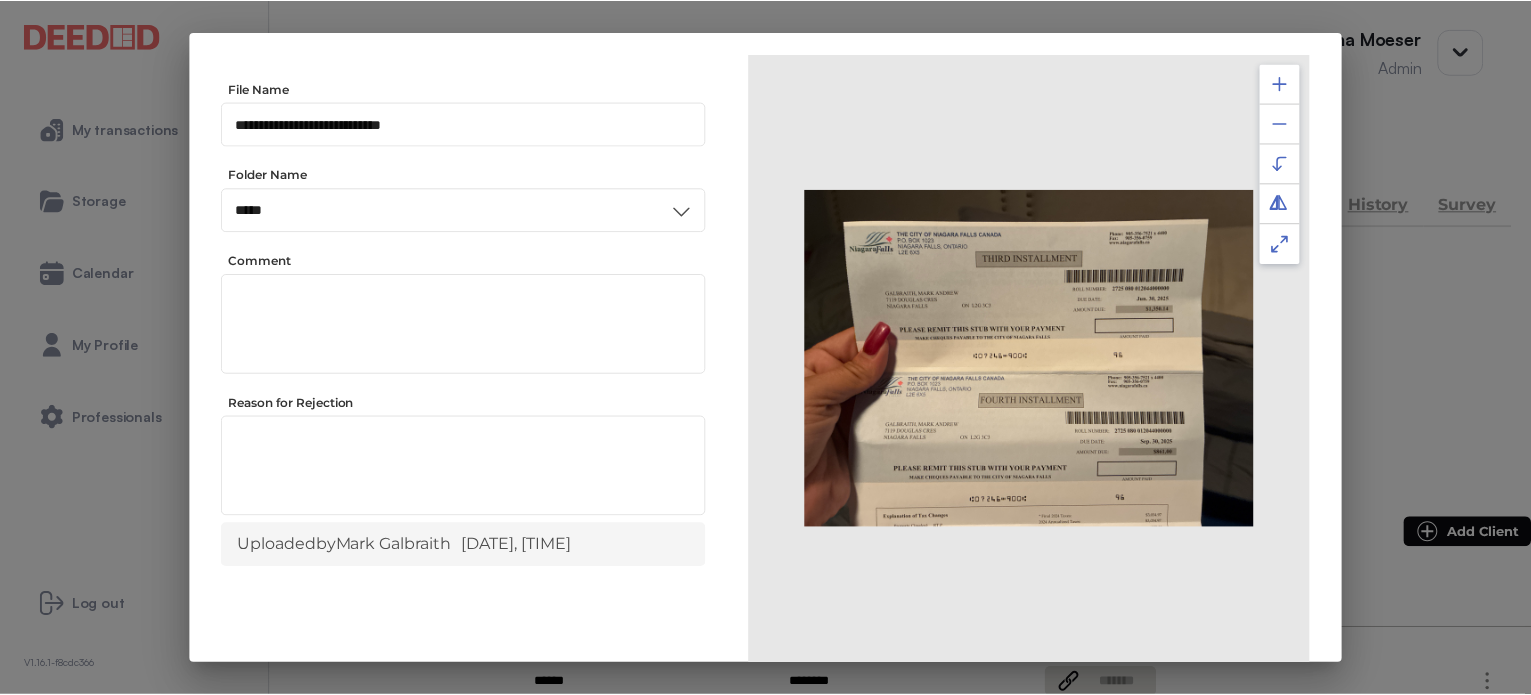 scroll, scrollTop: 156, scrollLeft: 0, axis: vertical 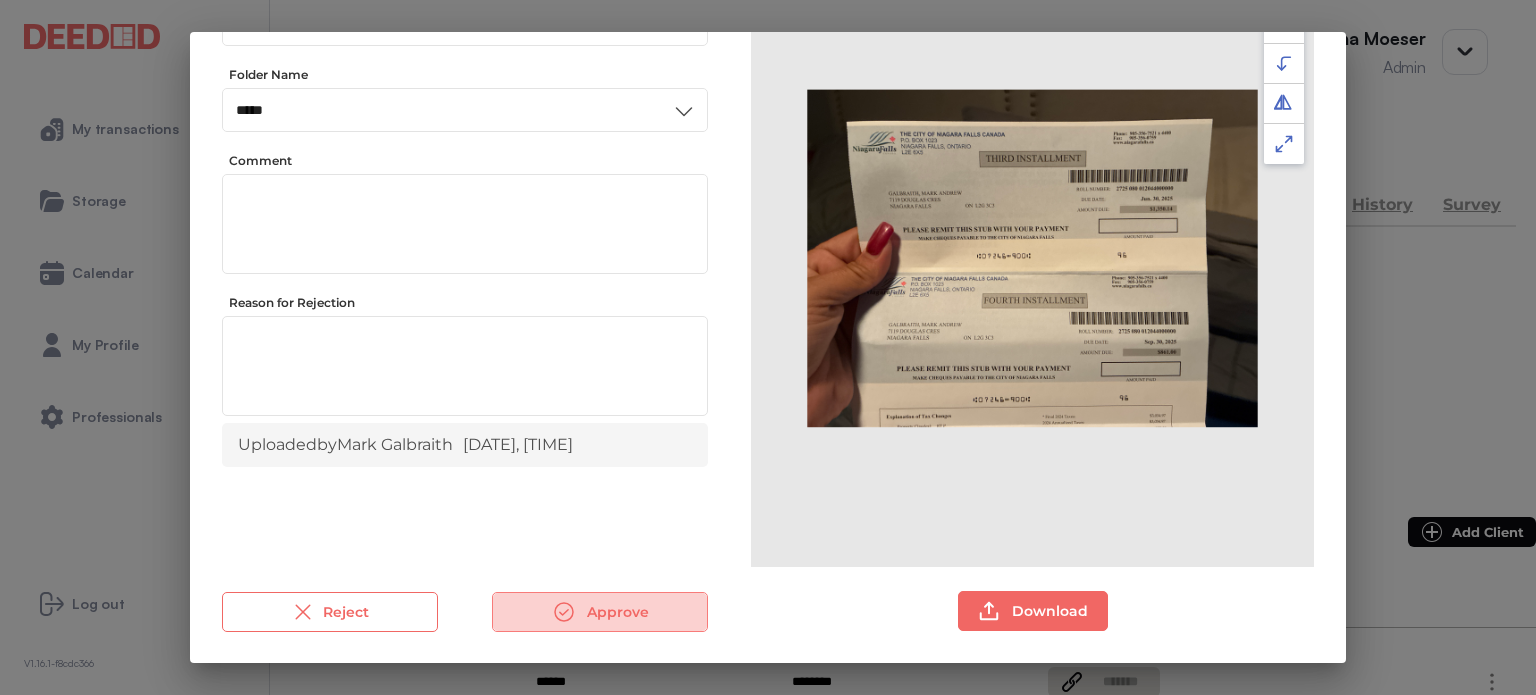click on "Approve" at bounding box center [600, 612] 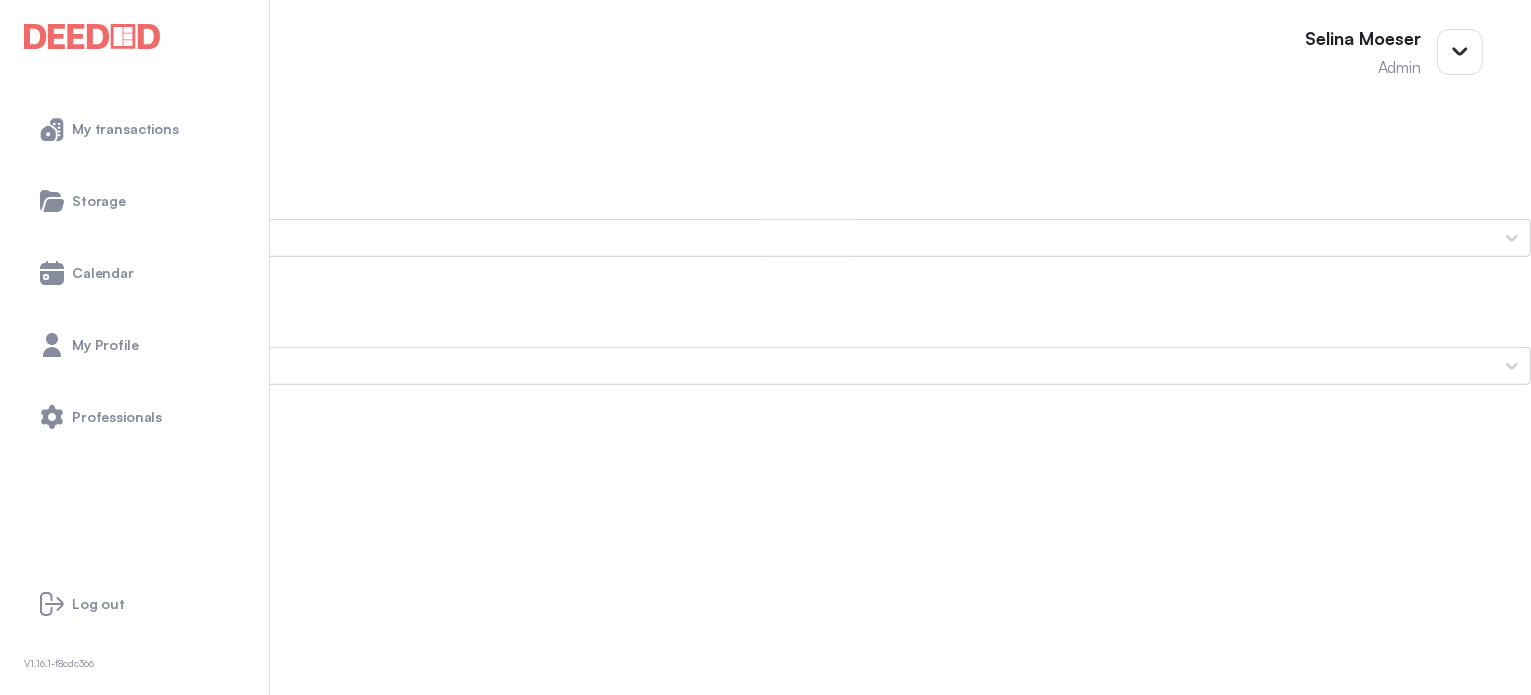 scroll, scrollTop: 1500, scrollLeft: 0, axis: vertical 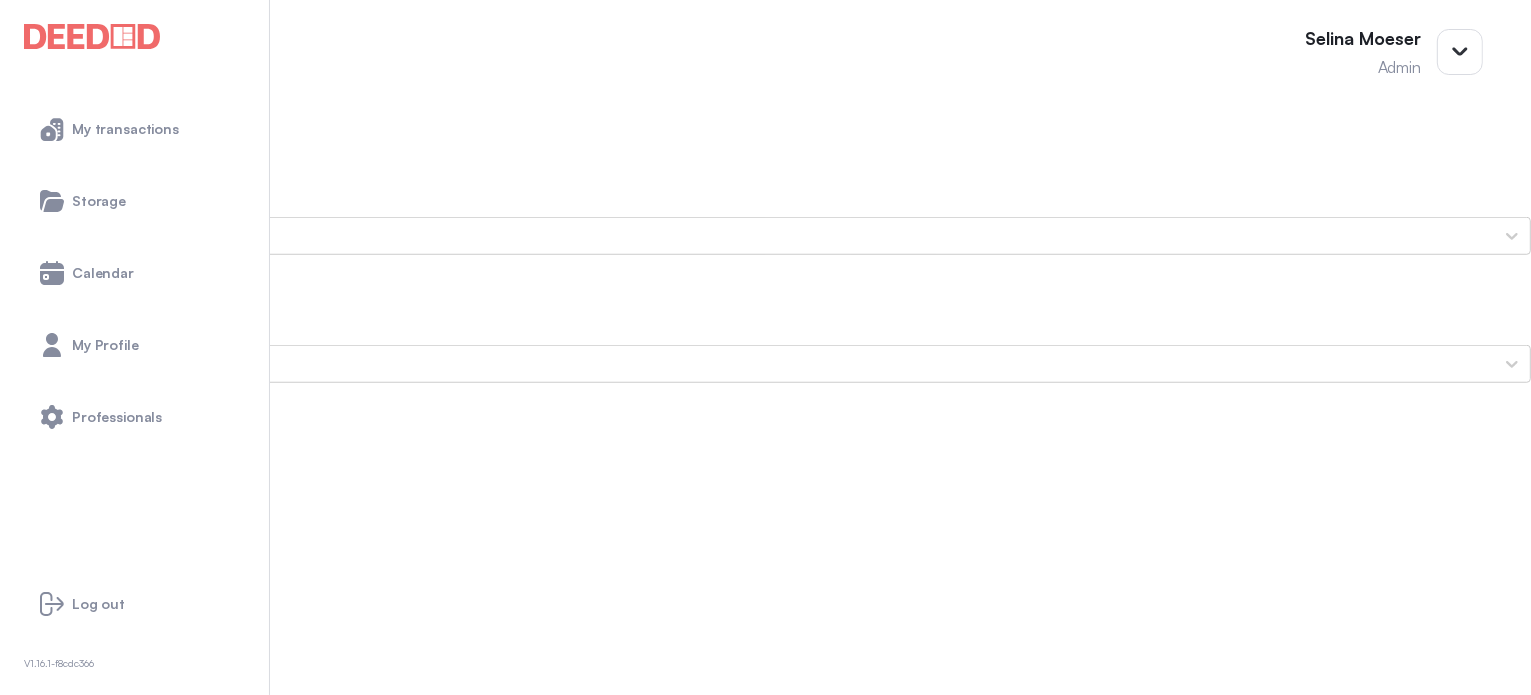 click on "Mark's Photo ID (Front Side) image (3).jpg" at bounding box center [765, 1557] 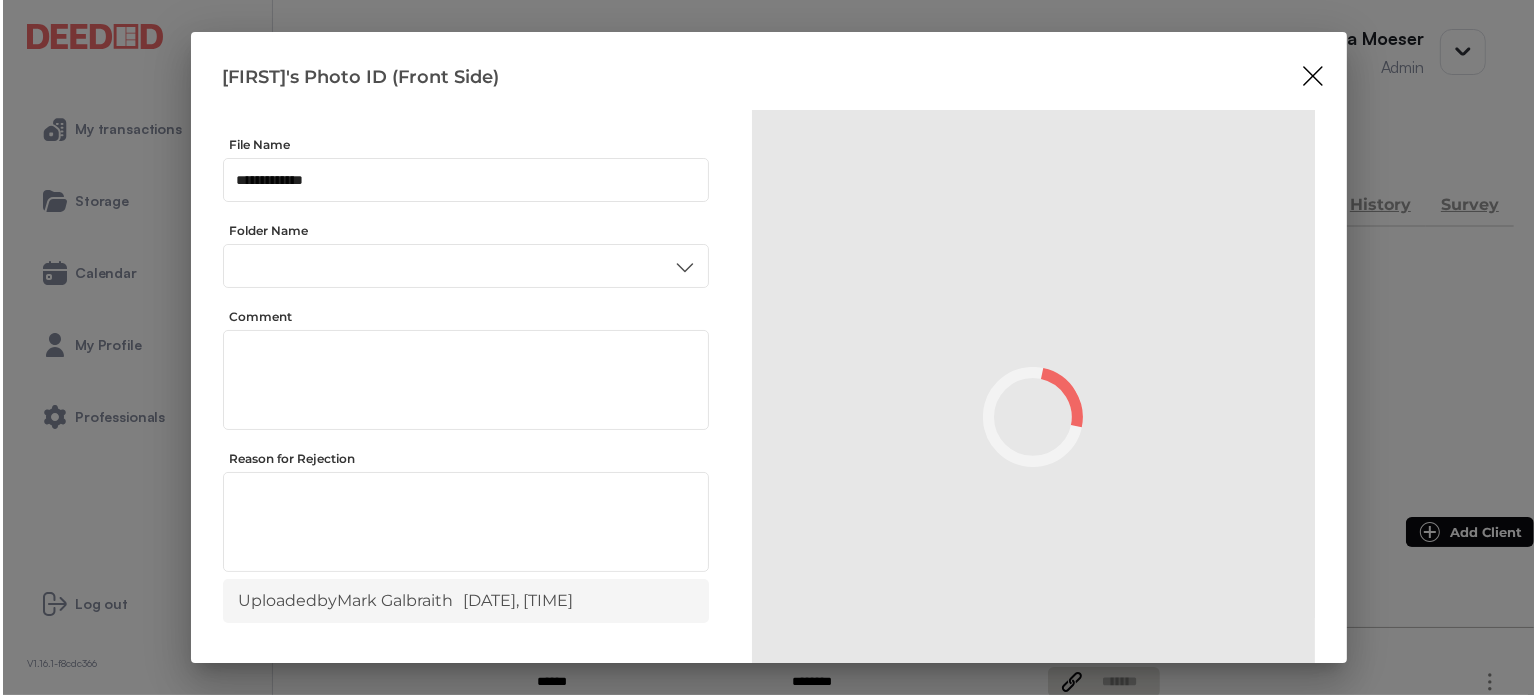 scroll, scrollTop: 0, scrollLeft: 0, axis: both 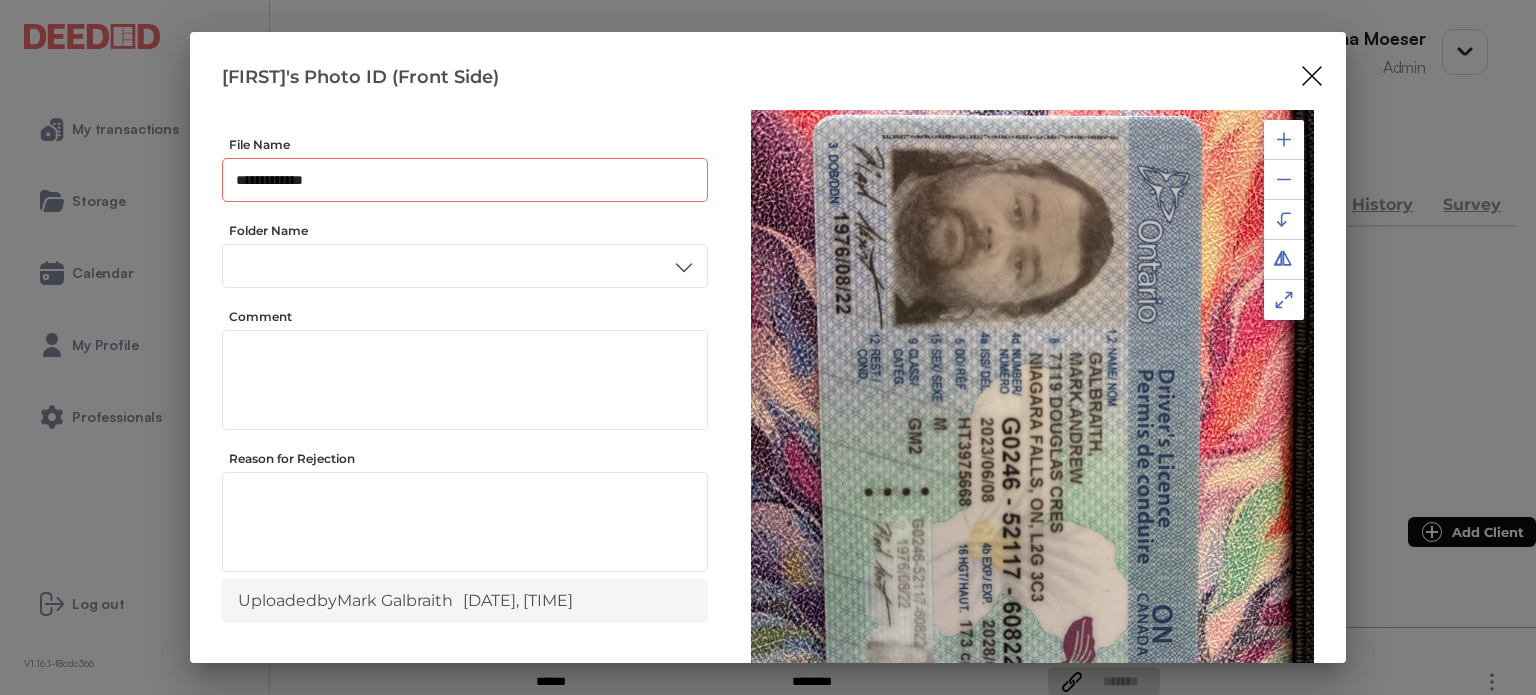 click on "**********" at bounding box center (465, 180) 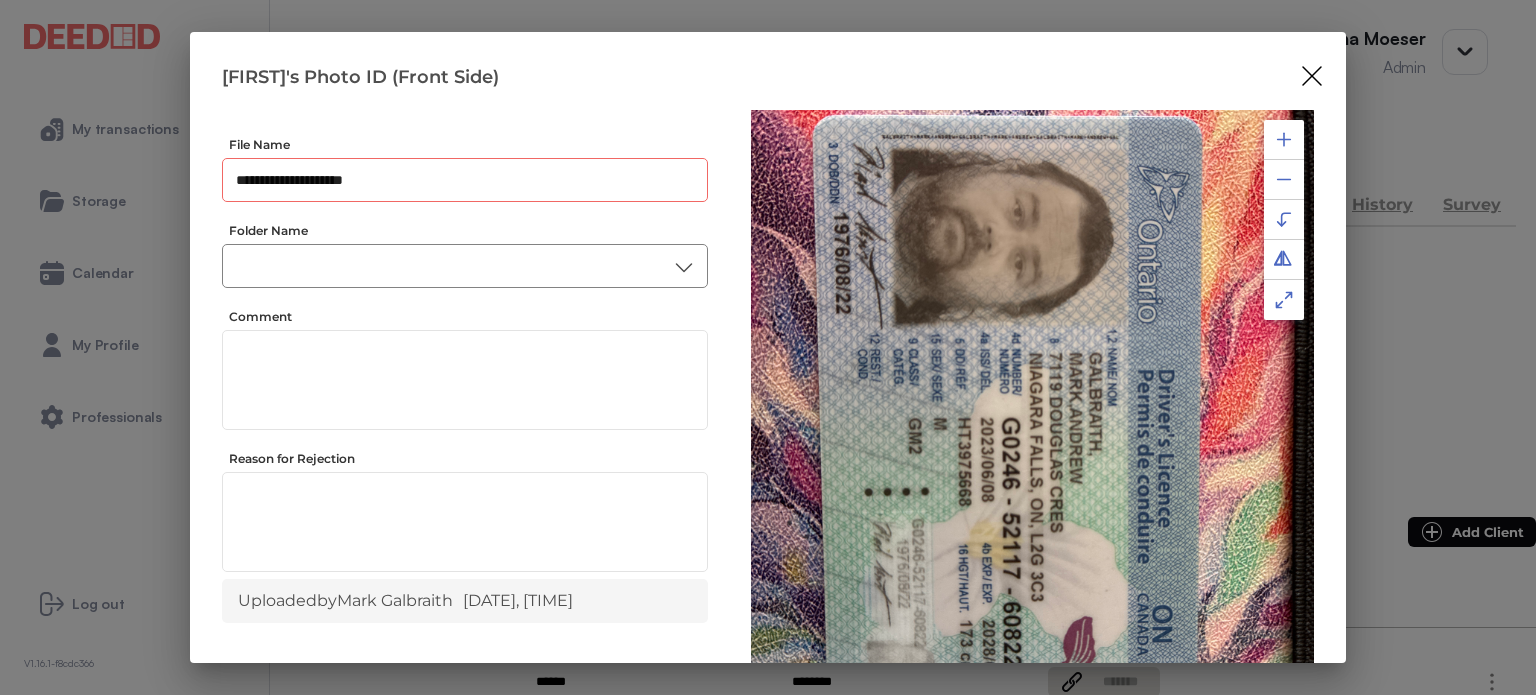 type on "**********" 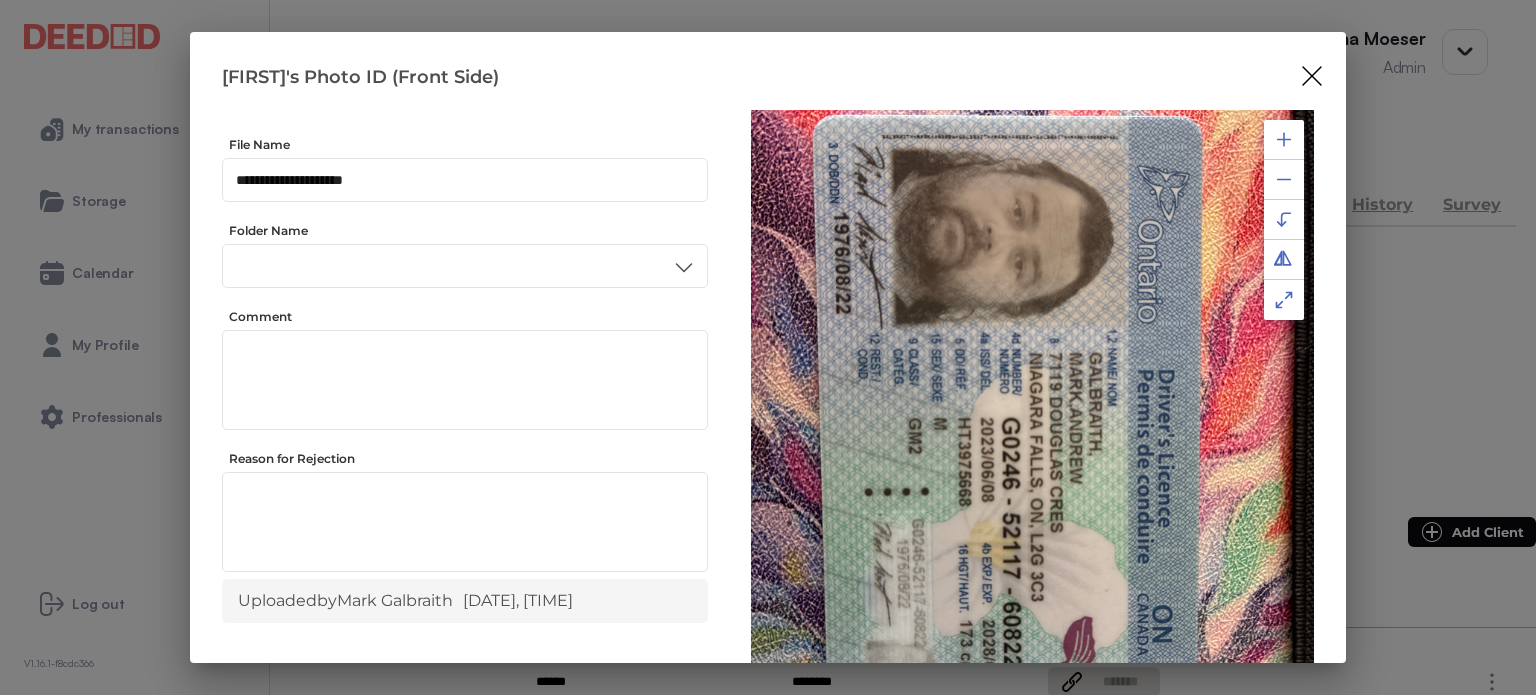 click on "ID" at bounding box center (464, 436) 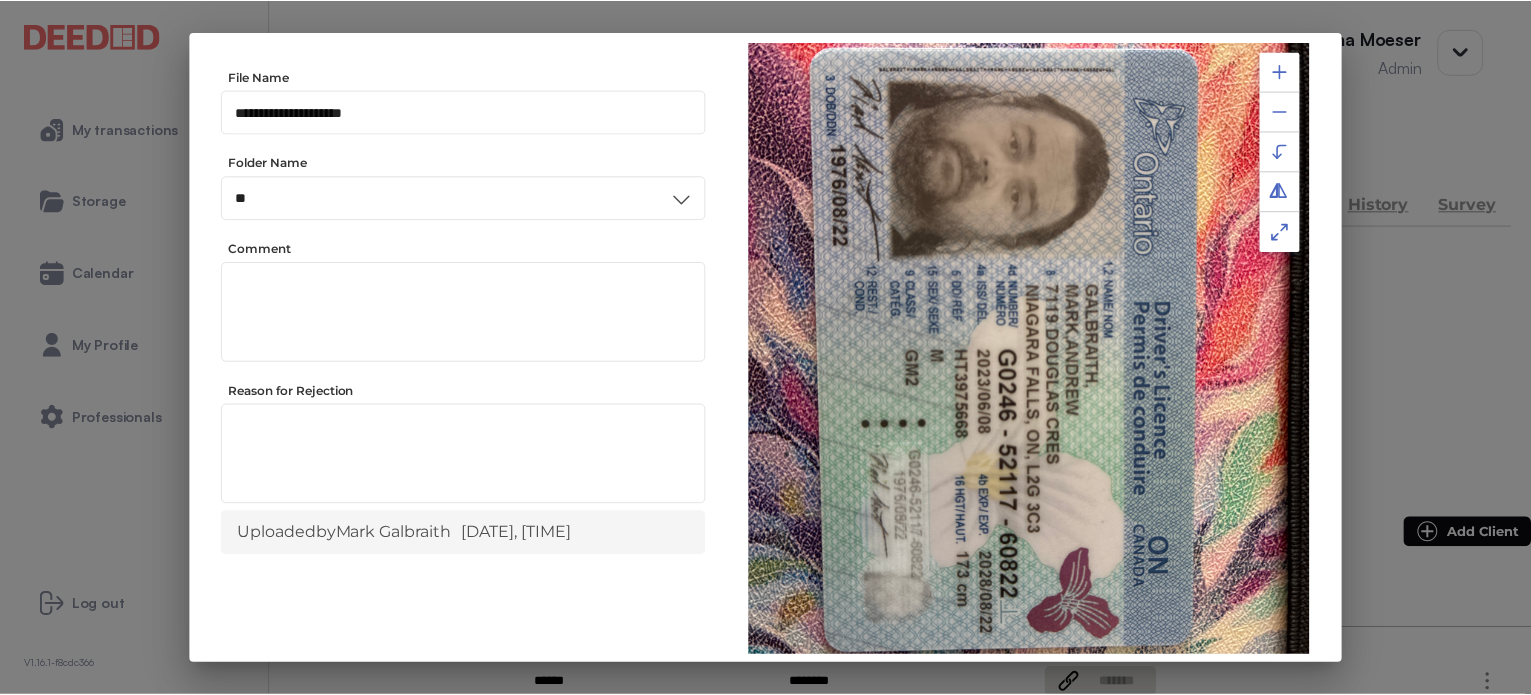 scroll, scrollTop: 156, scrollLeft: 0, axis: vertical 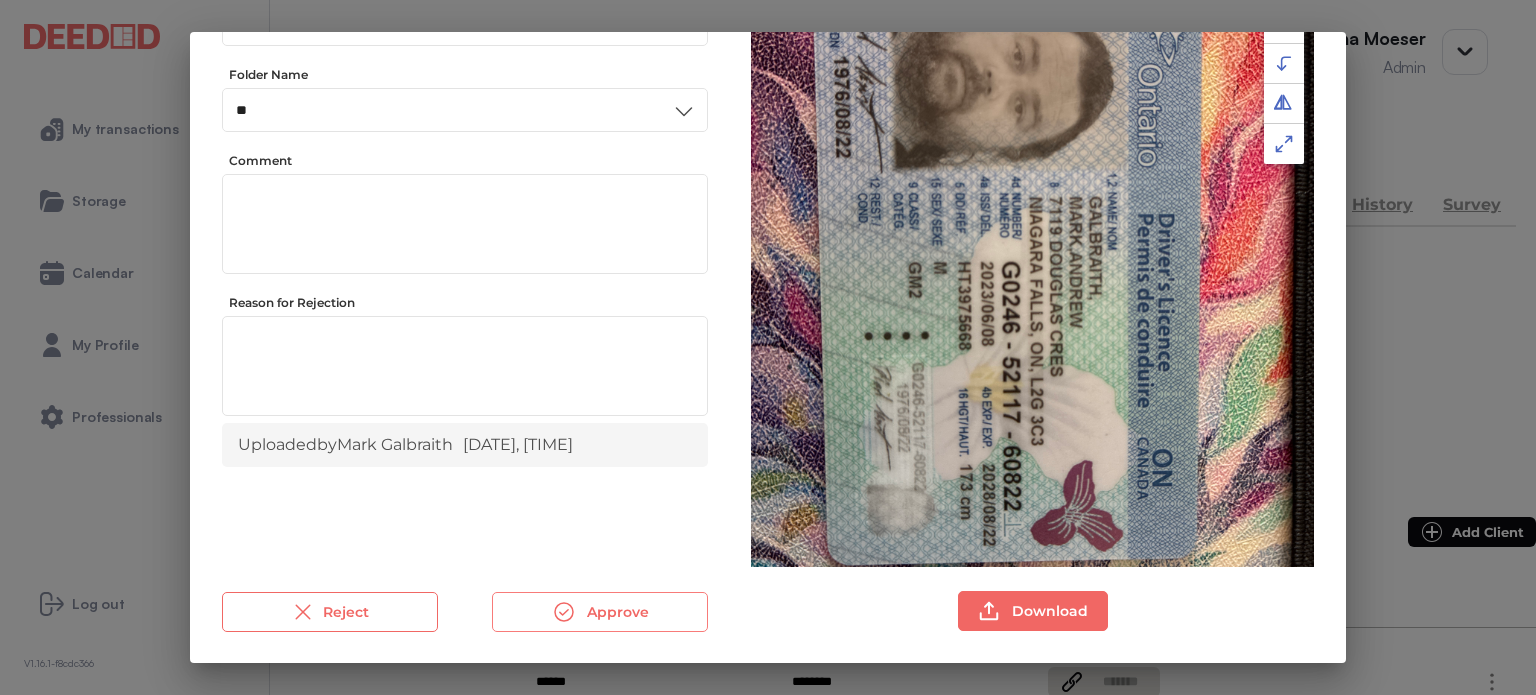 click on "Approve" at bounding box center [600, 612] 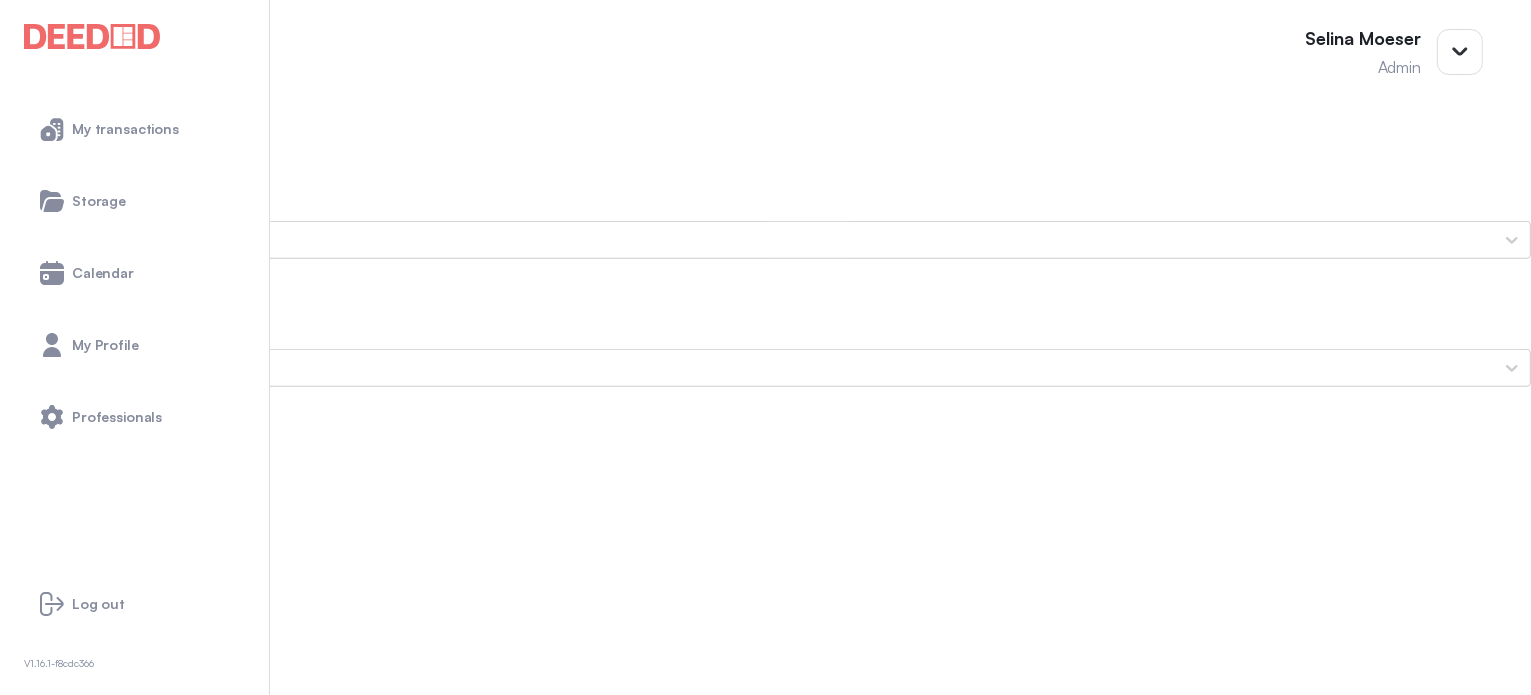 scroll, scrollTop: 1500, scrollLeft: 0, axis: vertical 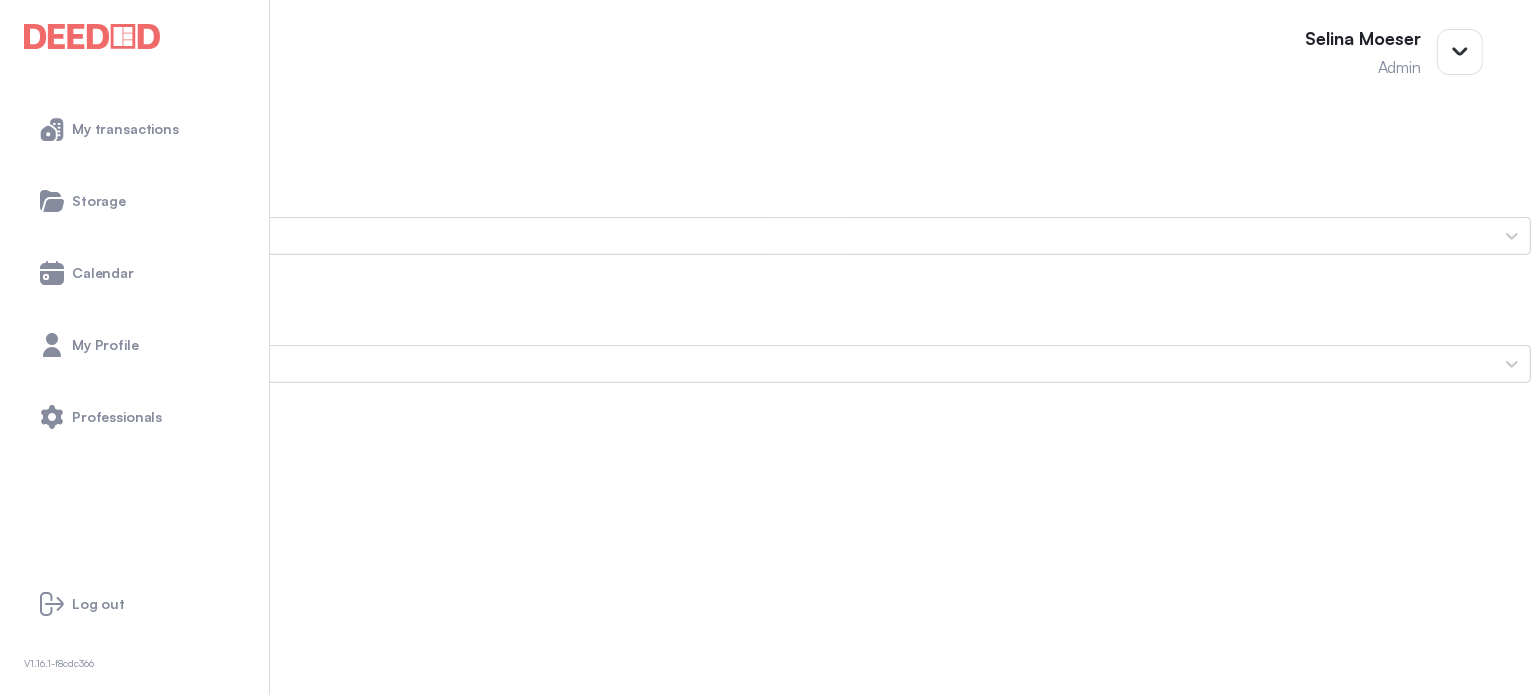 click on "Mark's Photo ID (Back Side)" at bounding box center [765, 1652] 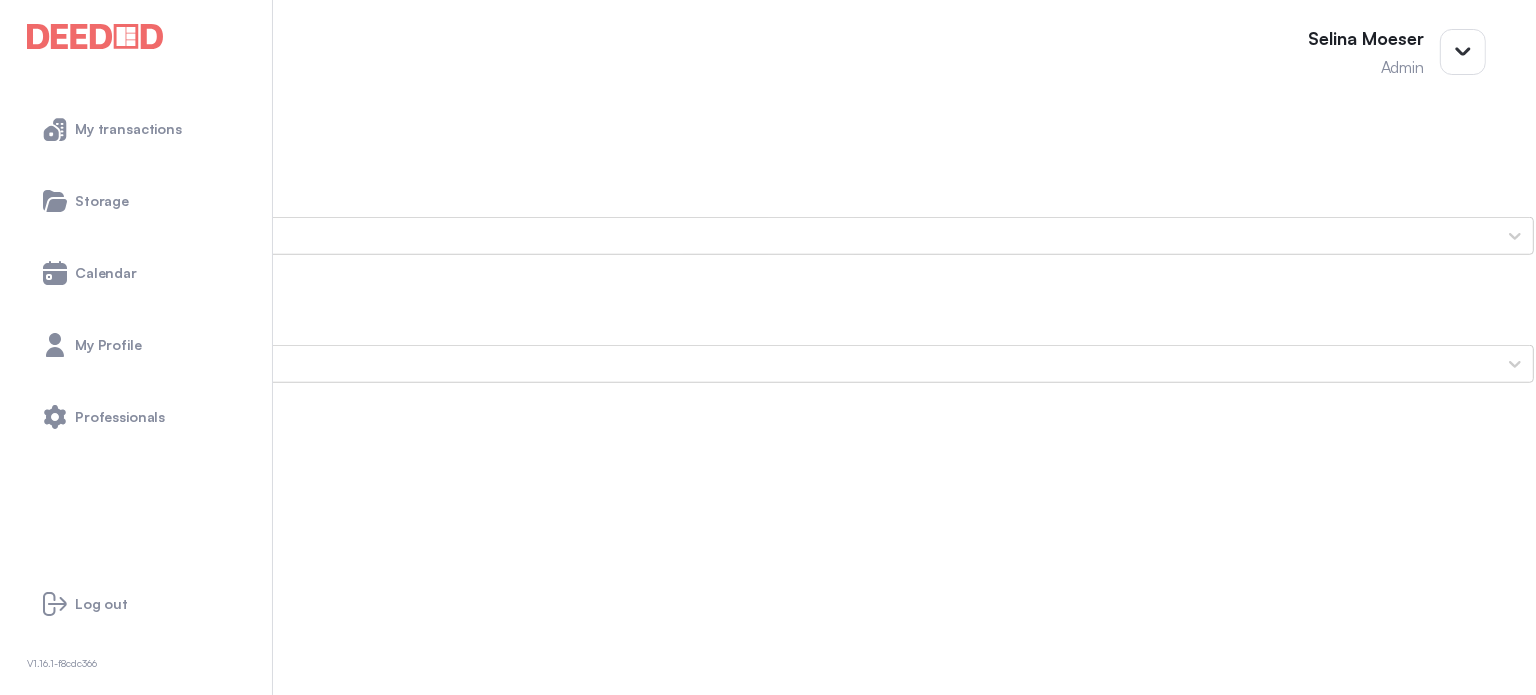 scroll, scrollTop: 0, scrollLeft: 0, axis: both 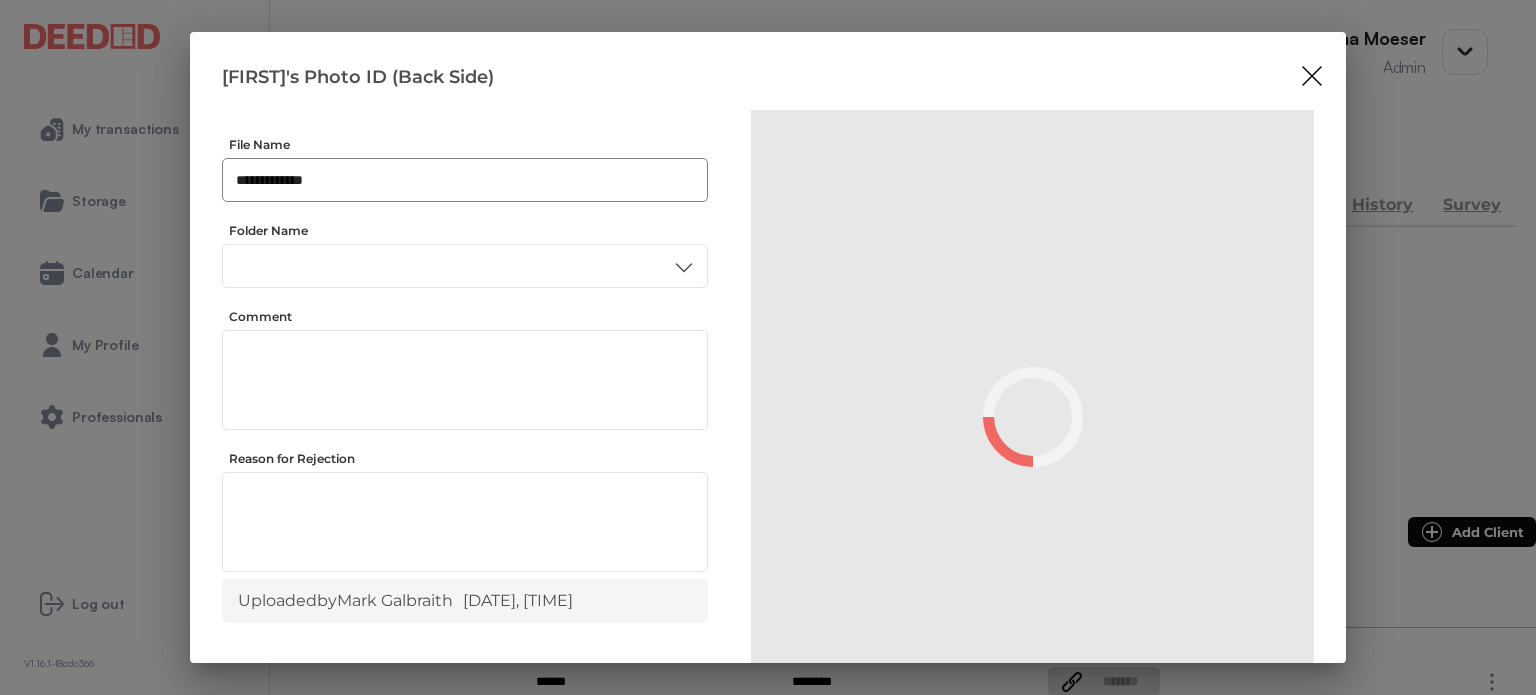 drag, startPoint x: 302, startPoint y: 182, endPoint x: 321, endPoint y: 165, distance: 25.495098 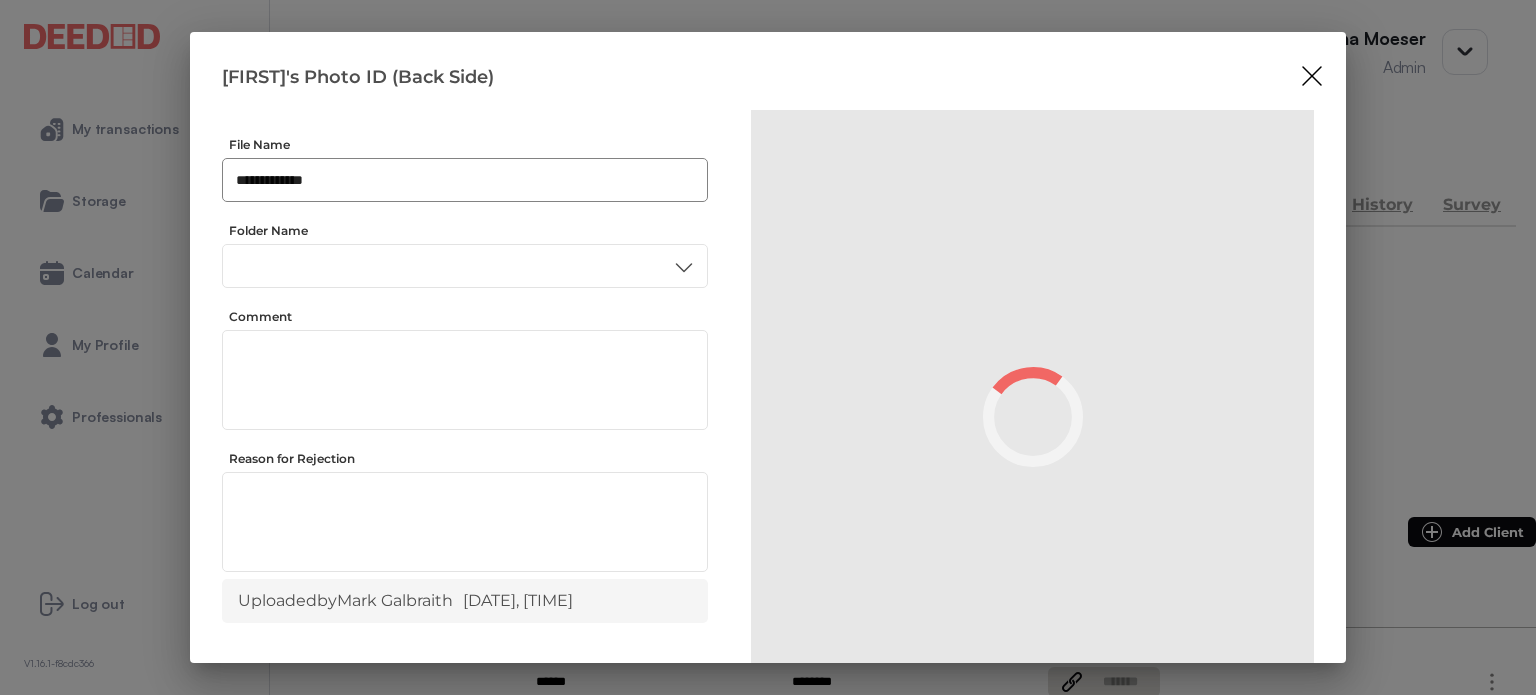 click on "**********" at bounding box center (465, 180) 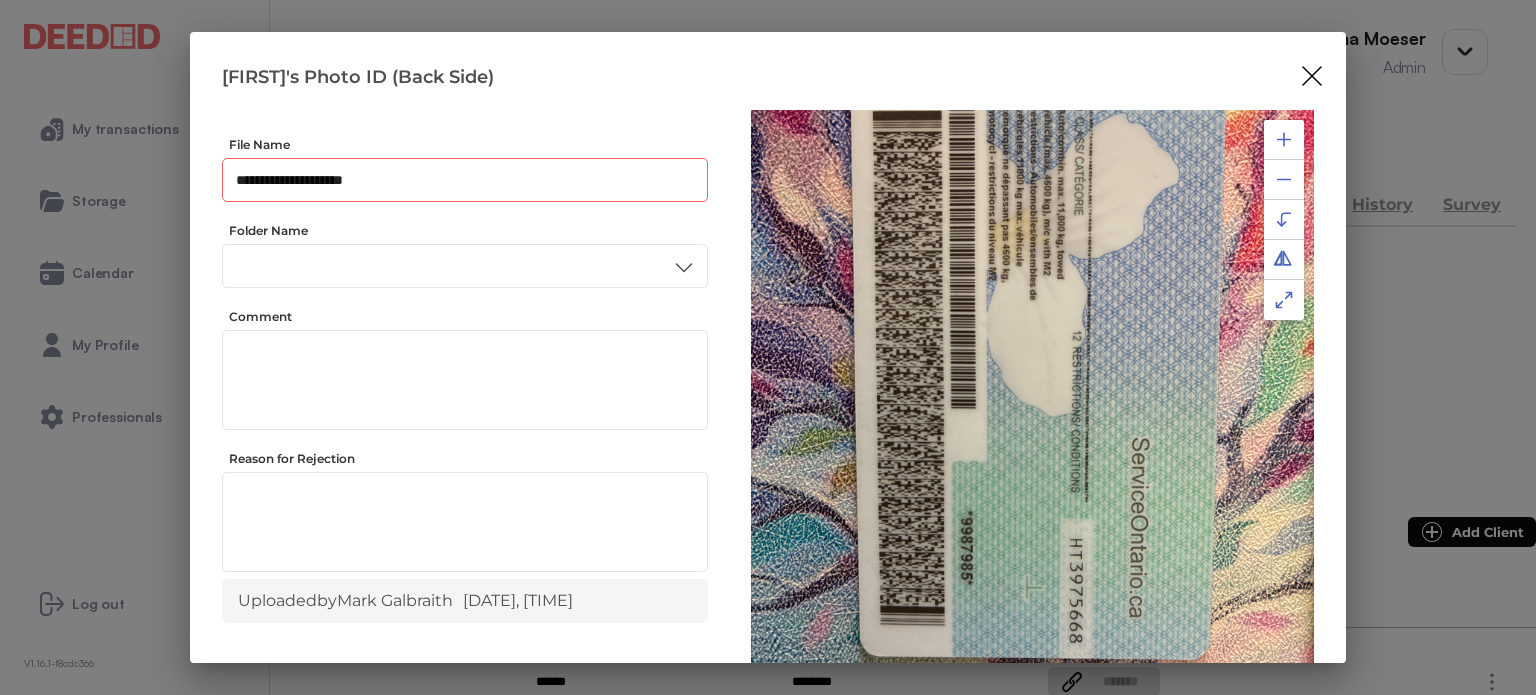 scroll, scrollTop: 0, scrollLeft: 0, axis: both 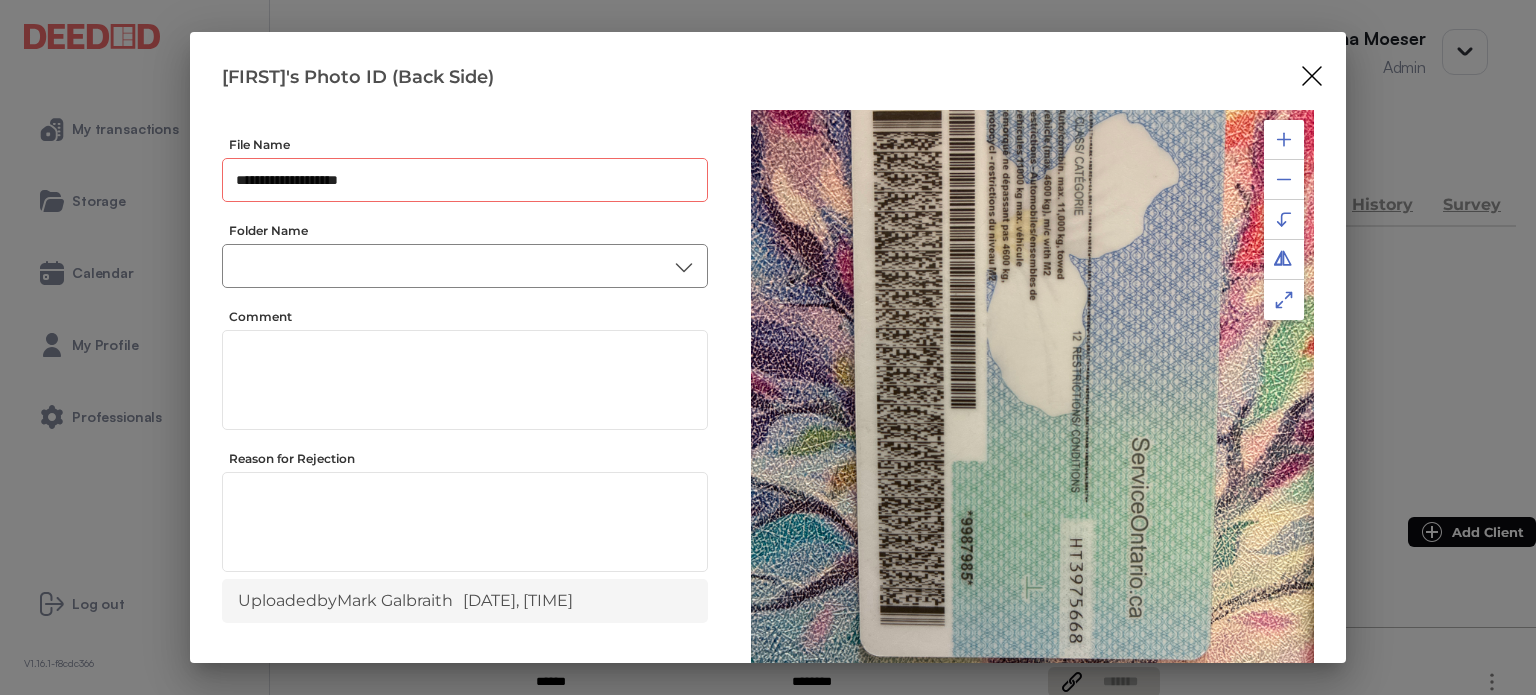 type on "**********" 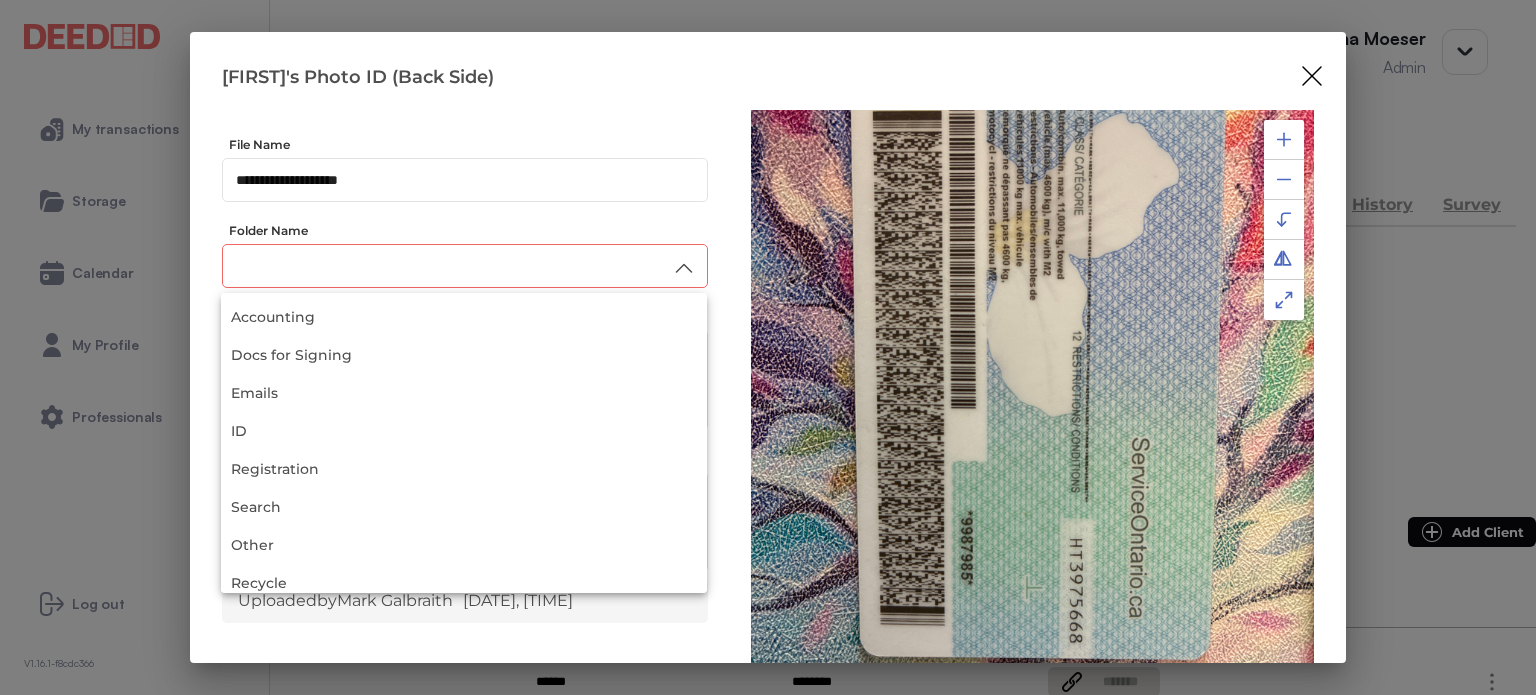 click at bounding box center [465, 266] 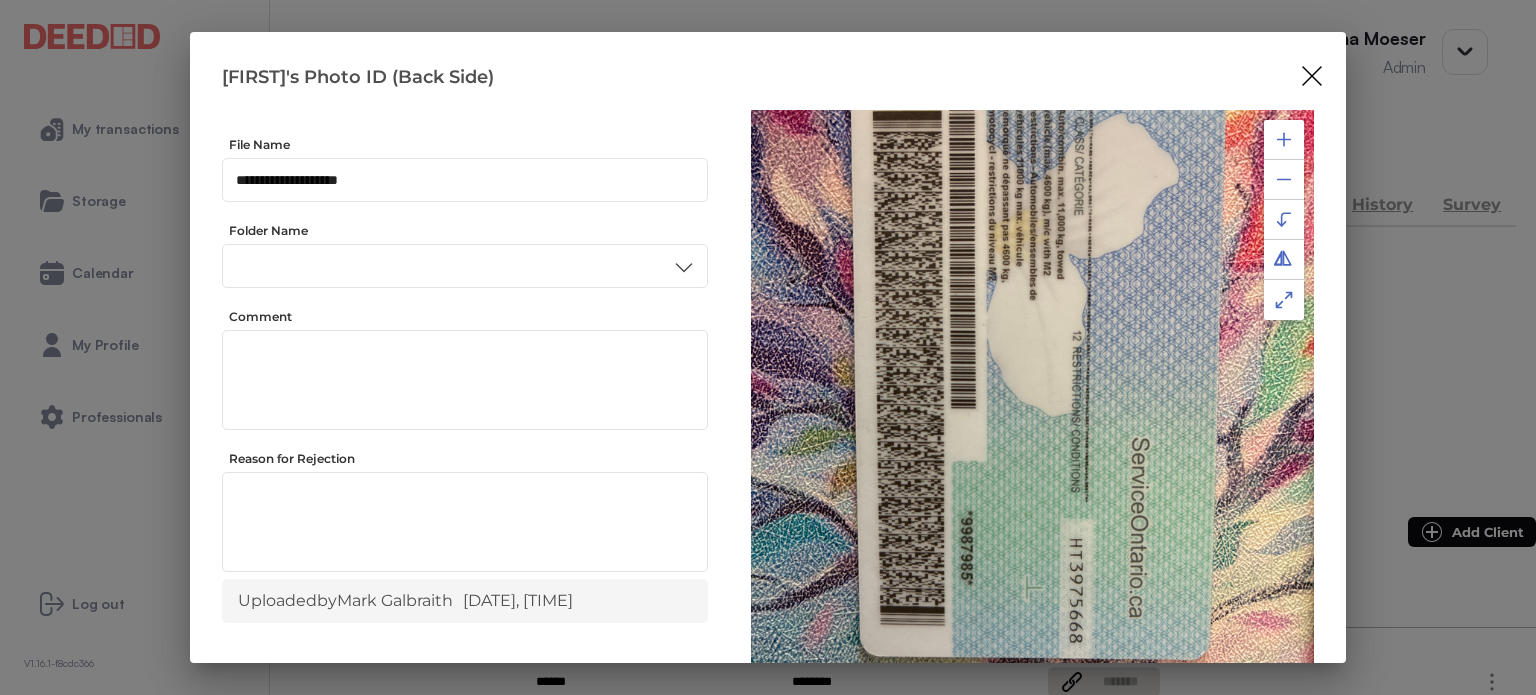click on "ID" at bounding box center (464, 436) 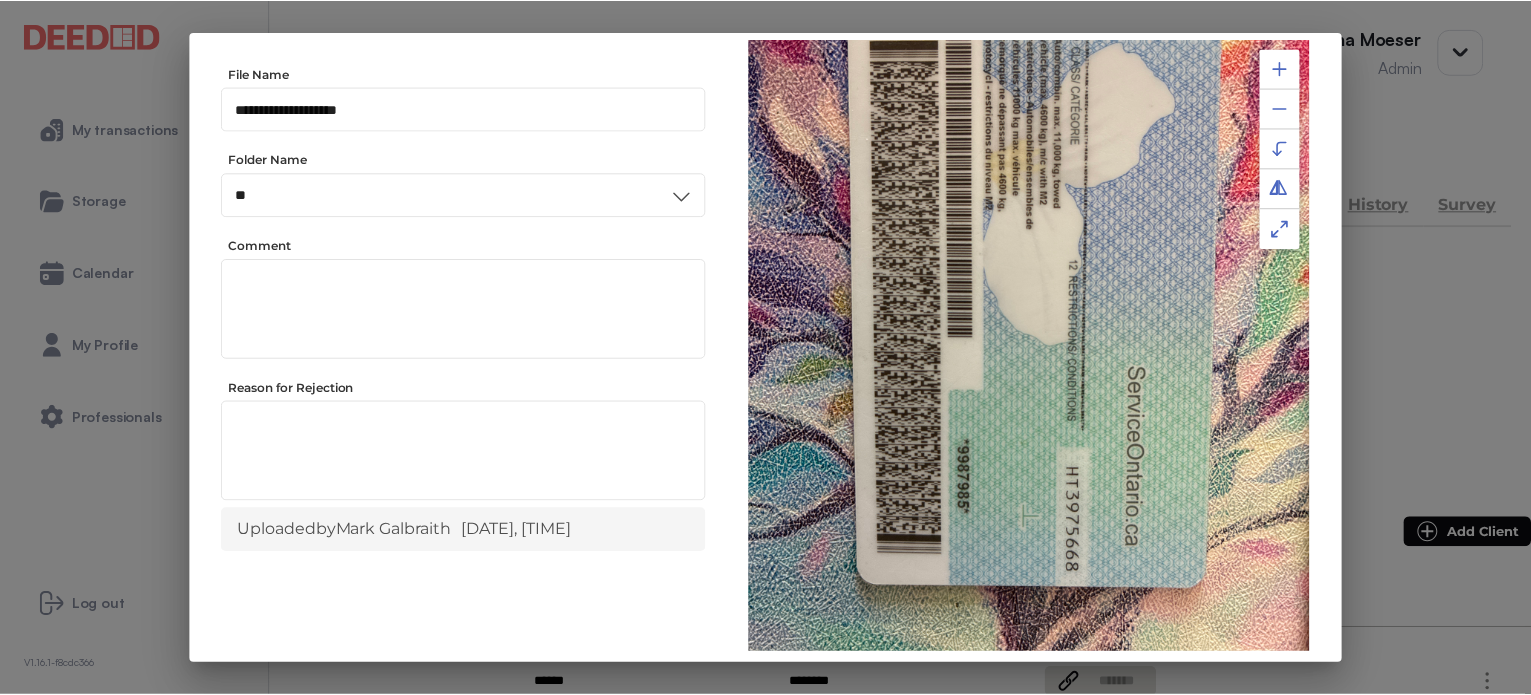 scroll, scrollTop: 156, scrollLeft: 0, axis: vertical 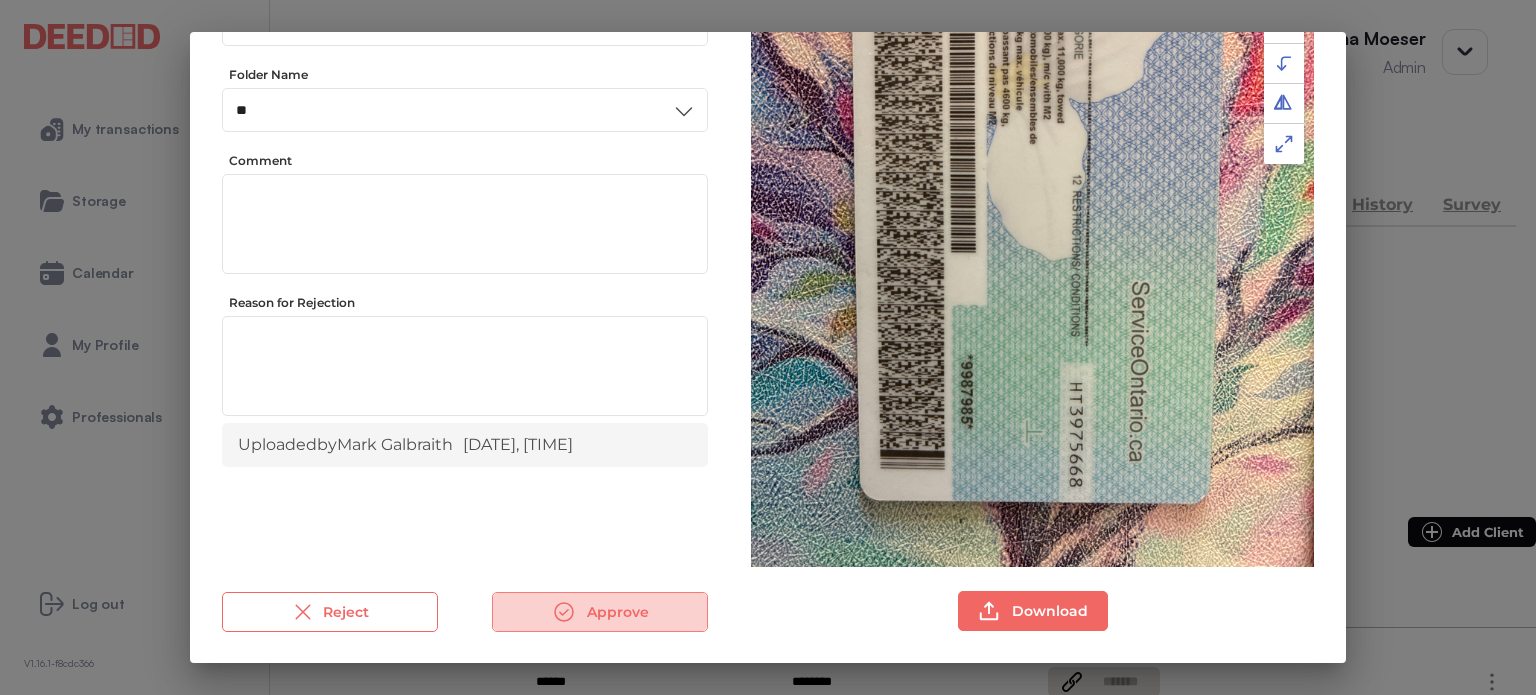 click on "Approve" at bounding box center (600, 612) 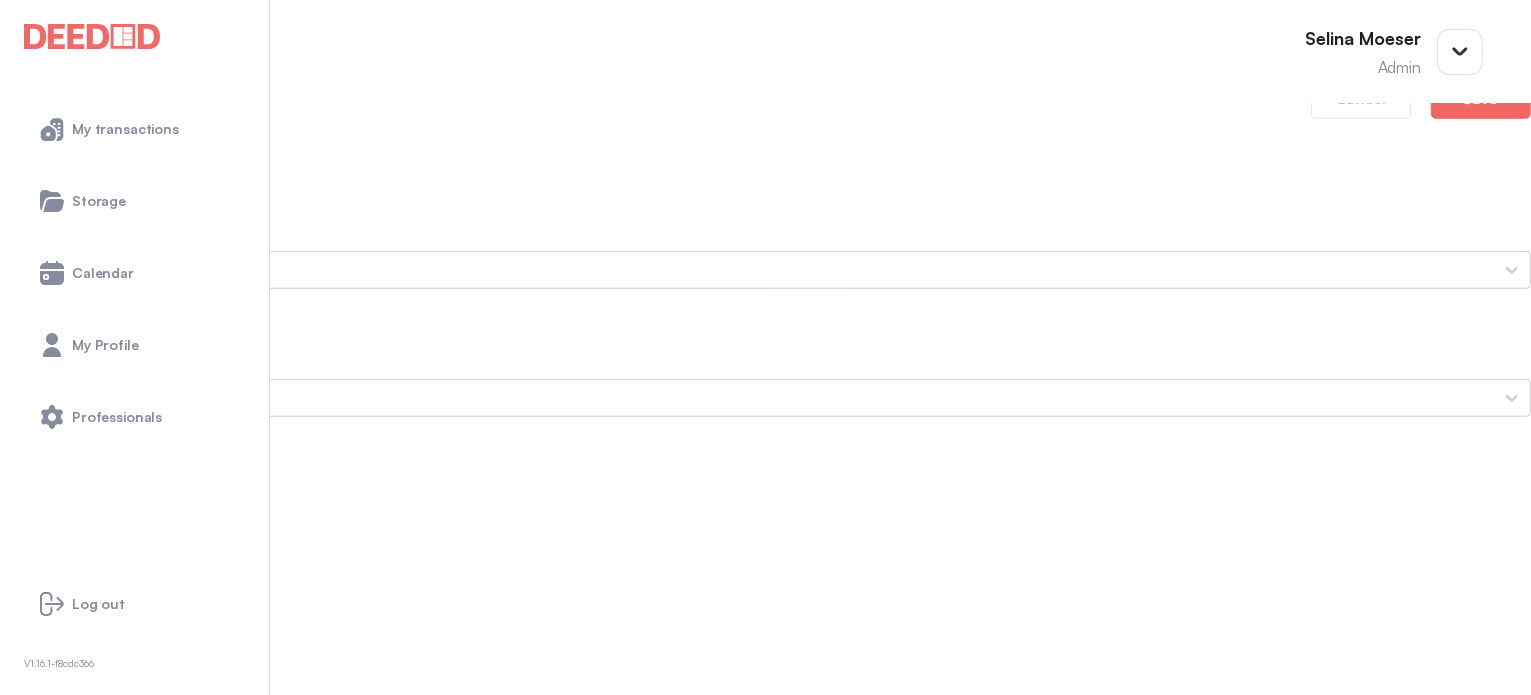 scroll, scrollTop: 1500, scrollLeft: 0, axis: vertical 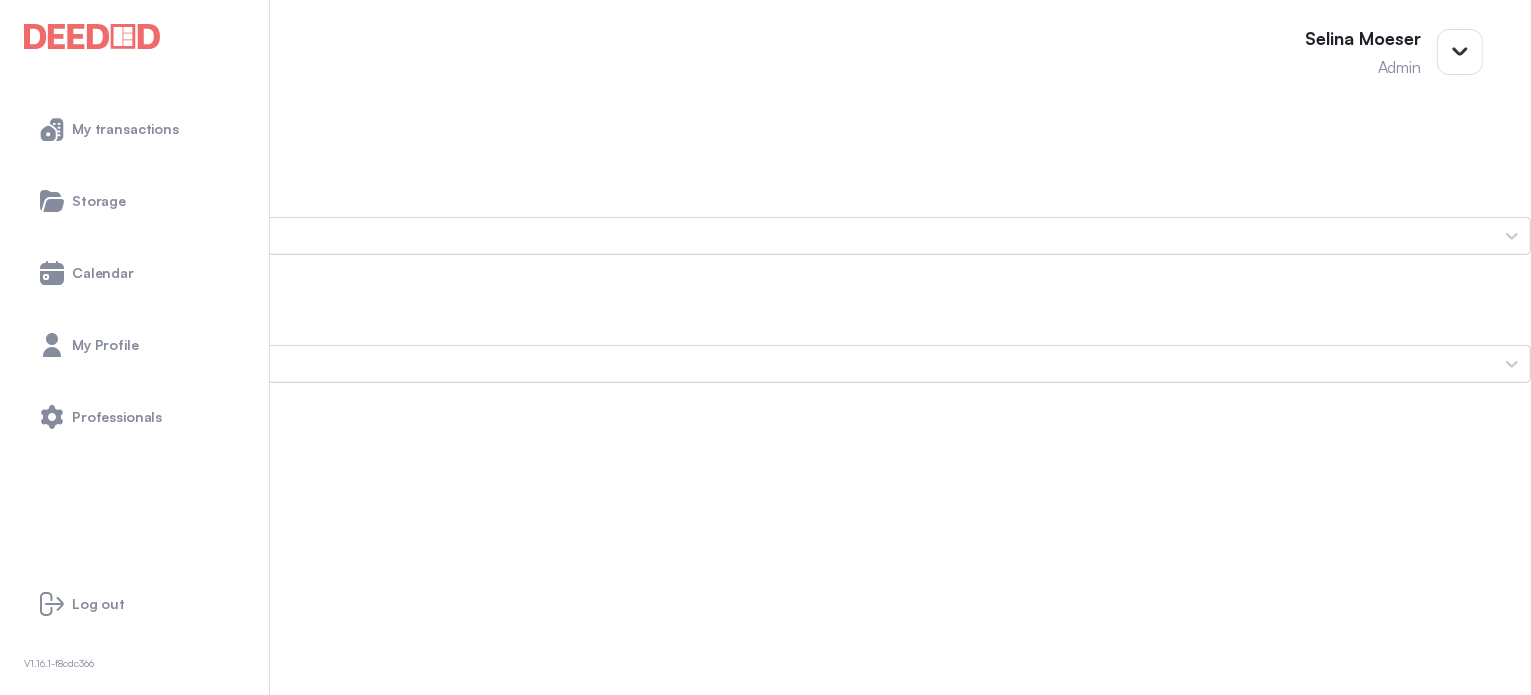 click on "Mark's Secondary ID (Front Side)" at bounding box center (765, 1756) 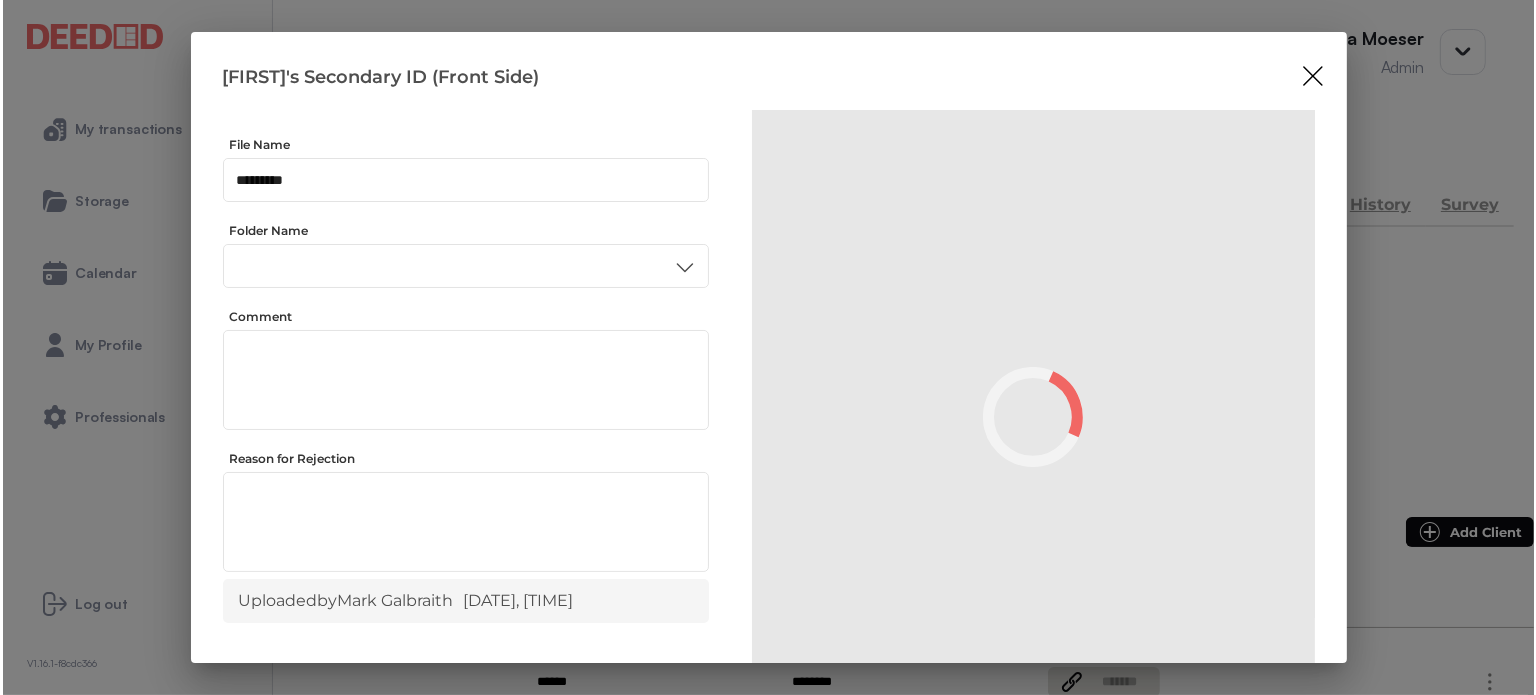 scroll, scrollTop: 0, scrollLeft: 0, axis: both 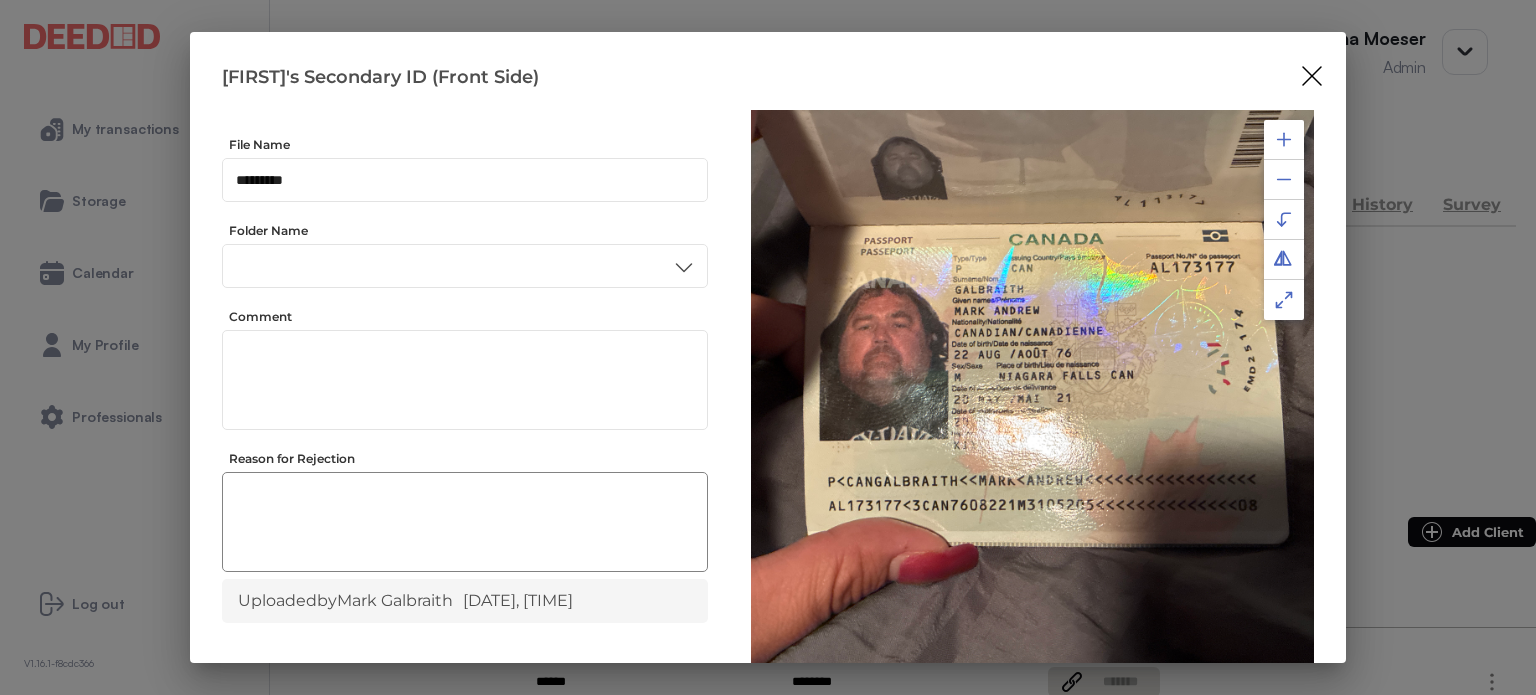 click at bounding box center [465, 525] 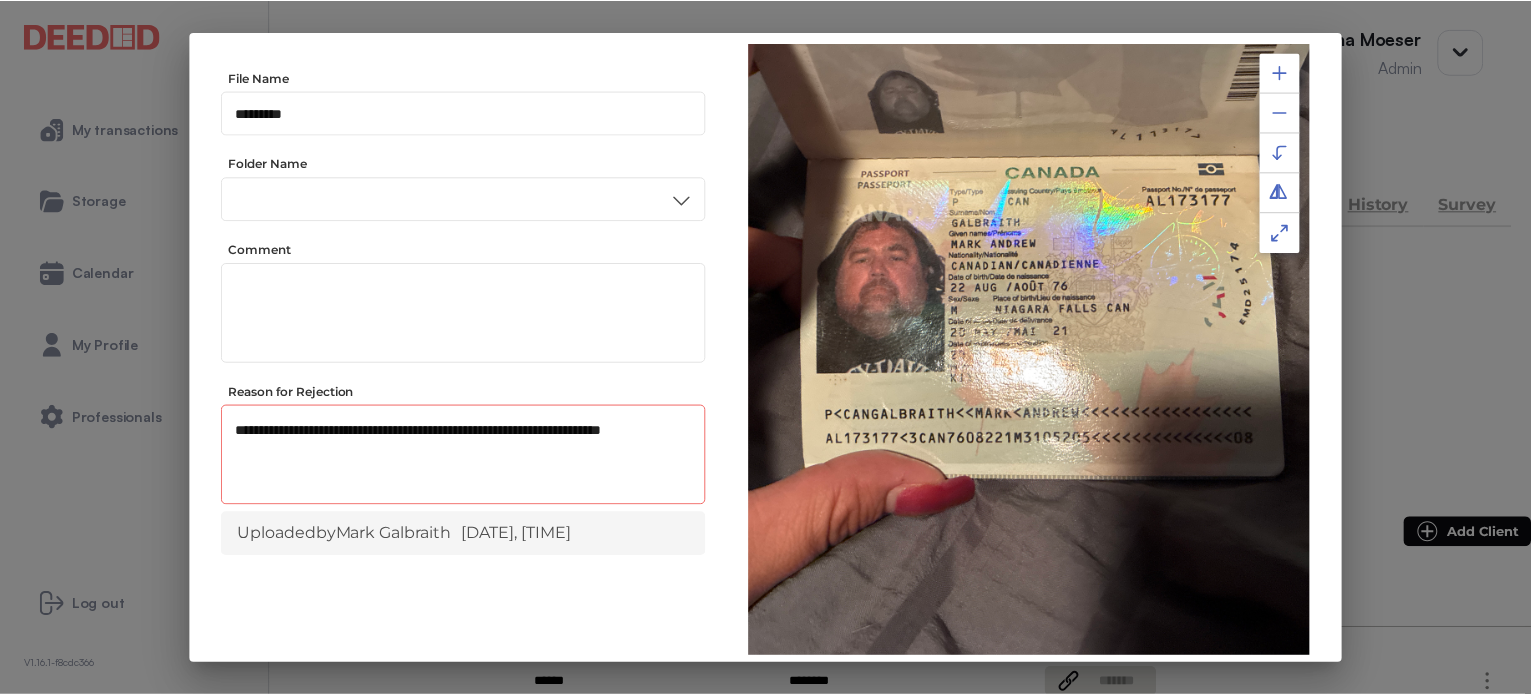scroll, scrollTop: 156, scrollLeft: 0, axis: vertical 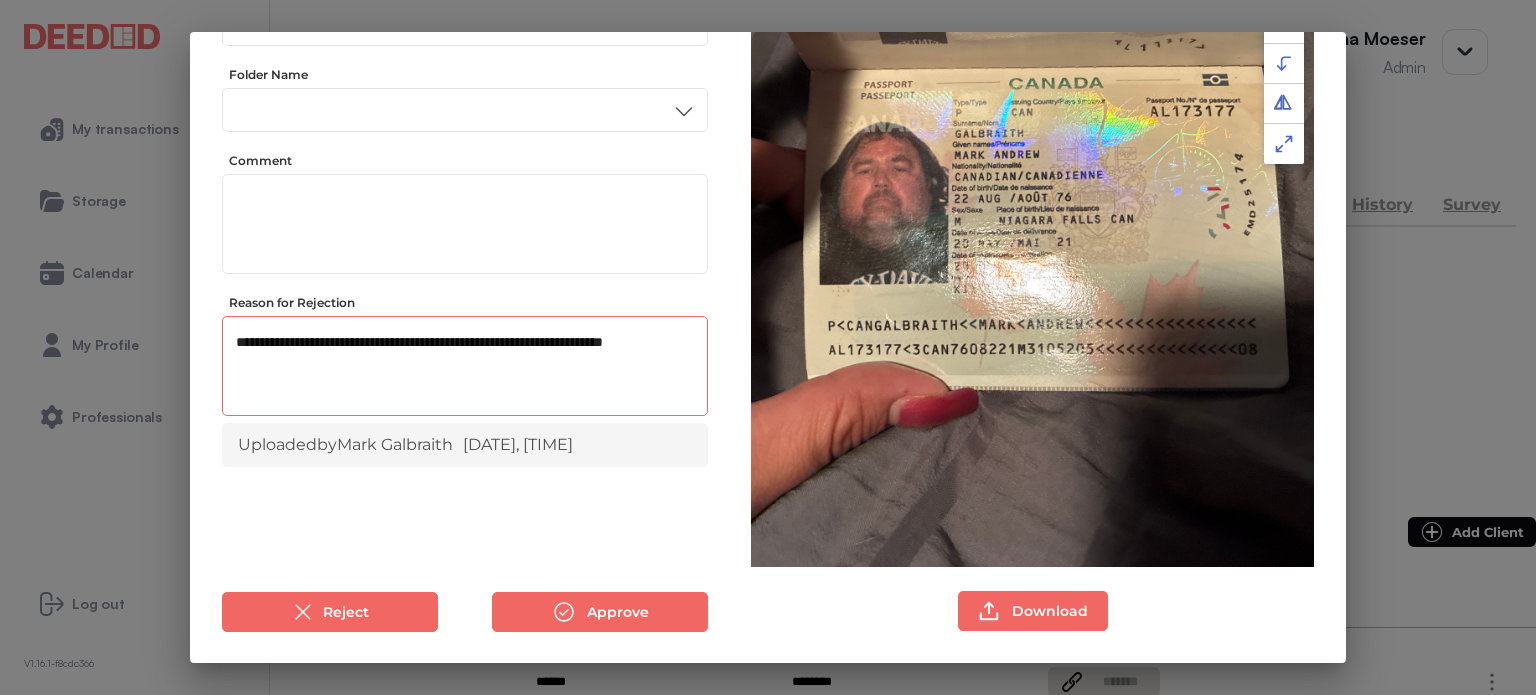 type on "**********" 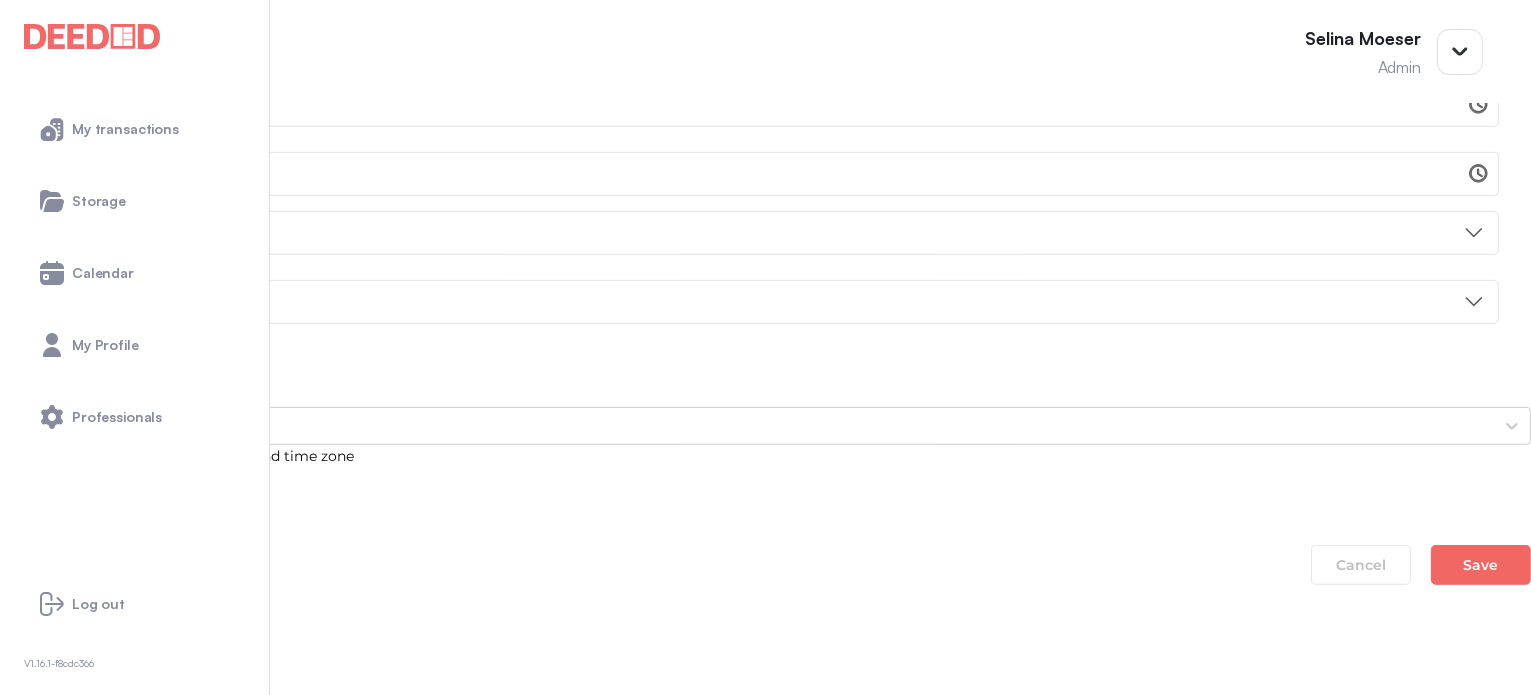 scroll, scrollTop: 1400, scrollLeft: 0, axis: vertical 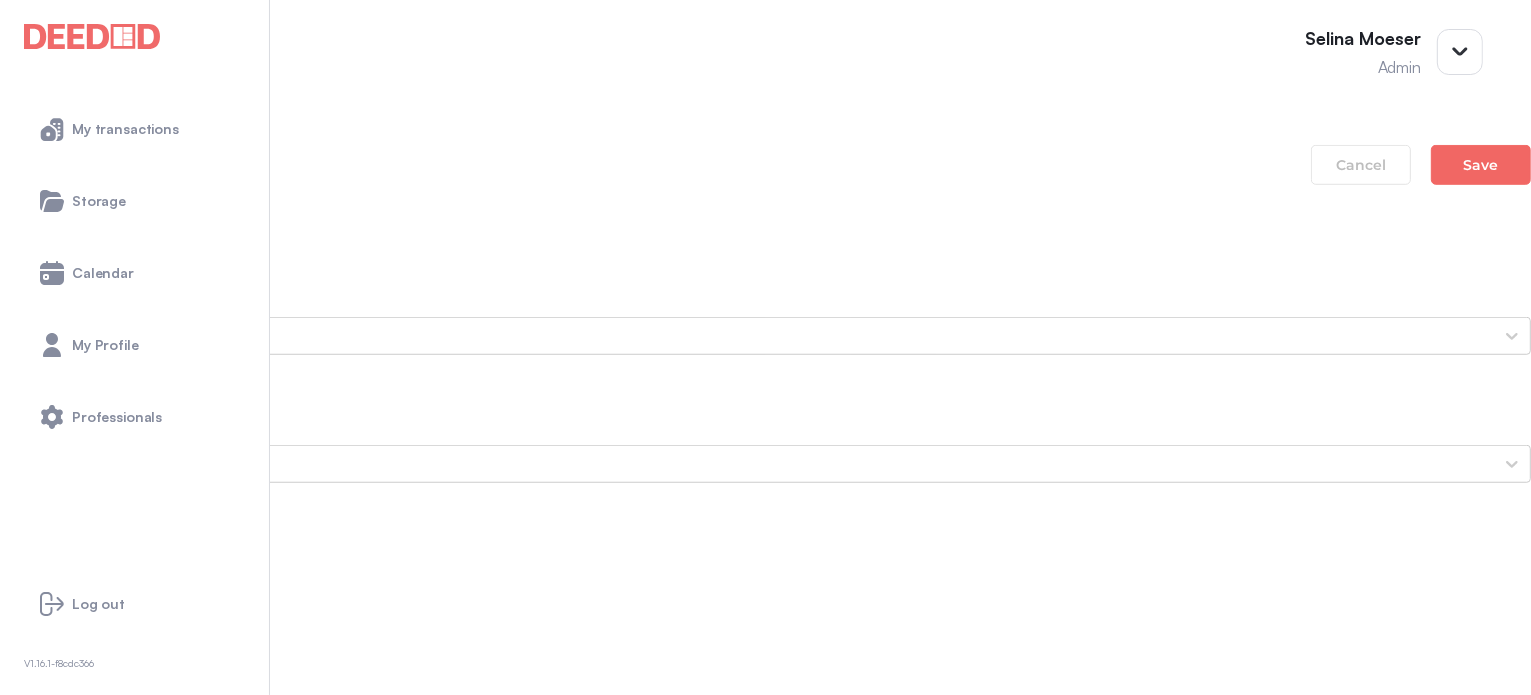 click on "Mark's Secondary ID (Back Side)" at bounding box center (765, 1856) 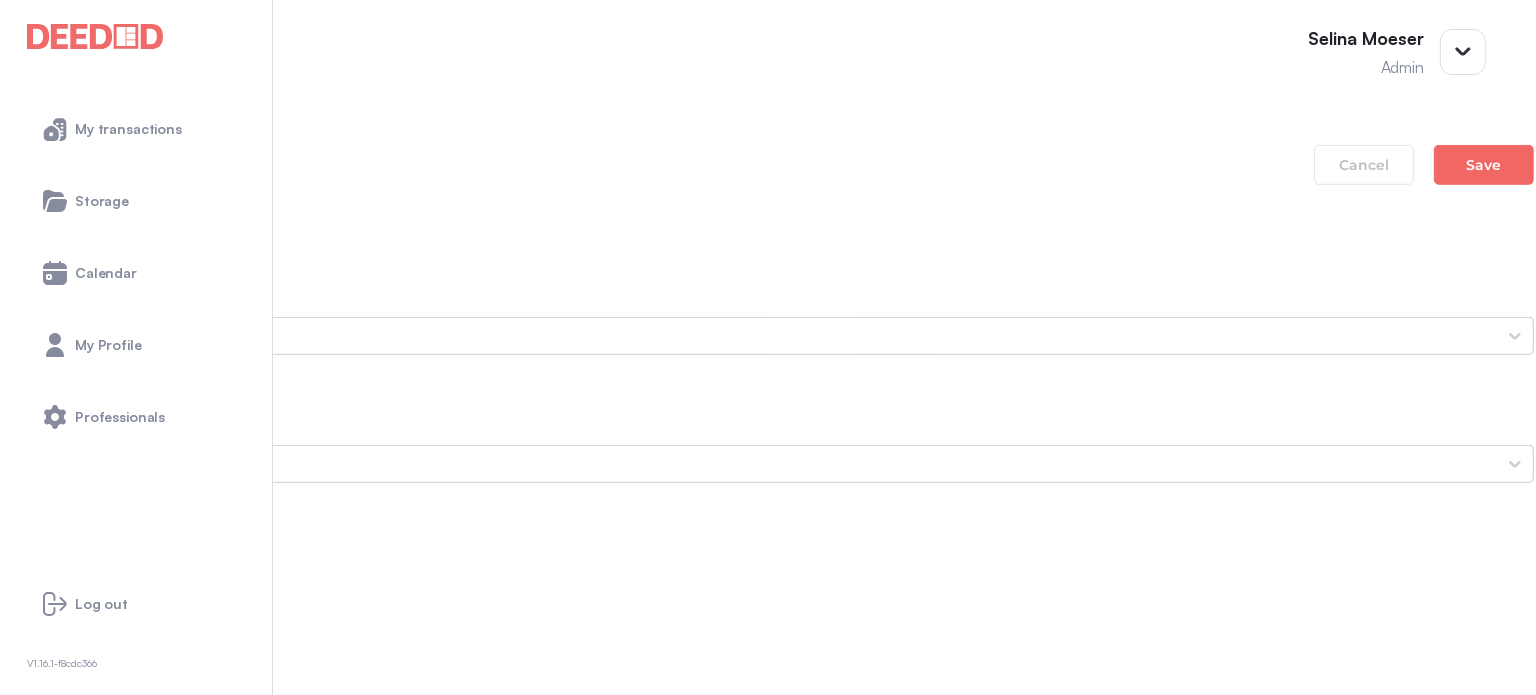 scroll, scrollTop: 0, scrollLeft: 0, axis: both 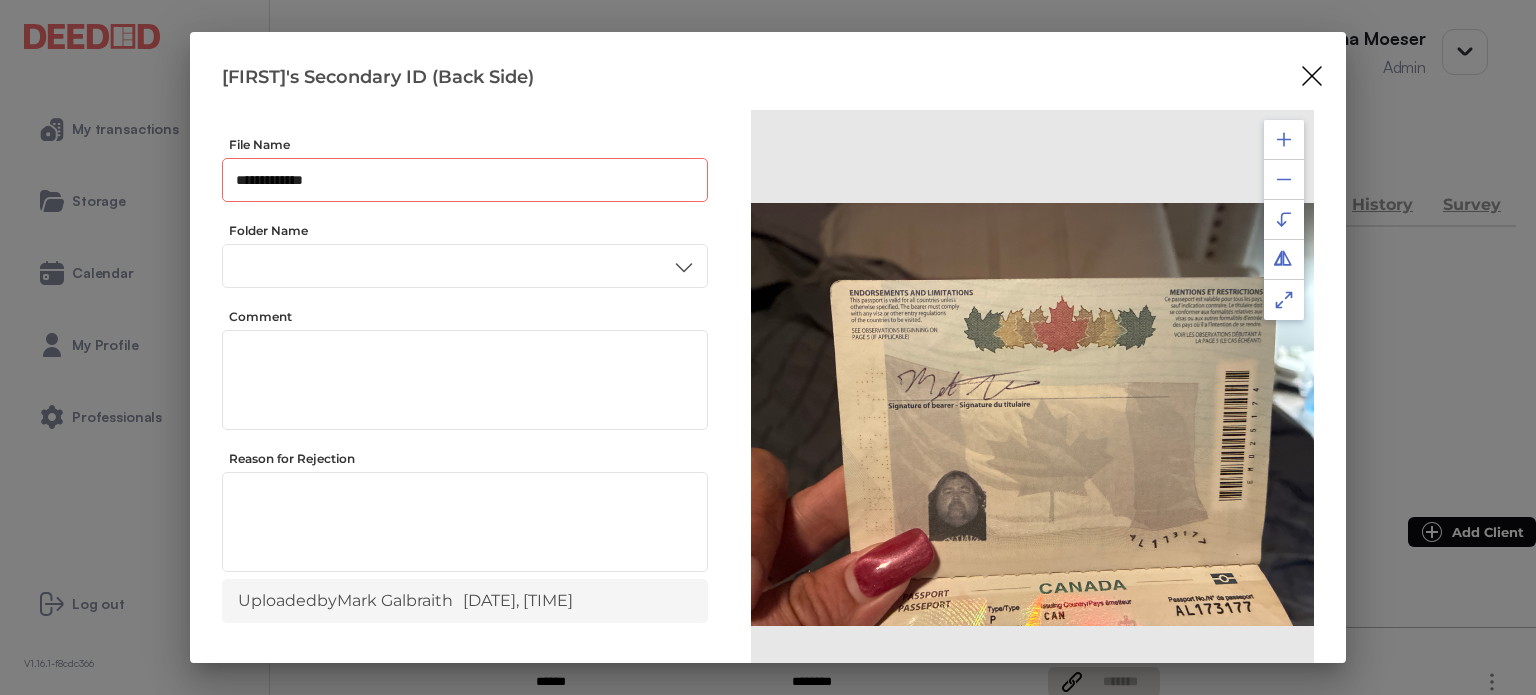 drag, startPoint x: 300, startPoint y: 181, endPoint x: 344, endPoint y: 173, distance: 44.72136 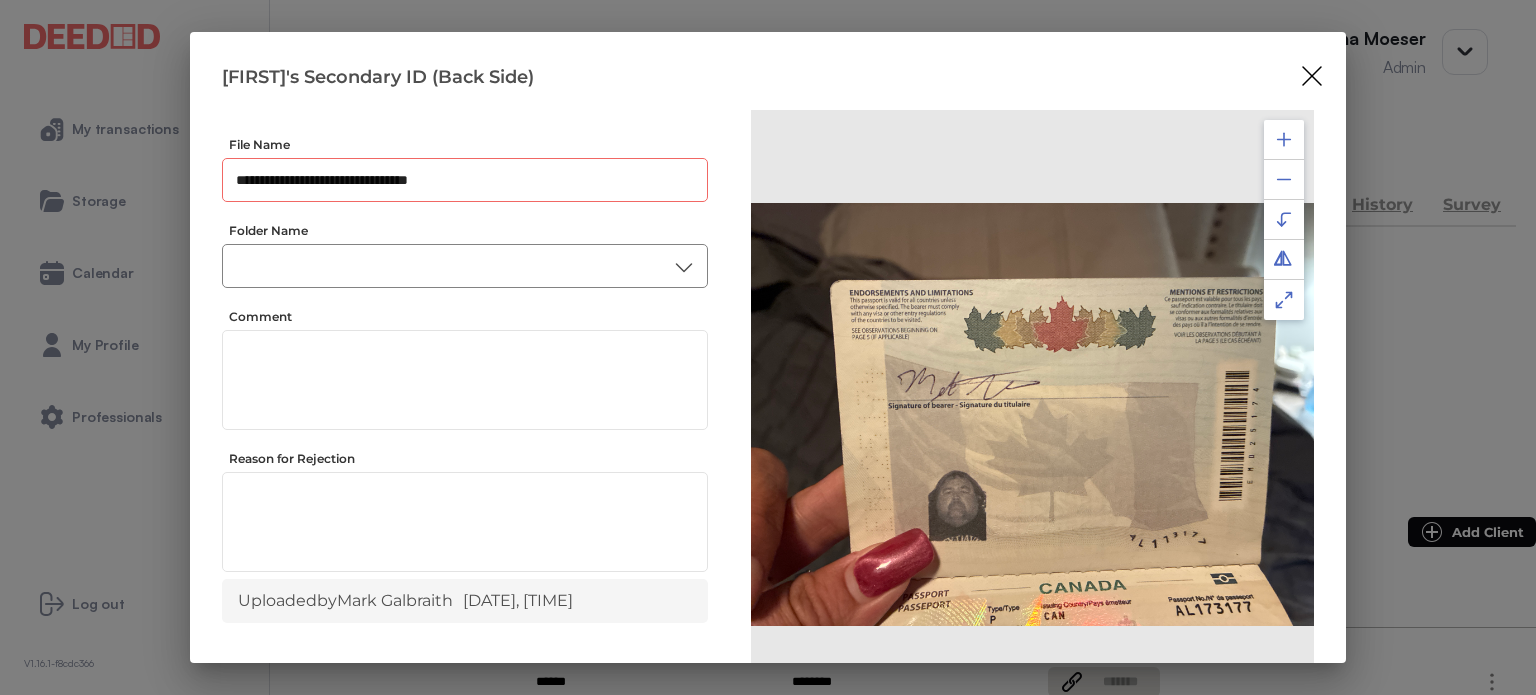 type on "**********" 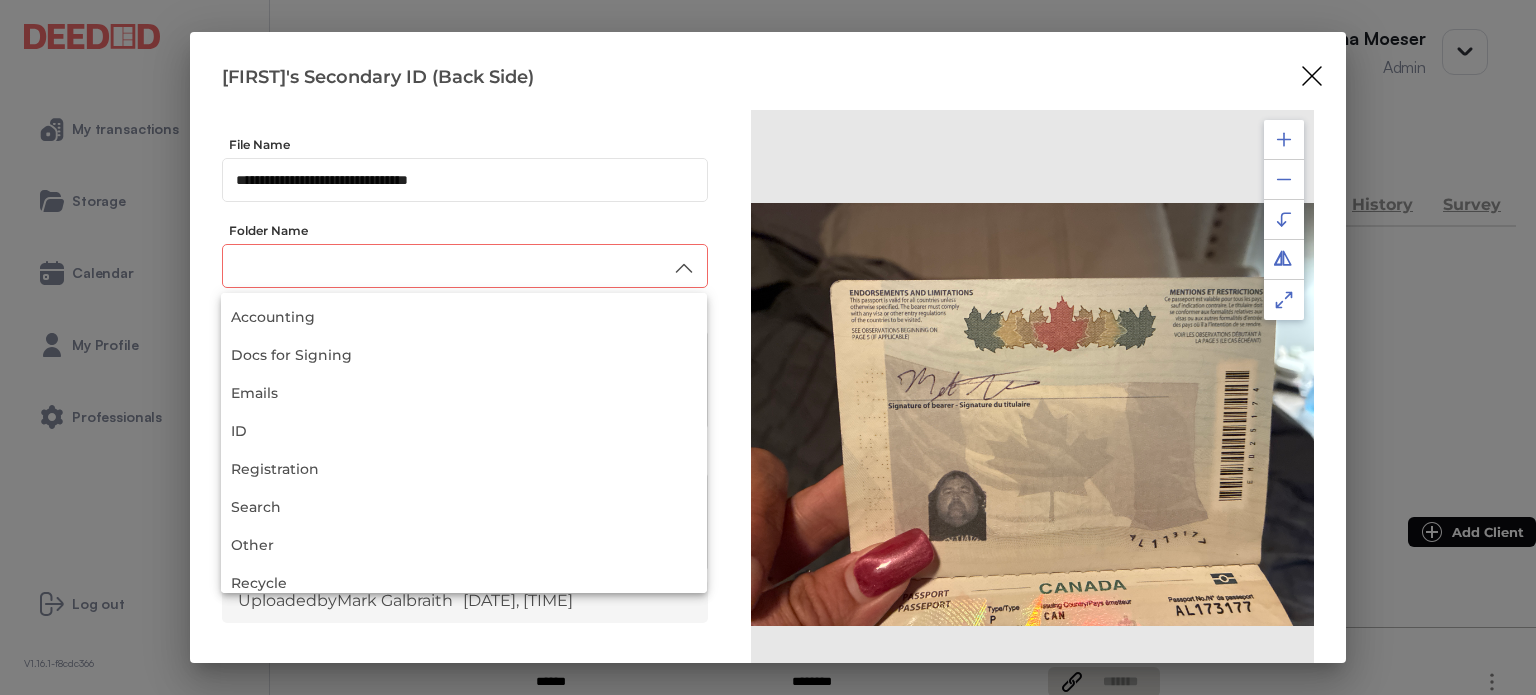 click at bounding box center (465, 266) 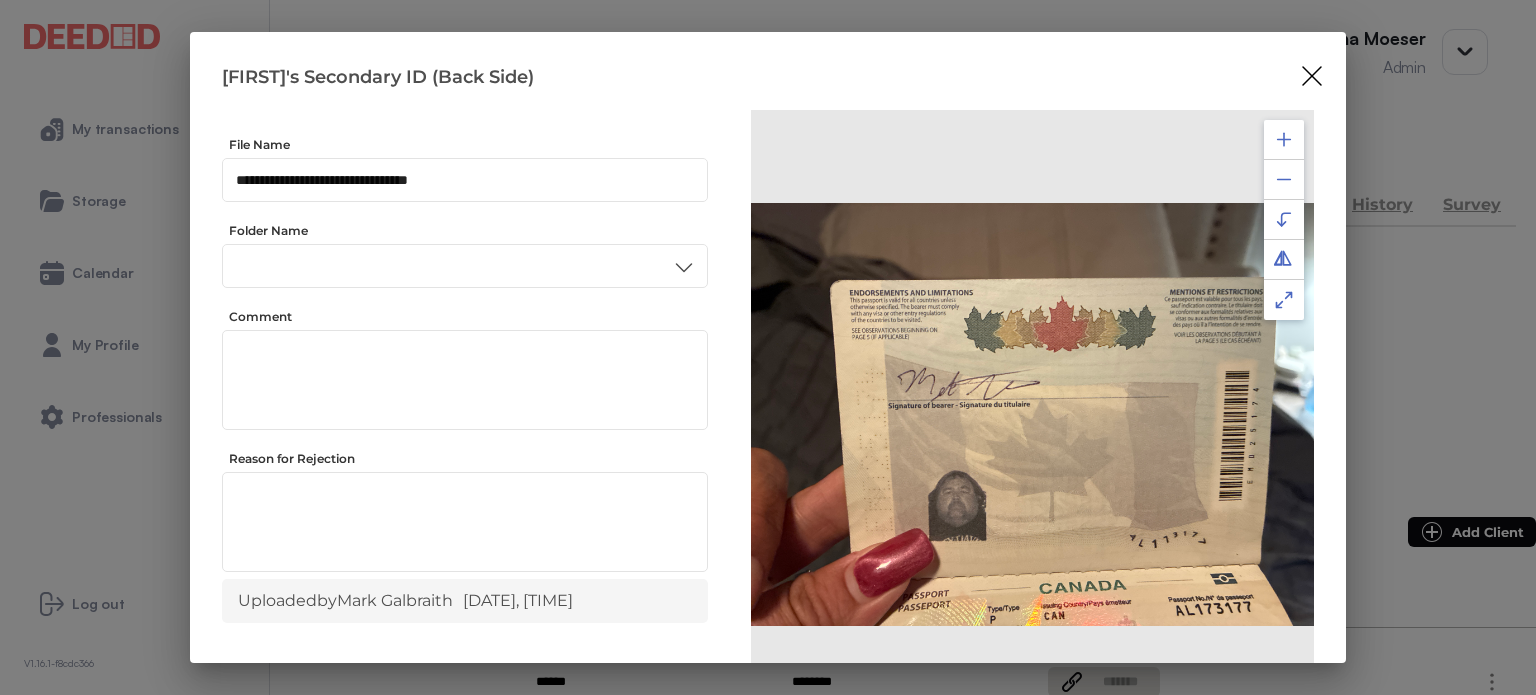 click on "ID" at bounding box center [464, 436] 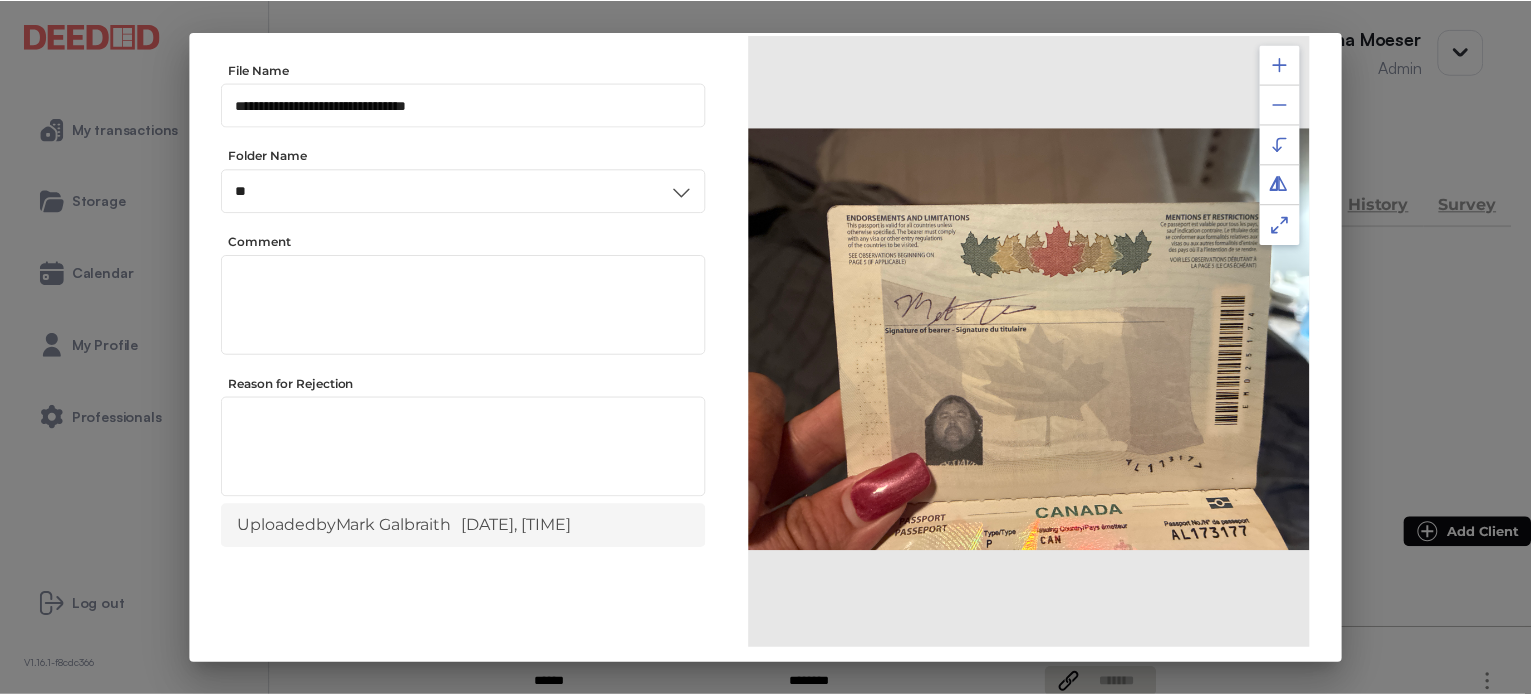 scroll, scrollTop: 156, scrollLeft: 0, axis: vertical 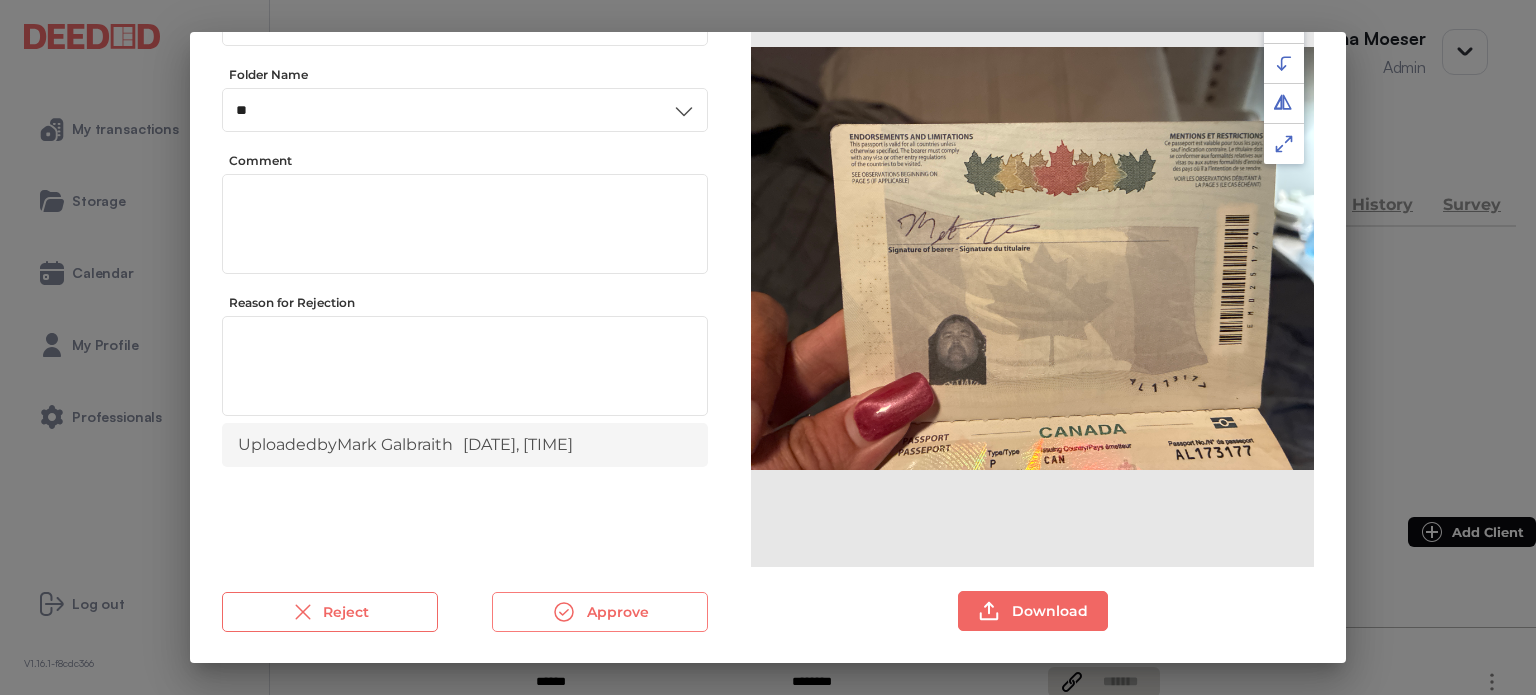 click on "Approve" at bounding box center [600, 612] 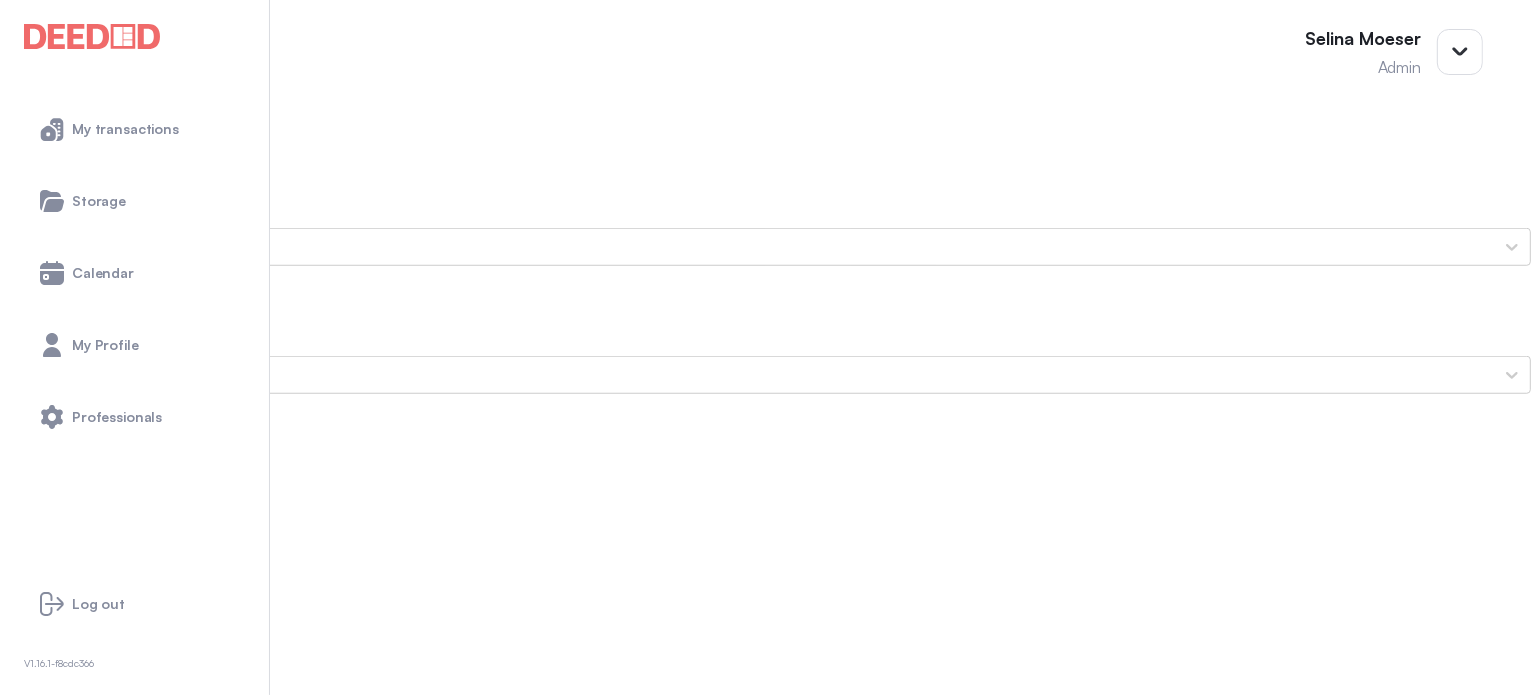 scroll, scrollTop: 1500, scrollLeft: 0, axis: vertical 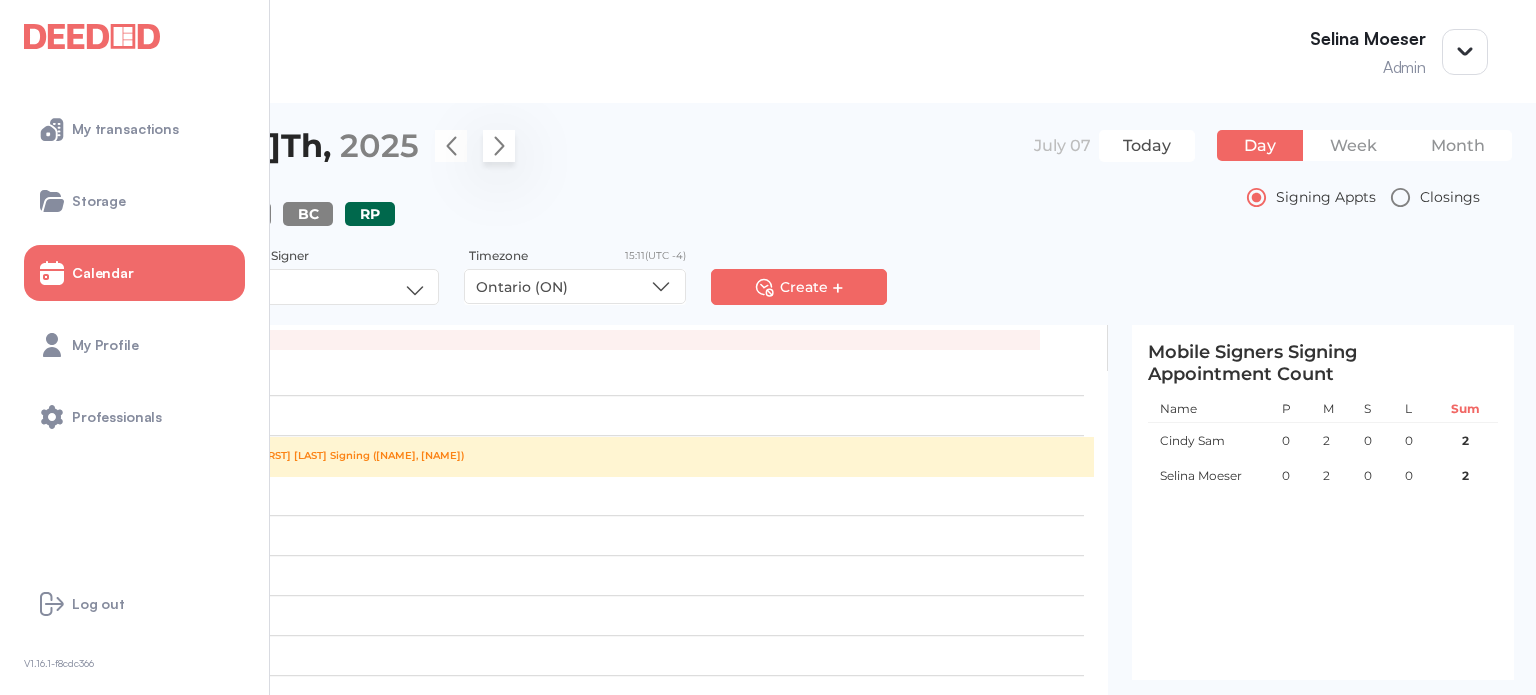 click at bounding box center (499, 146) 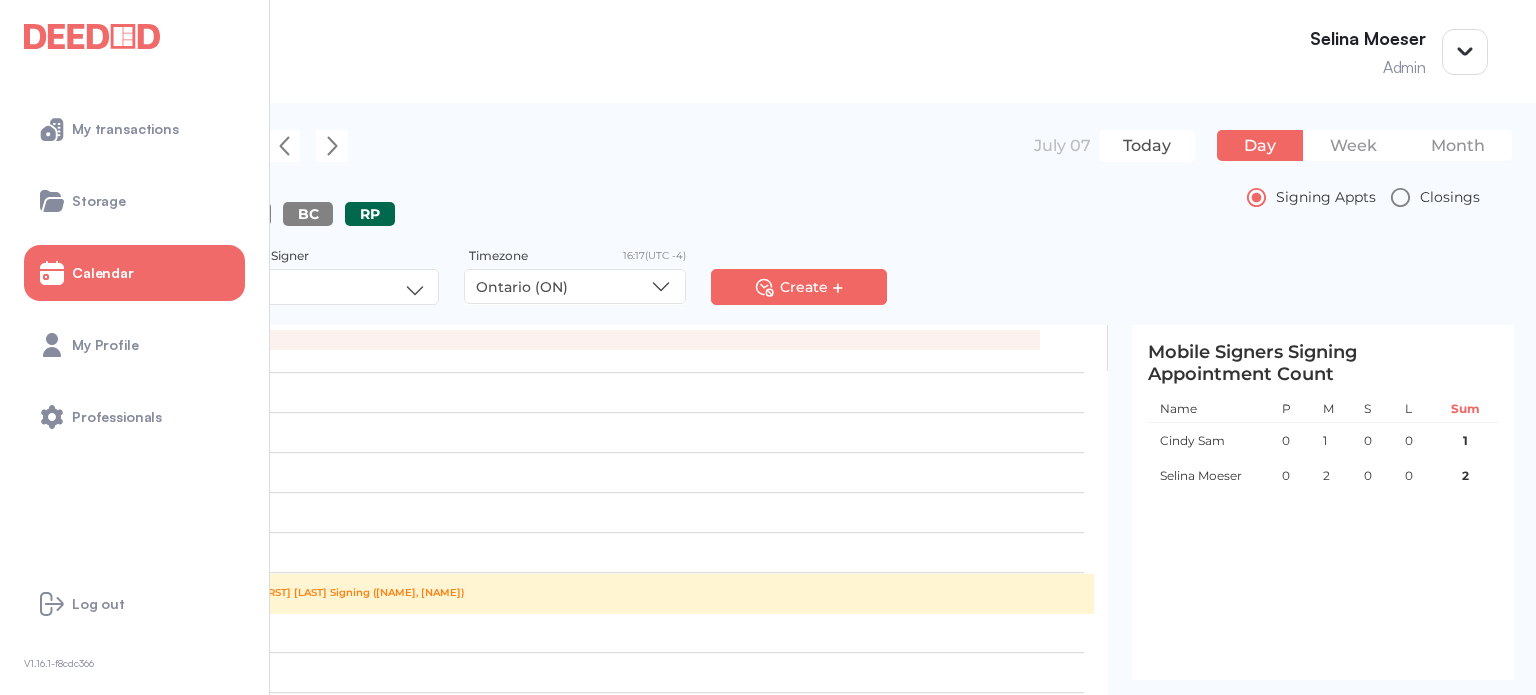 scroll, scrollTop: 200, scrollLeft: 0, axis: vertical 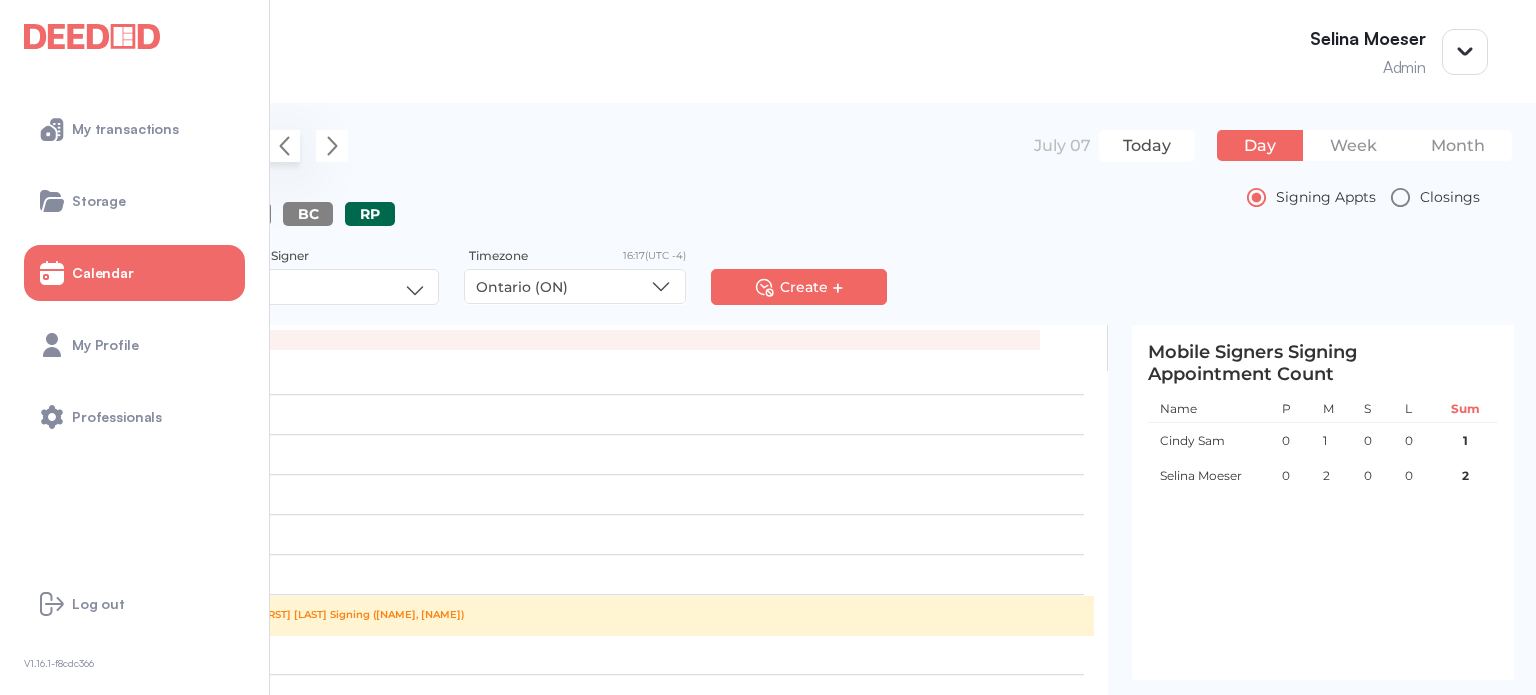 click at bounding box center [284, 146] 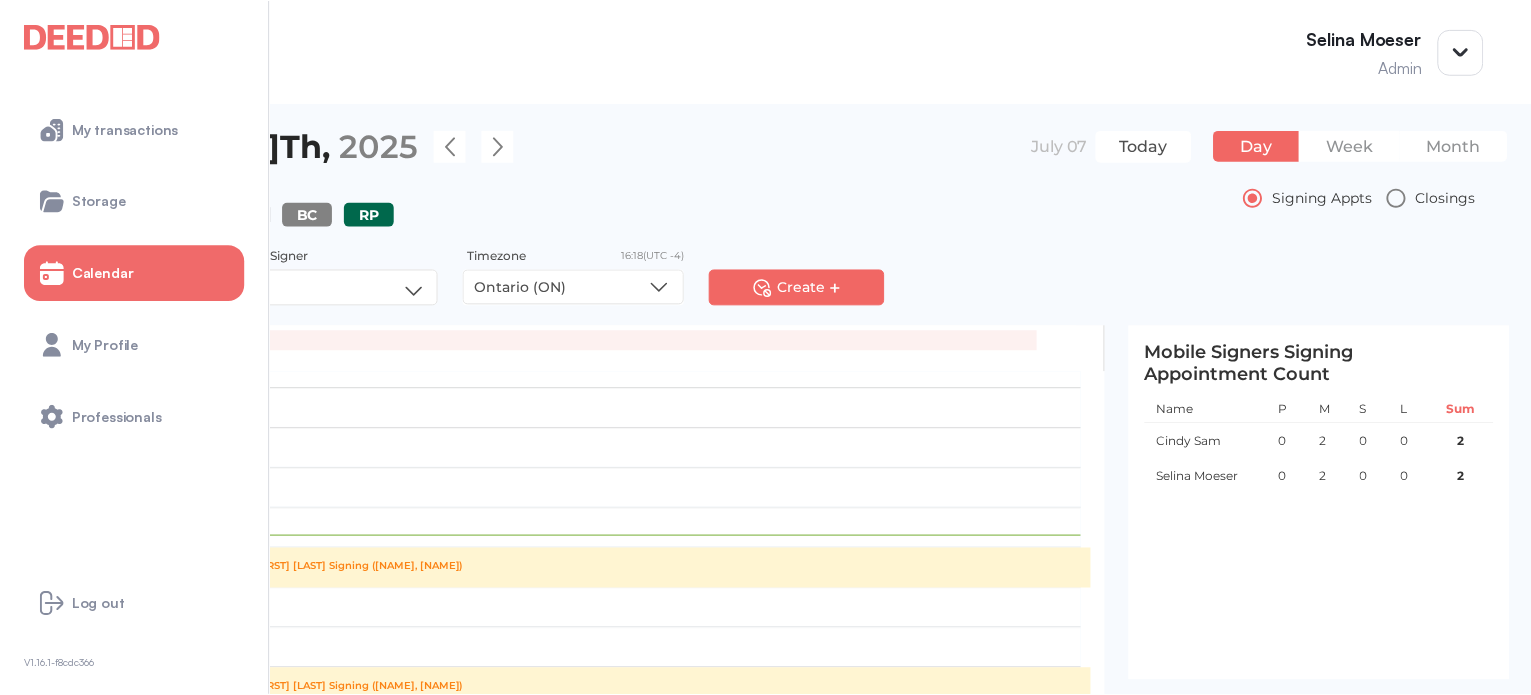 scroll, scrollTop: 800, scrollLeft: 0, axis: vertical 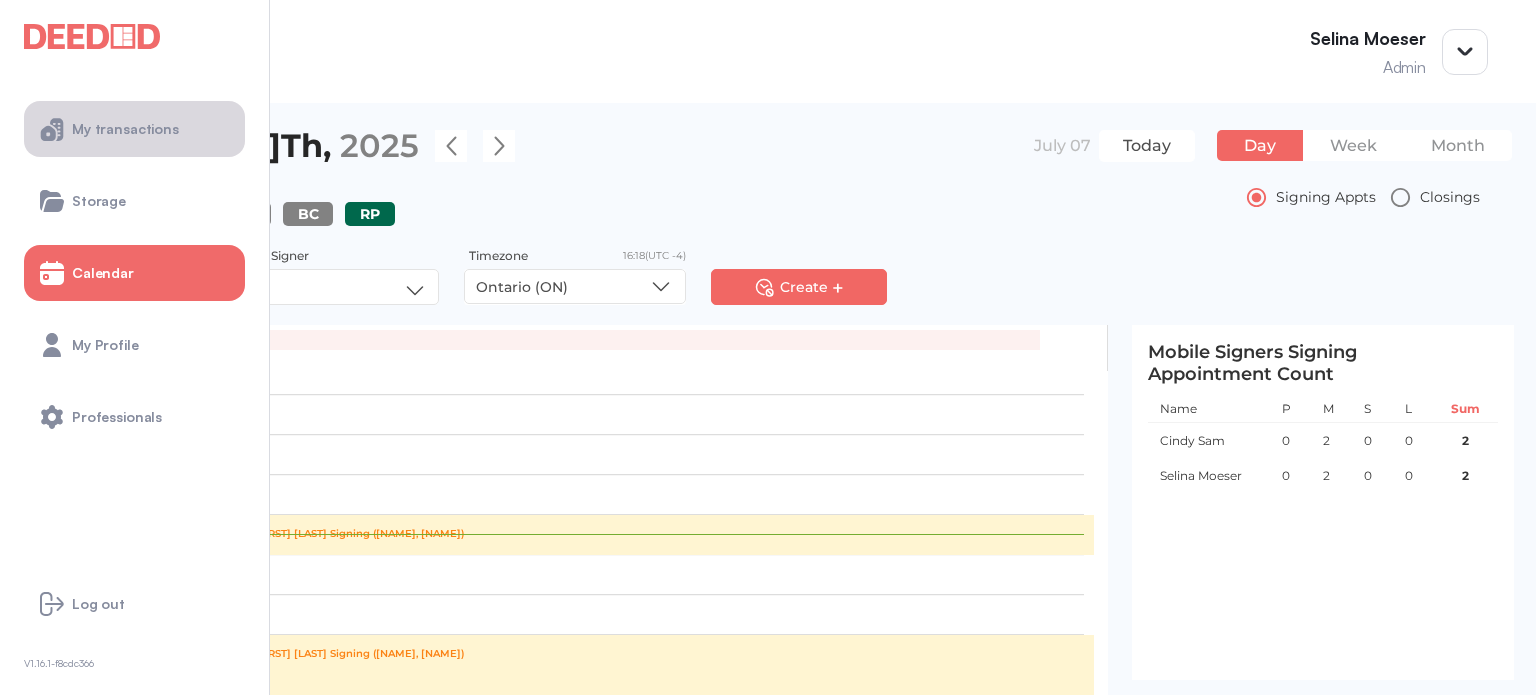click on "My transactions" at bounding box center [125, 129] 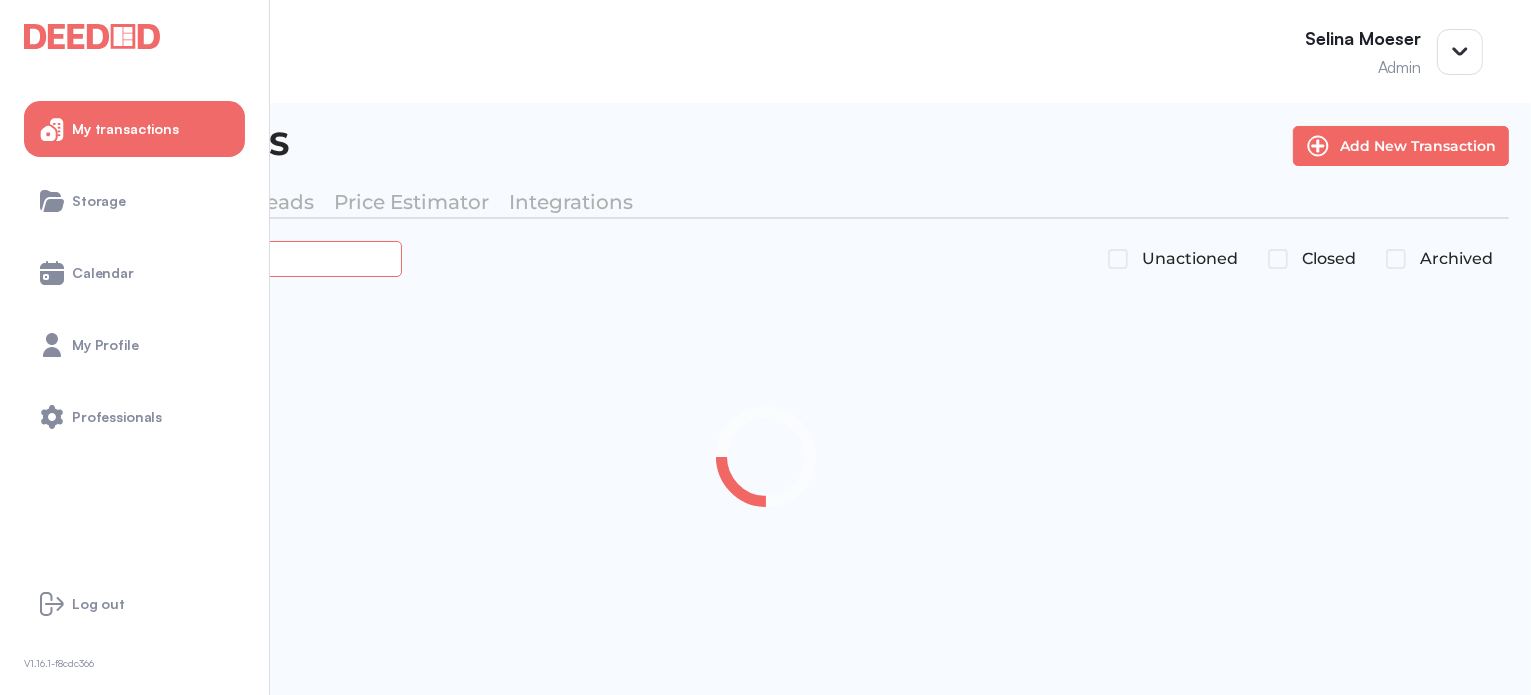 click at bounding box center (224, 258) 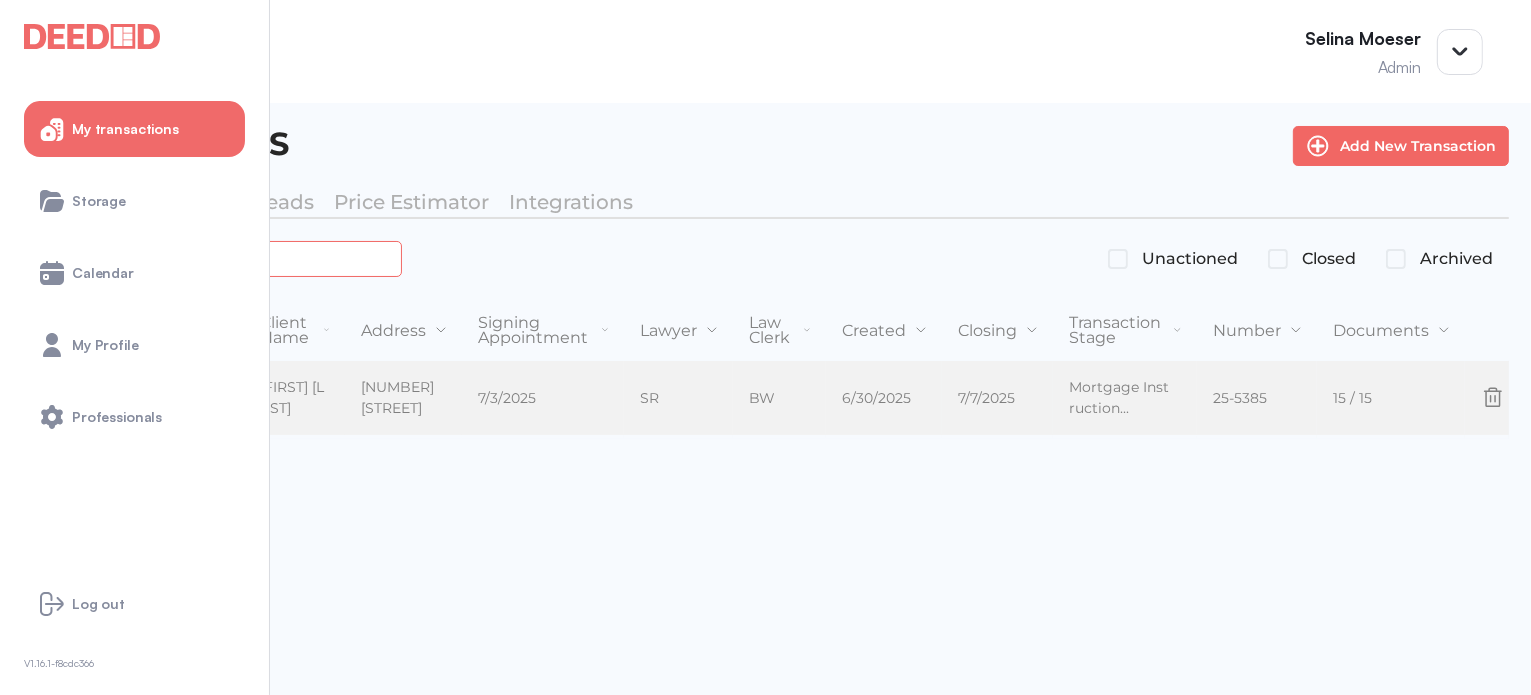 type on "*******" 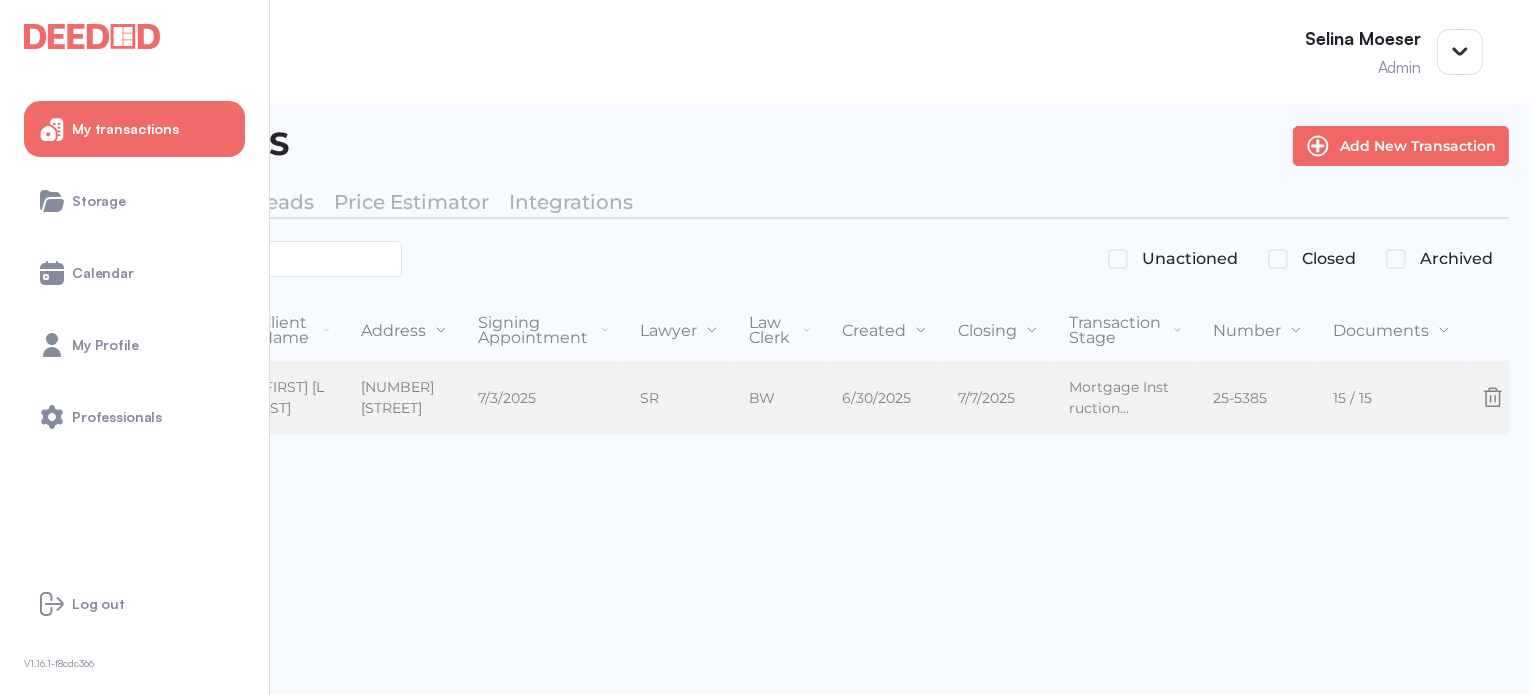 click on "Mortgage" at bounding box center [72, 398] 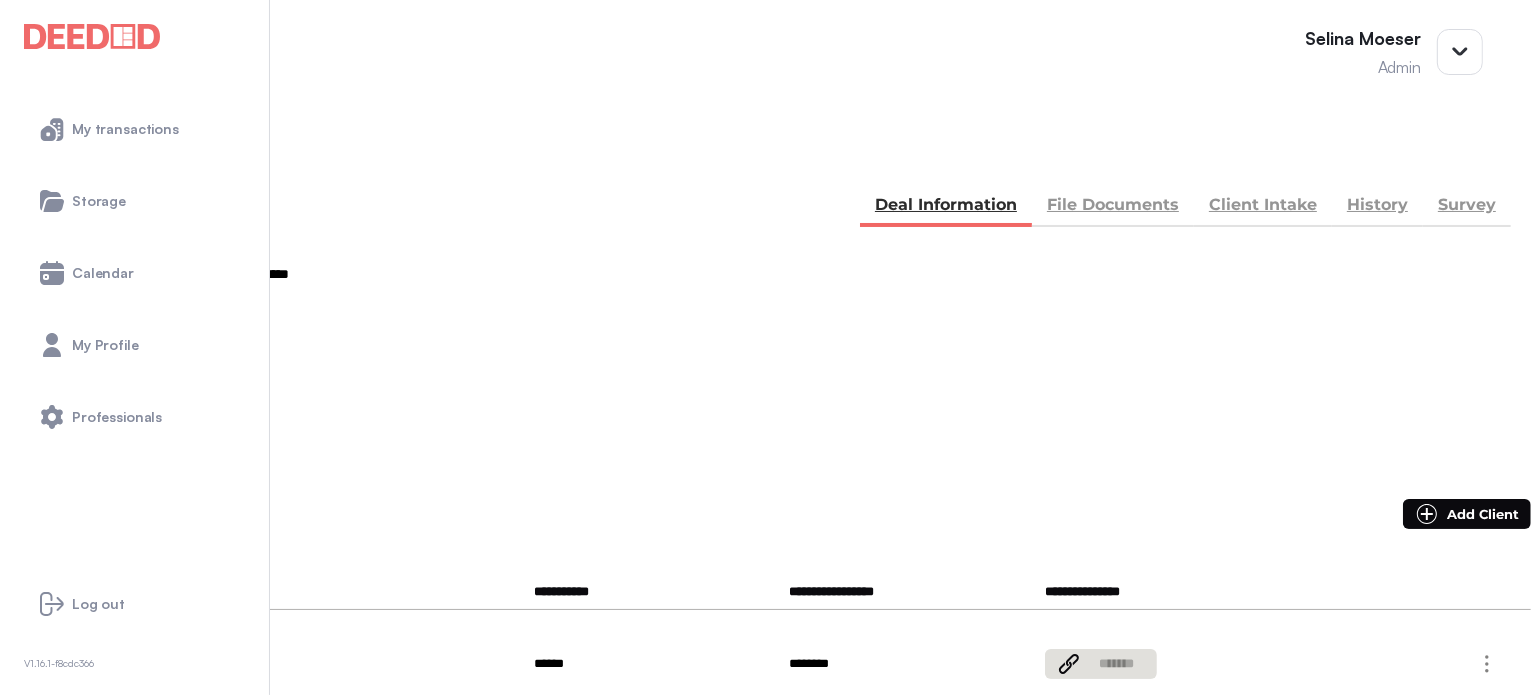 click on "File Documents" at bounding box center [1113, 207] 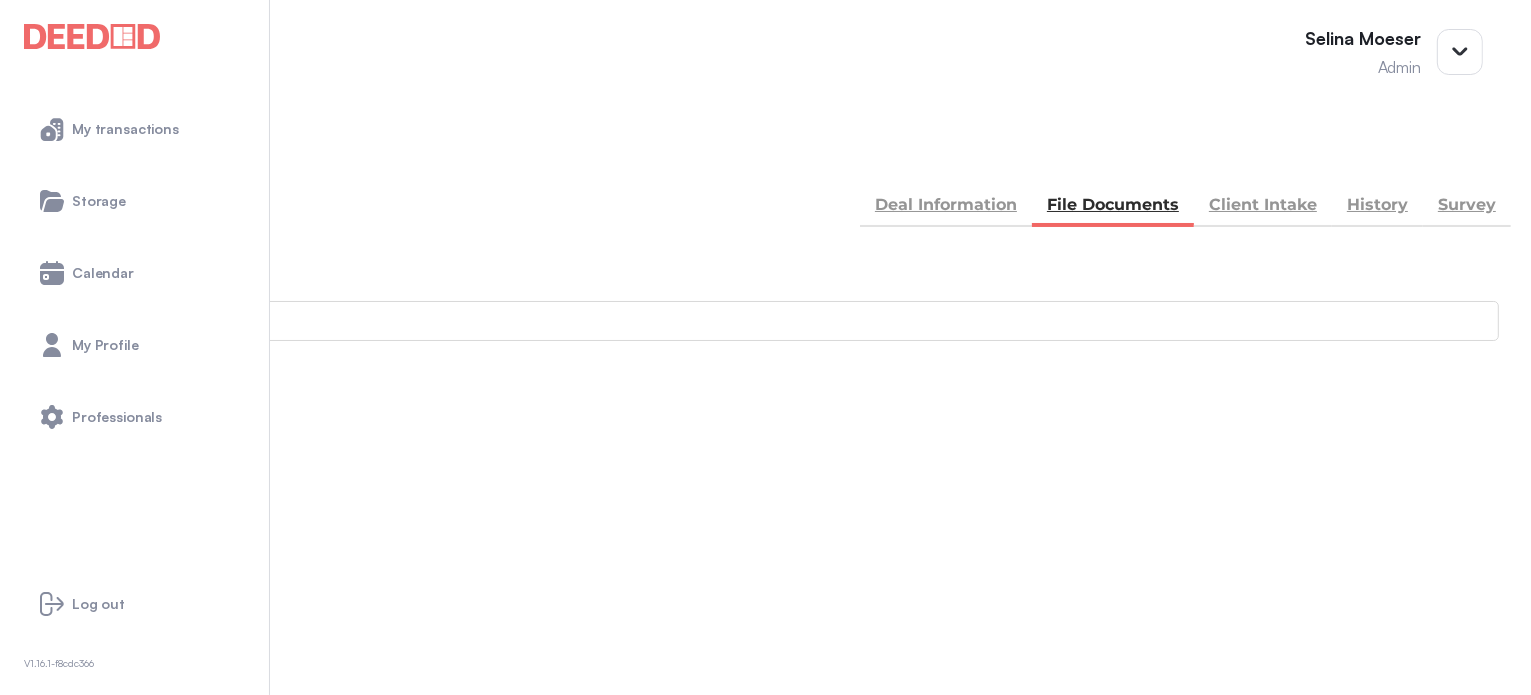 click on "See In Workdocs" at bounding box center (80, 525) 